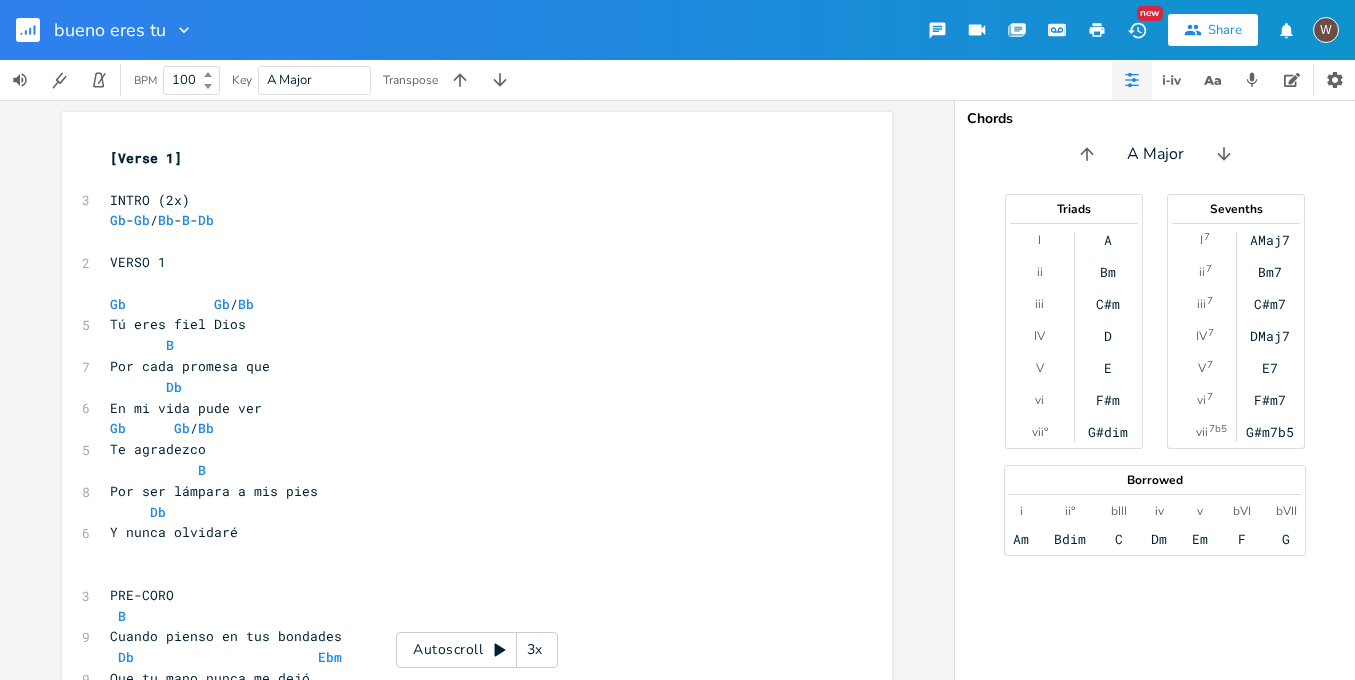 scroll, scrollTop: 0, scrollLeft: 0, axis: both 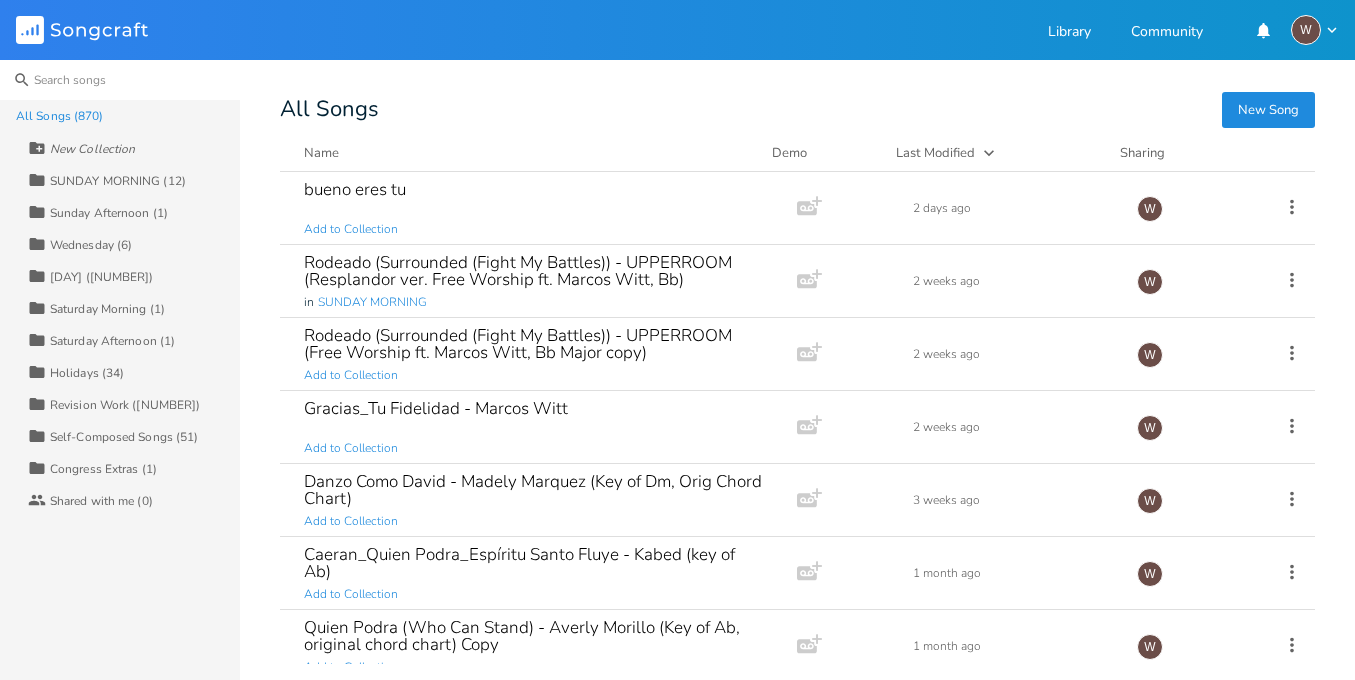 click at bounding box center (120, 80) 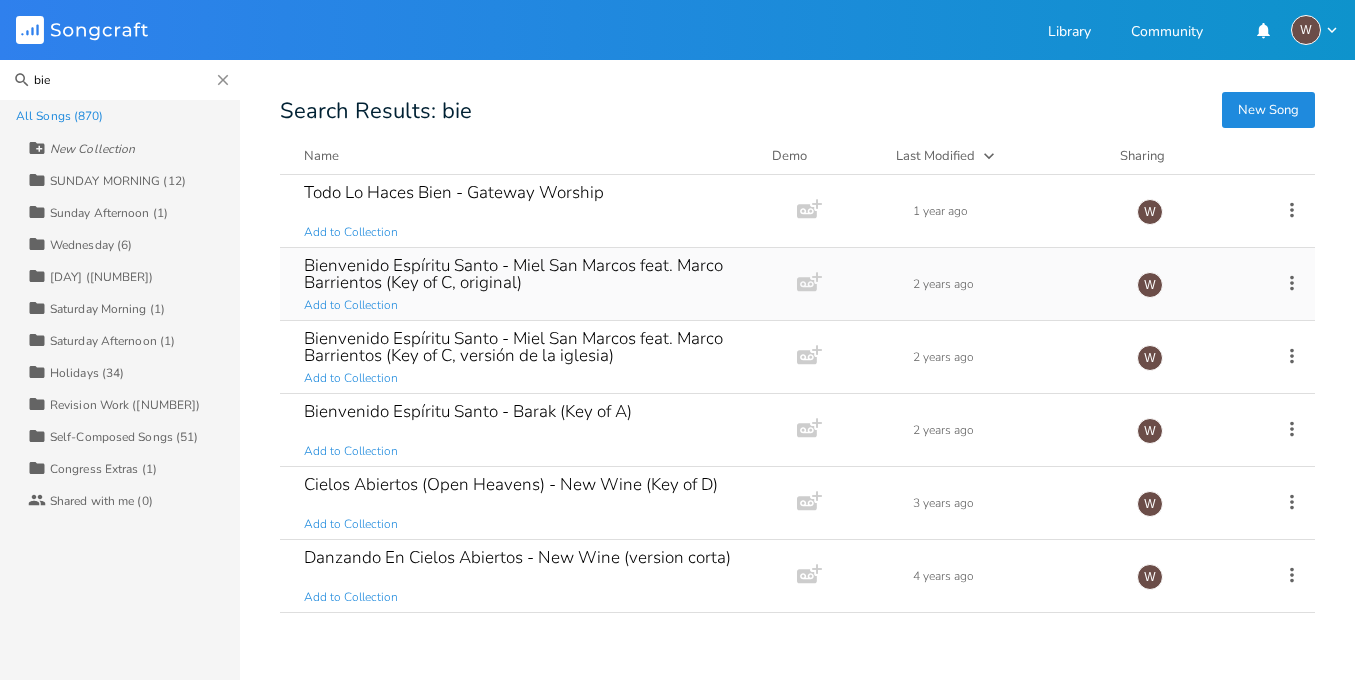 type on "bie" 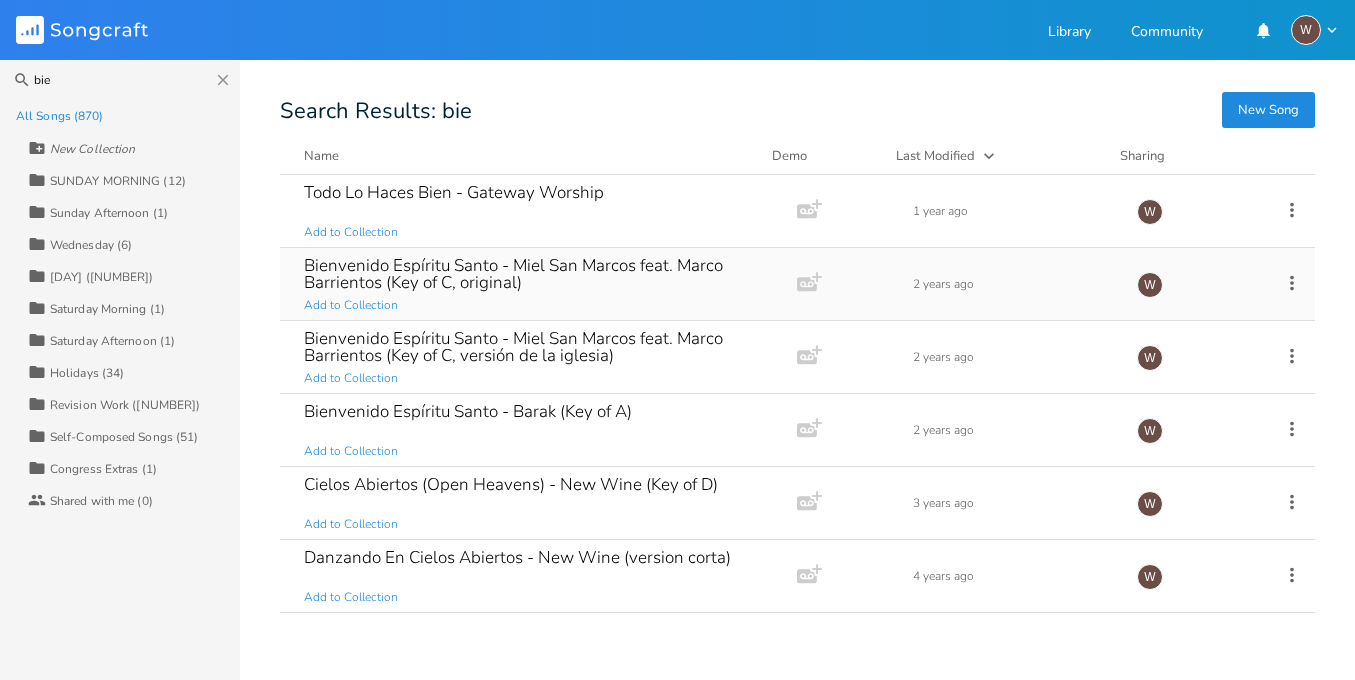 click on "Bienvenido Espíritu Santo - Miel San Marcos feat. Marco Barrientos (Key of C, original)" at bounding box center [534, 274] 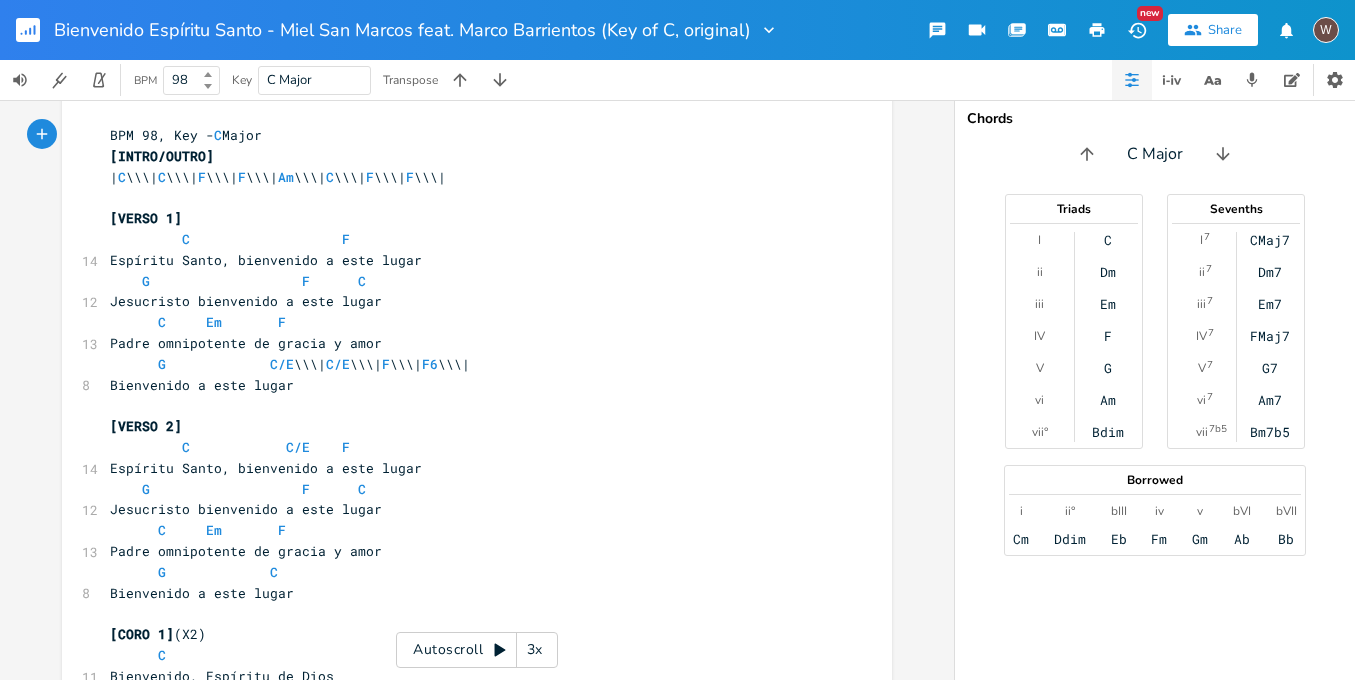 scroll, scrollTop: 0, scrollLeft: 0, axis: both 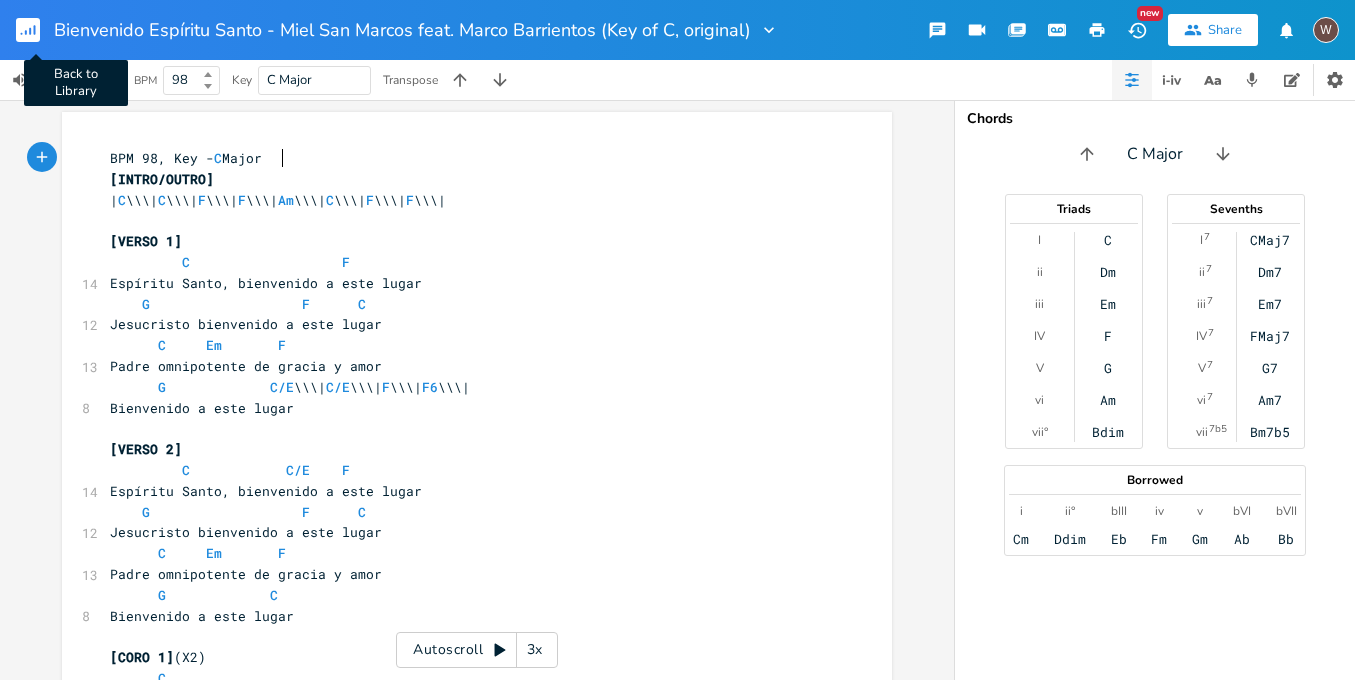 type 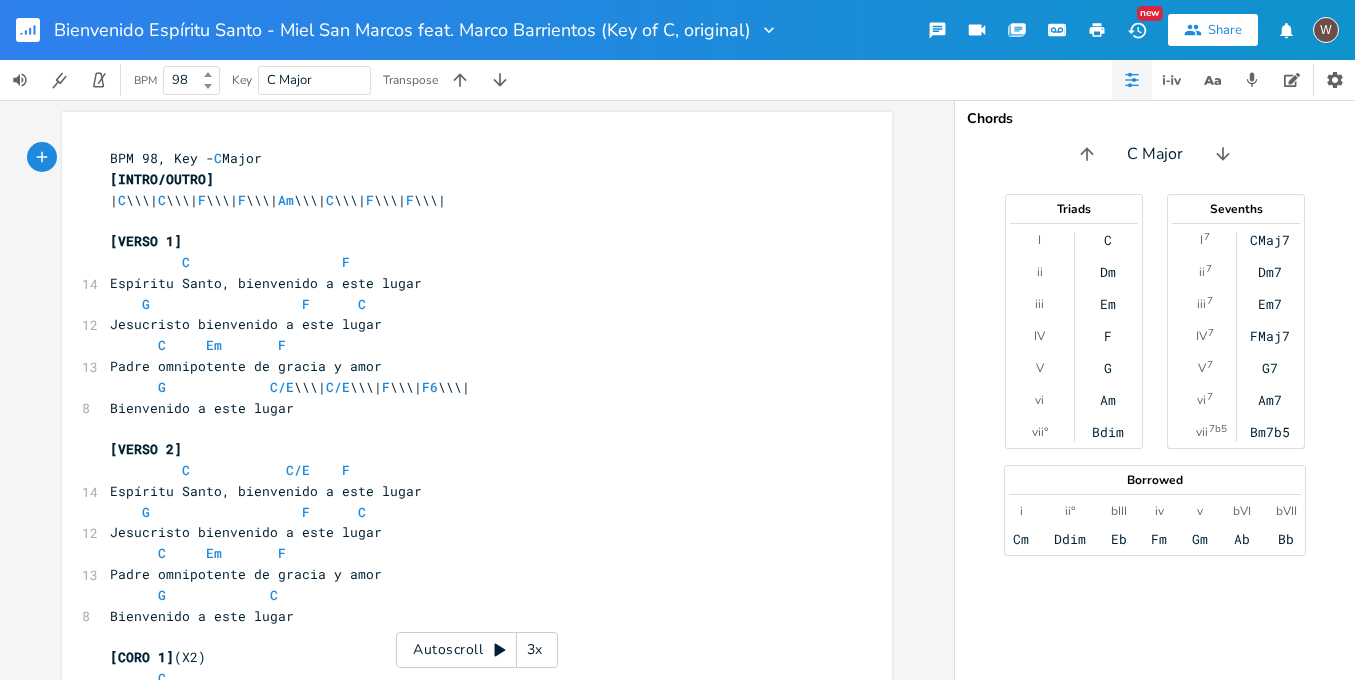 click at bounding box center (36, 30) 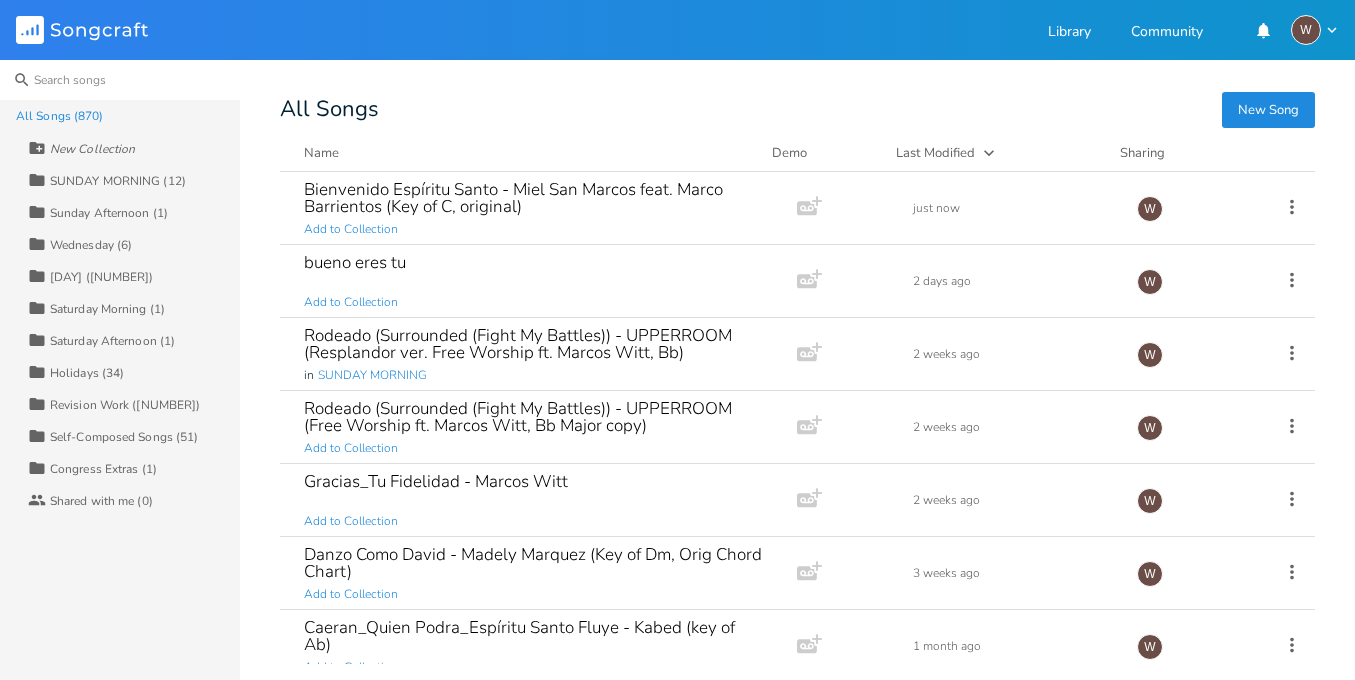 click at bounding box center (120, 80) 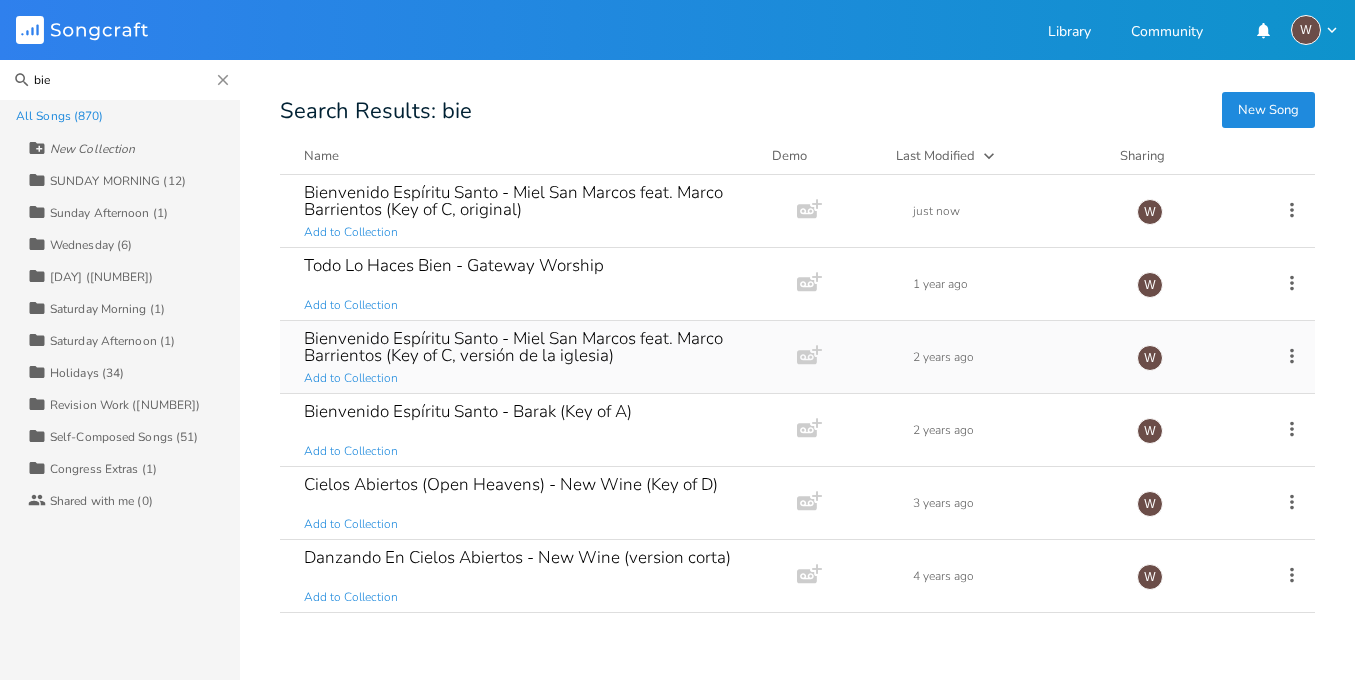 type on "bie" 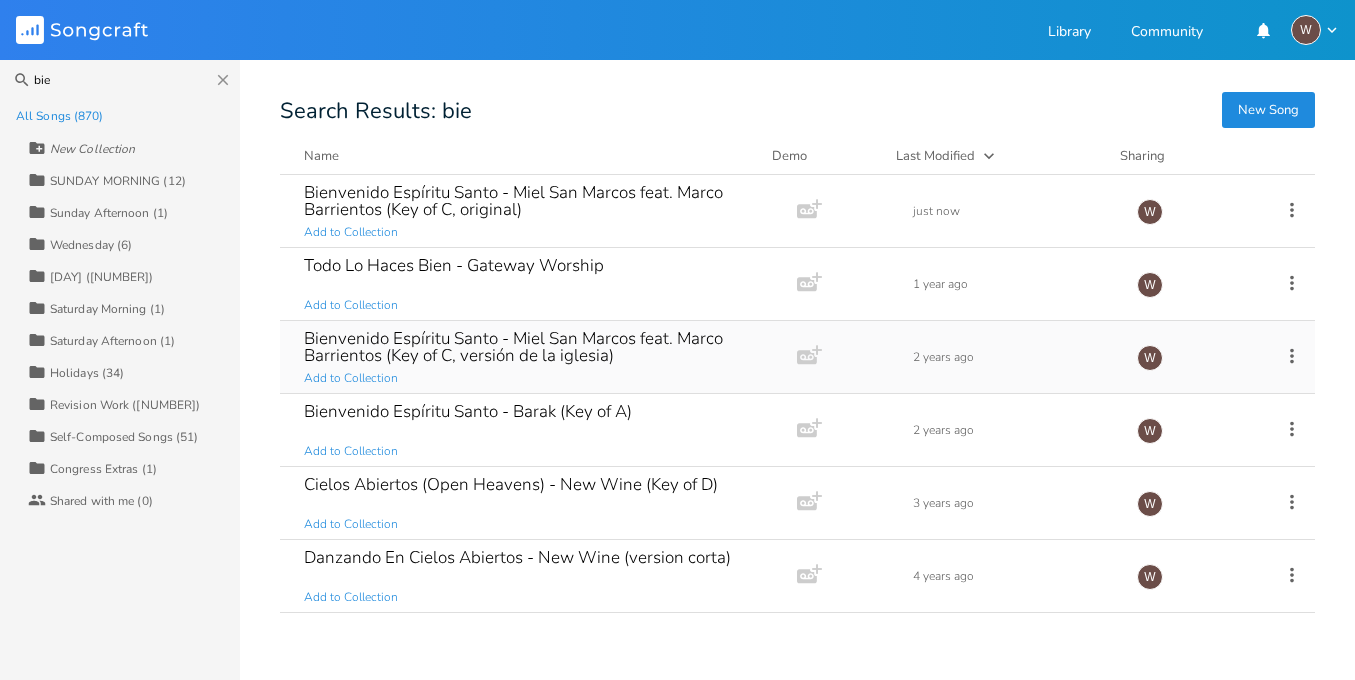 click on "Bienvenido Espíritu Santo - Miel San Marcos feat. Marco Barrientos (Key of C, versión de la iglesia)" at bounding box center [534, 347] 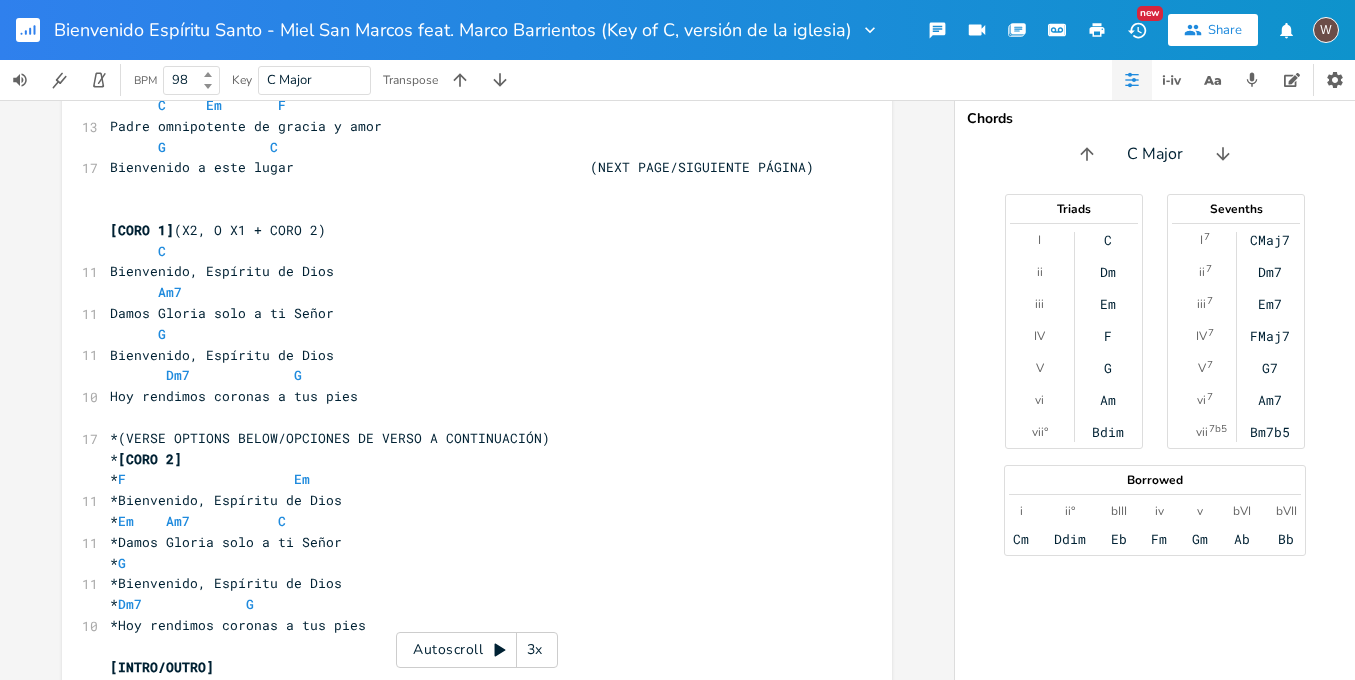 scroll, scrollTop: 988, scrollLeft: 0, axis: vertical 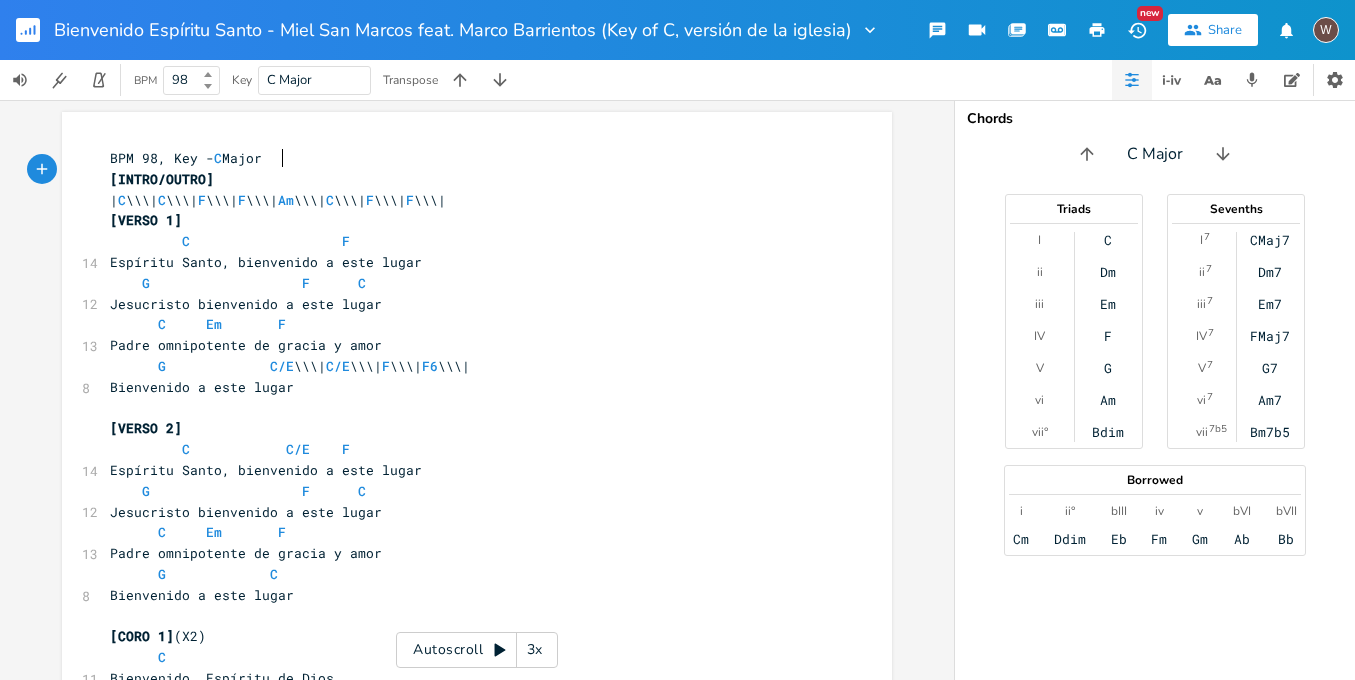 type 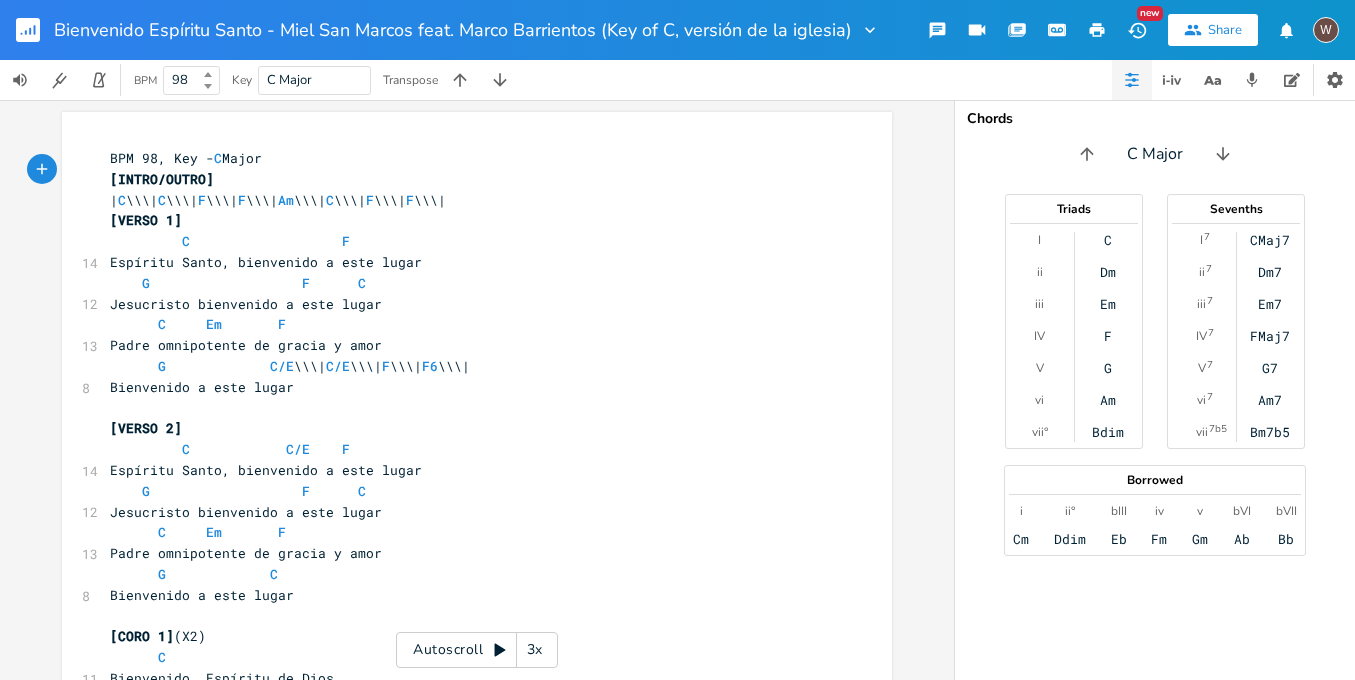 click 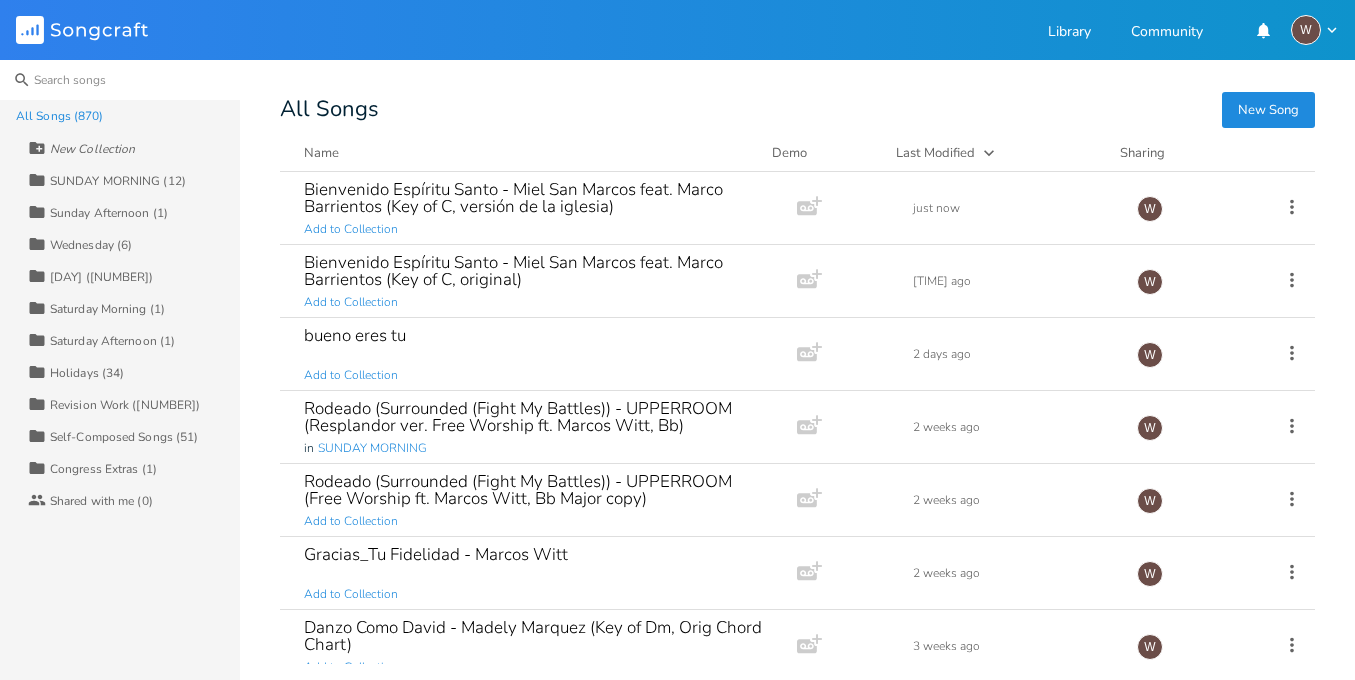 click at bounding box center (120, 80) 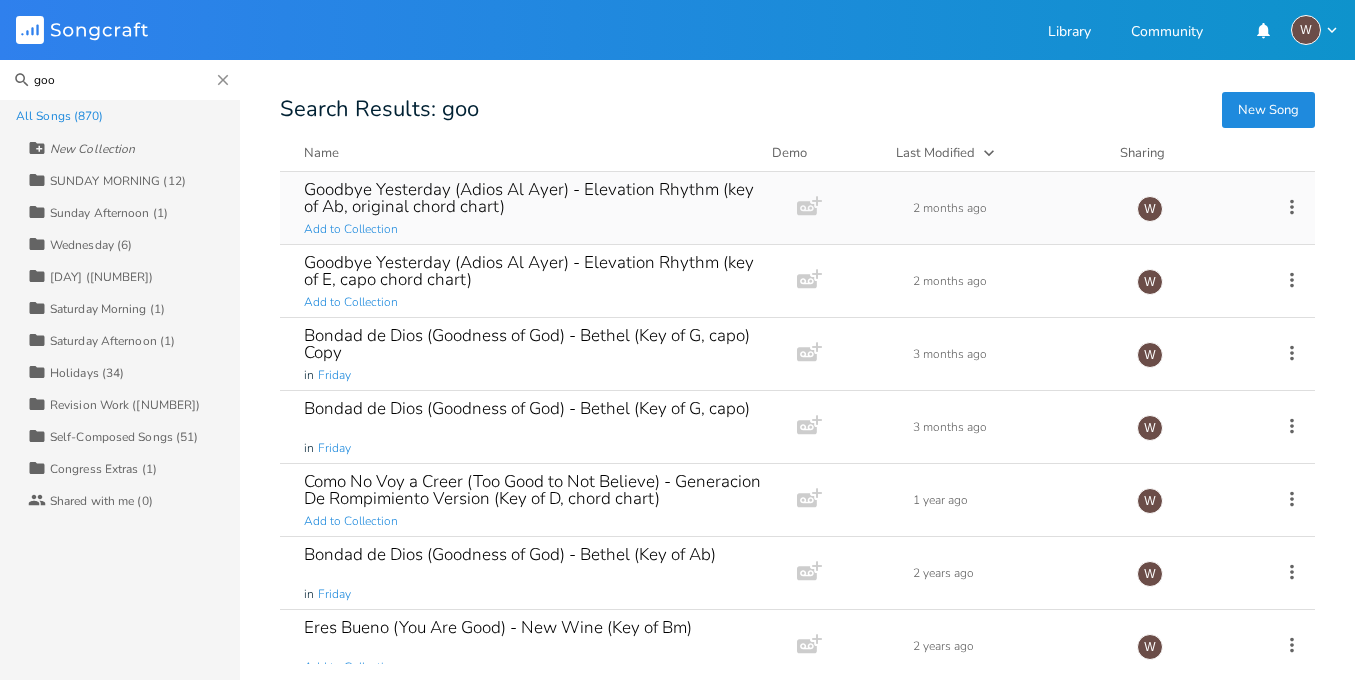 type on "goo" 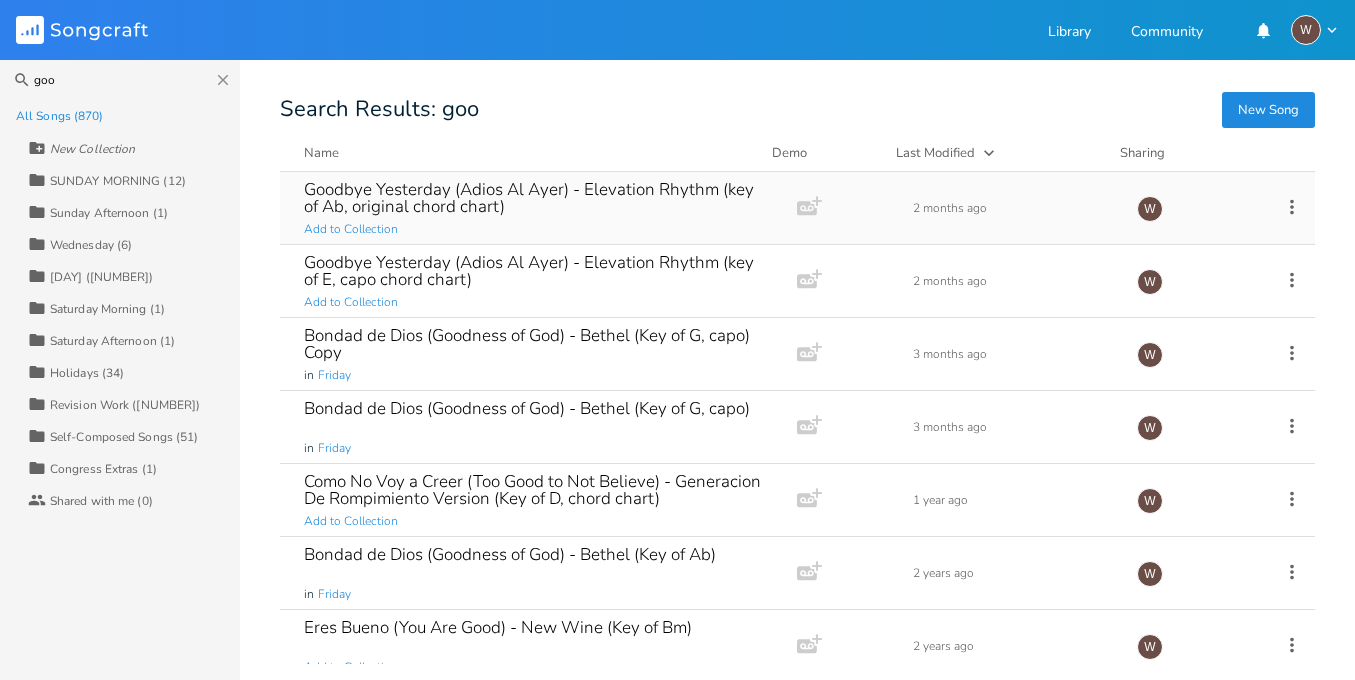 click on "Goodbye Yesterday (Adios Al Ayer) - Elevation Rhythm (key of Ab, original chord chart)" at bounding box center [534, 198] 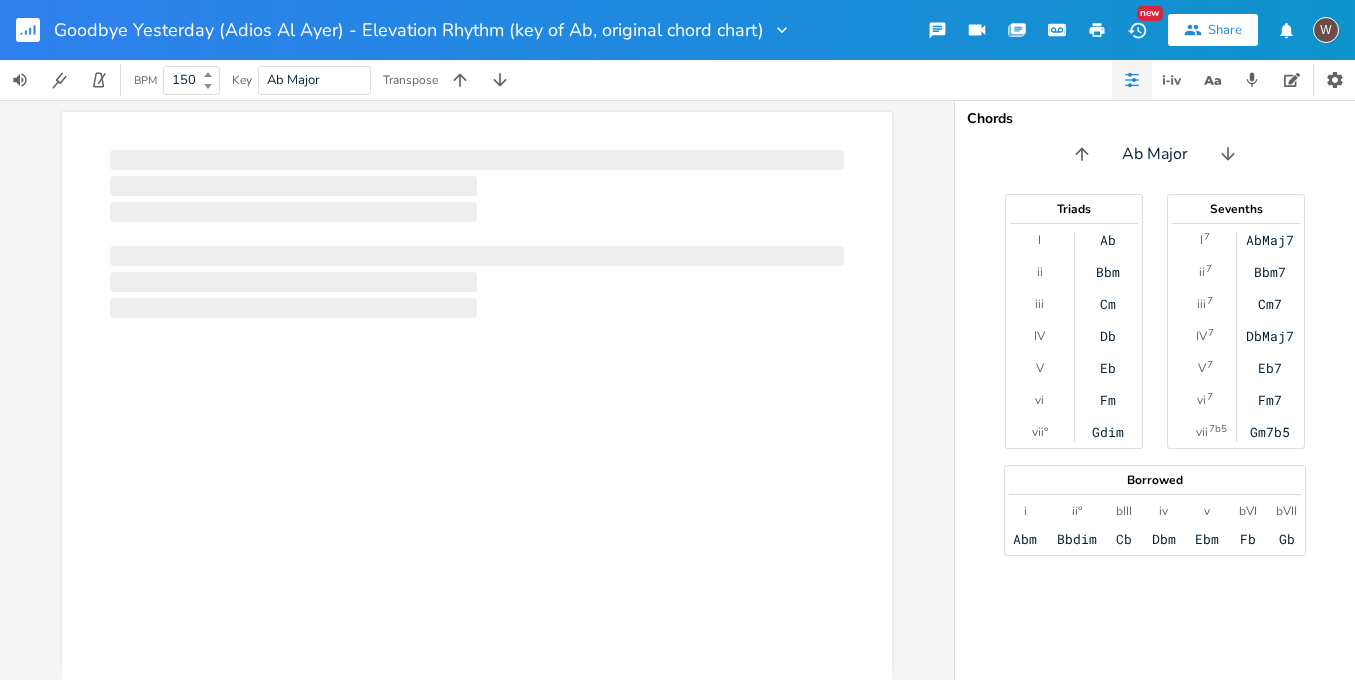 scroll, scrollTop: 0, scrollLeft: 0, axis: both 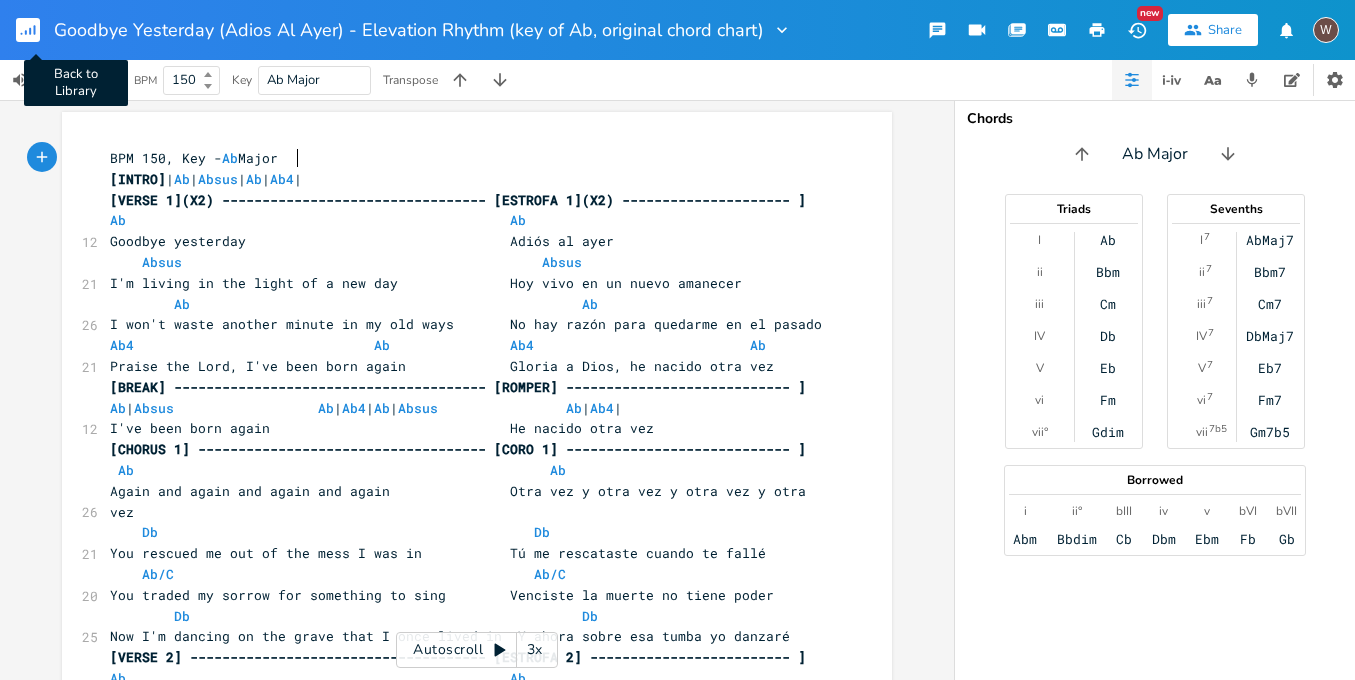 type 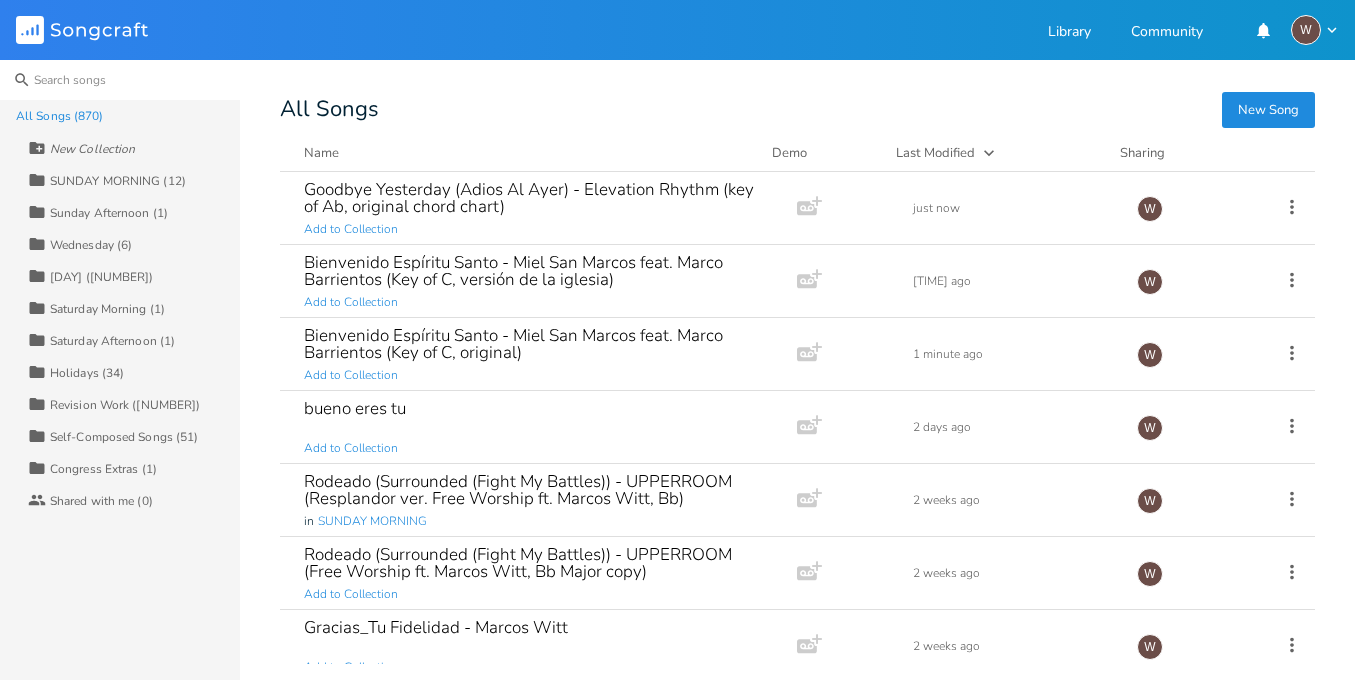 click at bounding box center [120, 80] 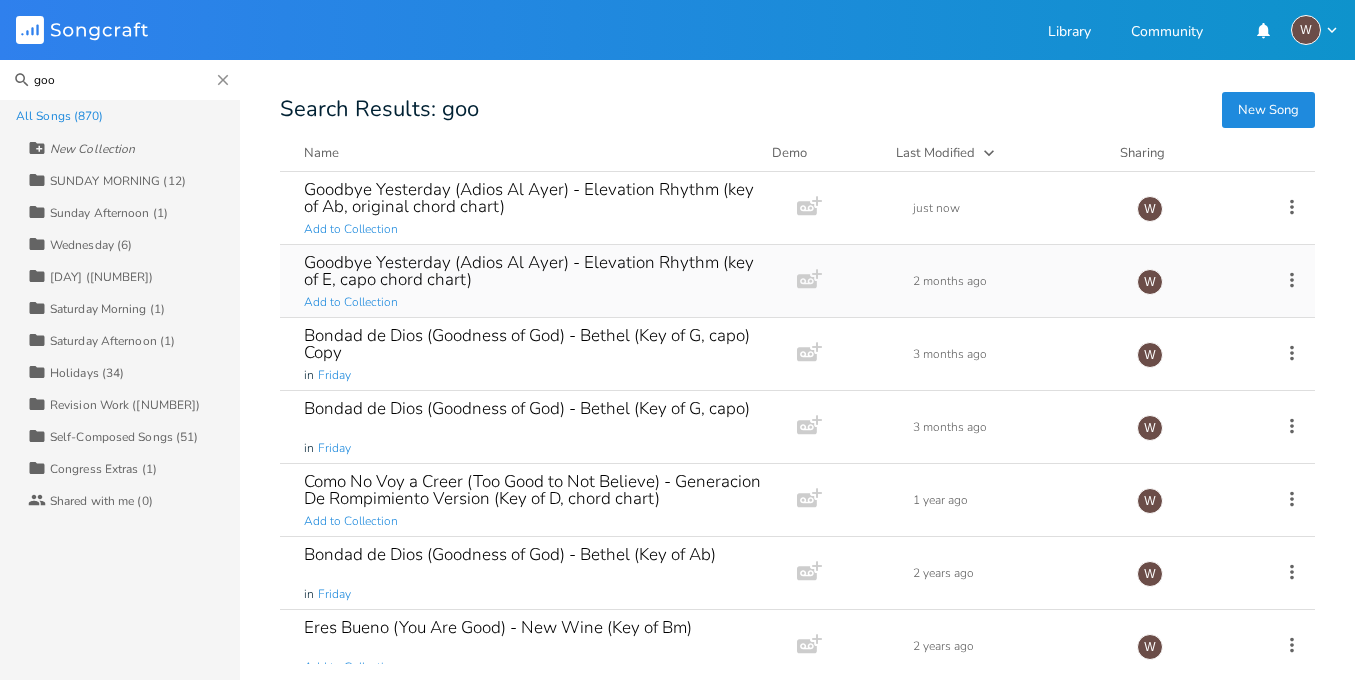 type on "goo" 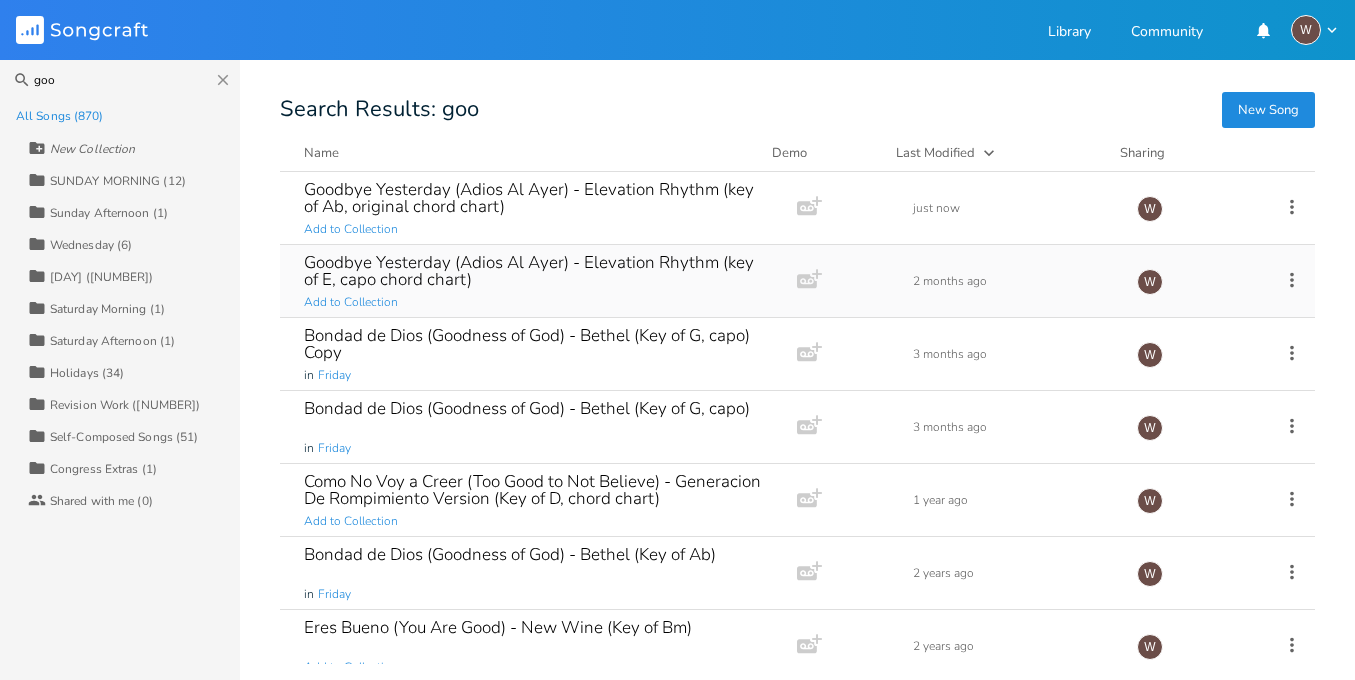 click on "Goodbye Yesterday (Adios Al Ayer) - Elevation Rhythm (key of E, capo chord chart)" at bounding box center (534, 271) 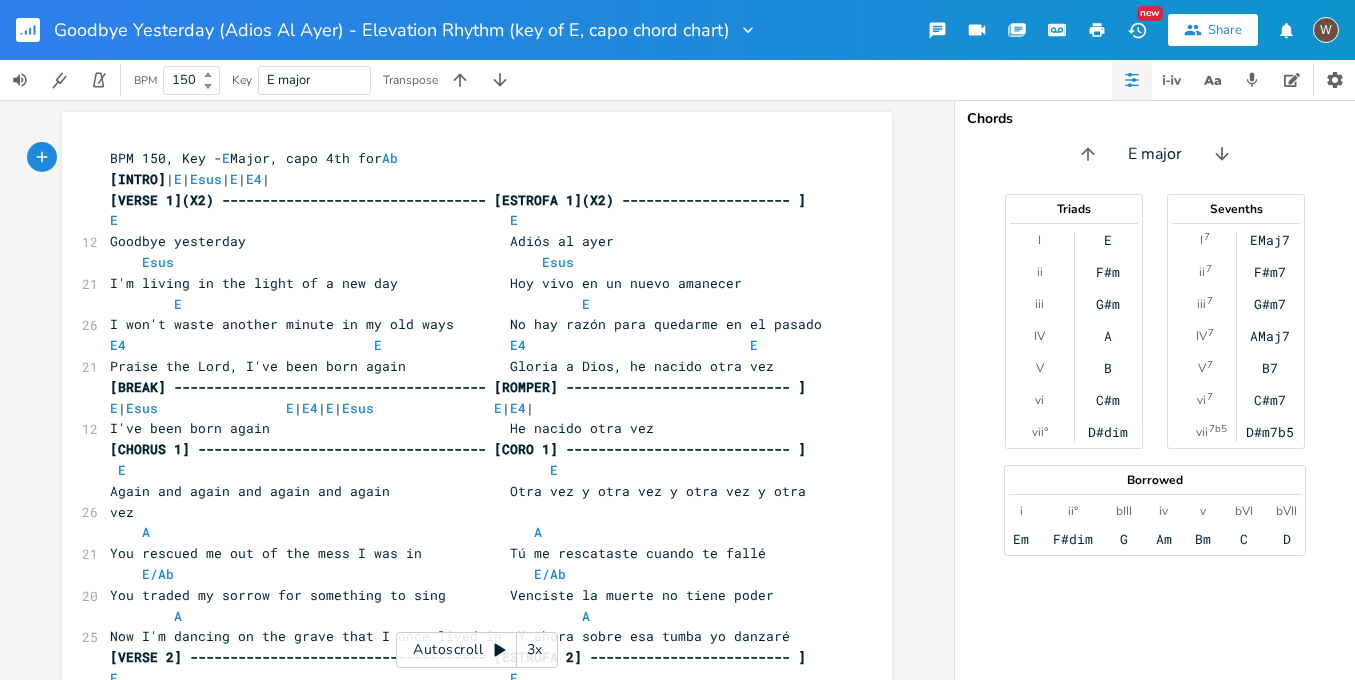 scroll, scrollTop: 0, scrollLeft: 3, axis: horizontal 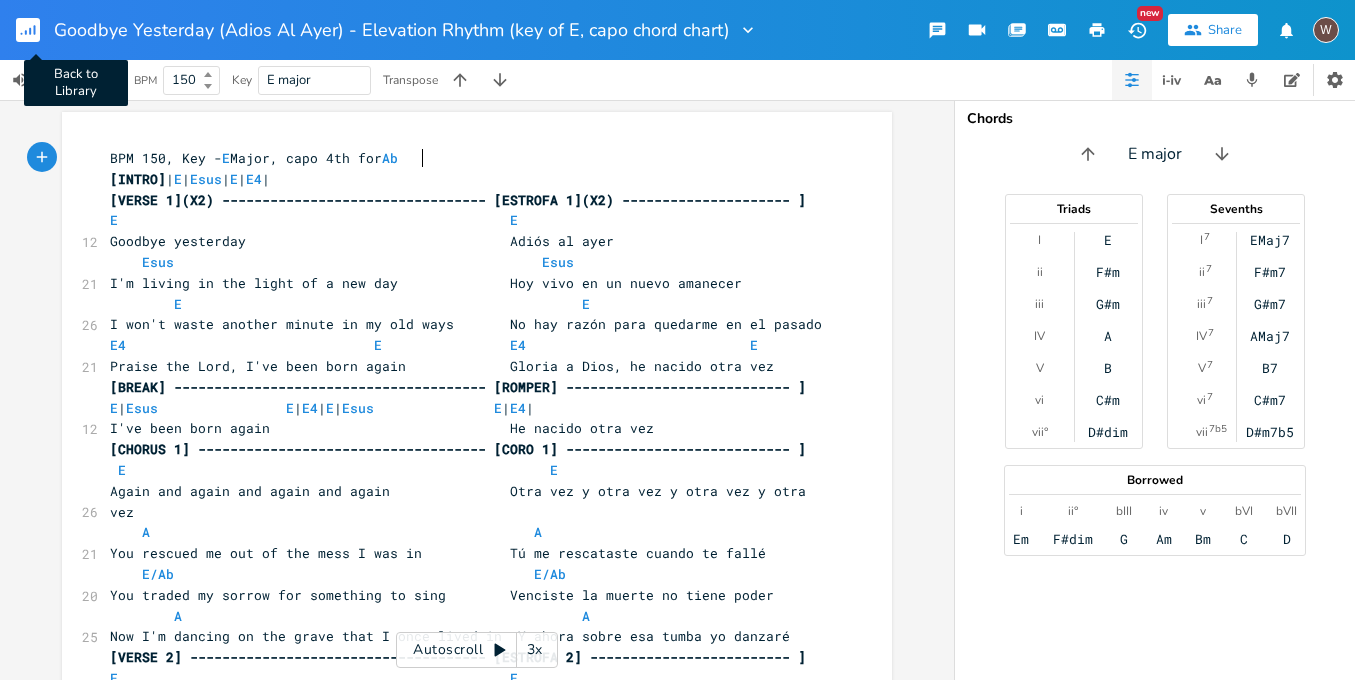 type 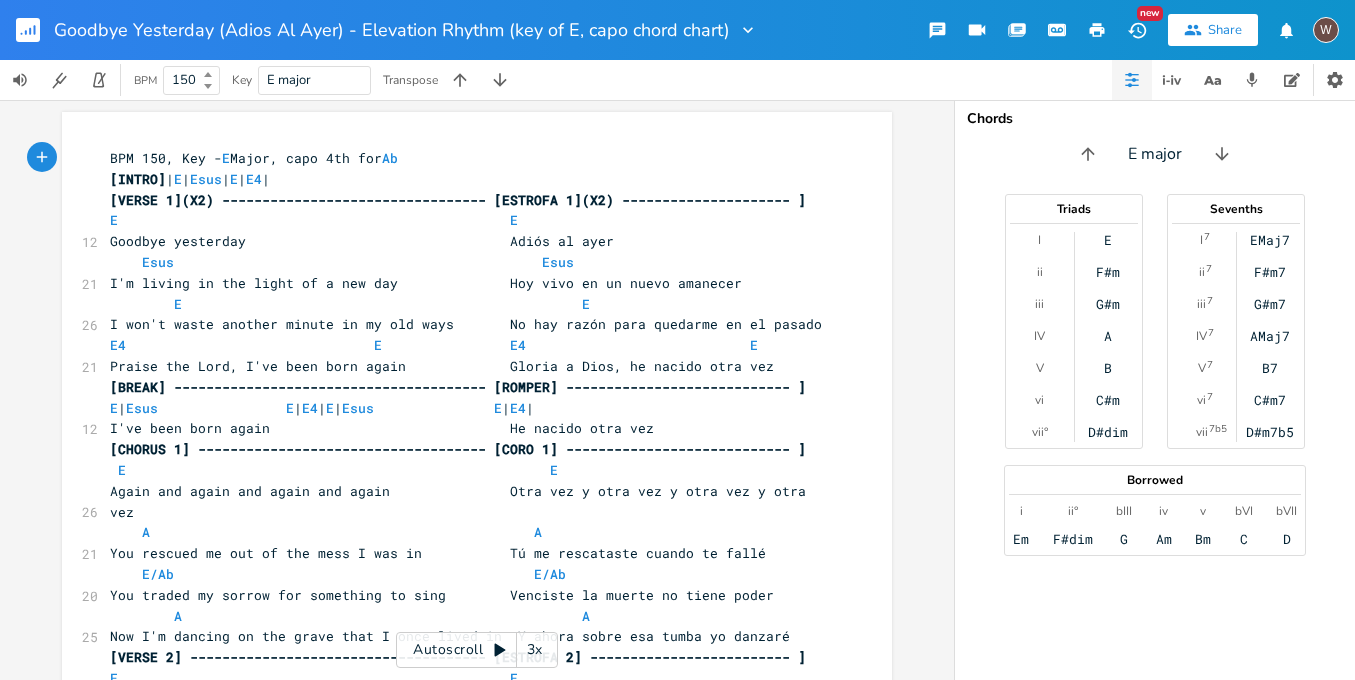 click 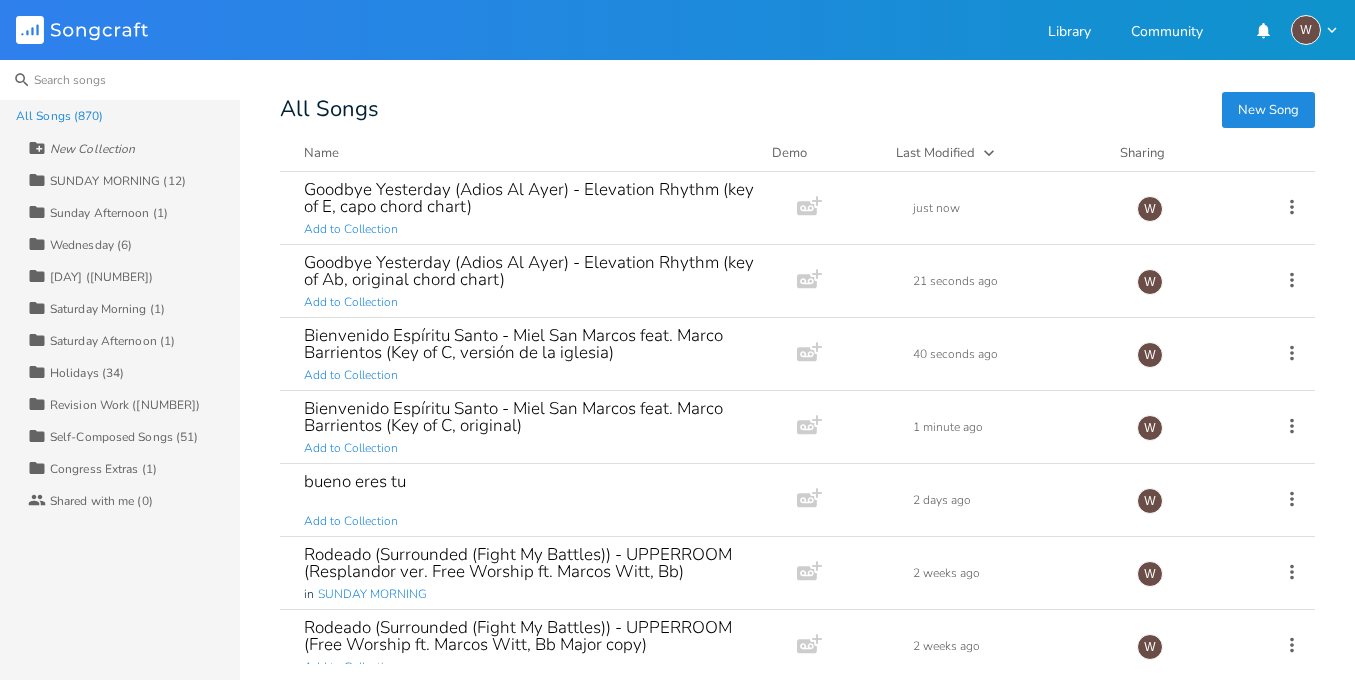 click at bounding box center (120, 80) 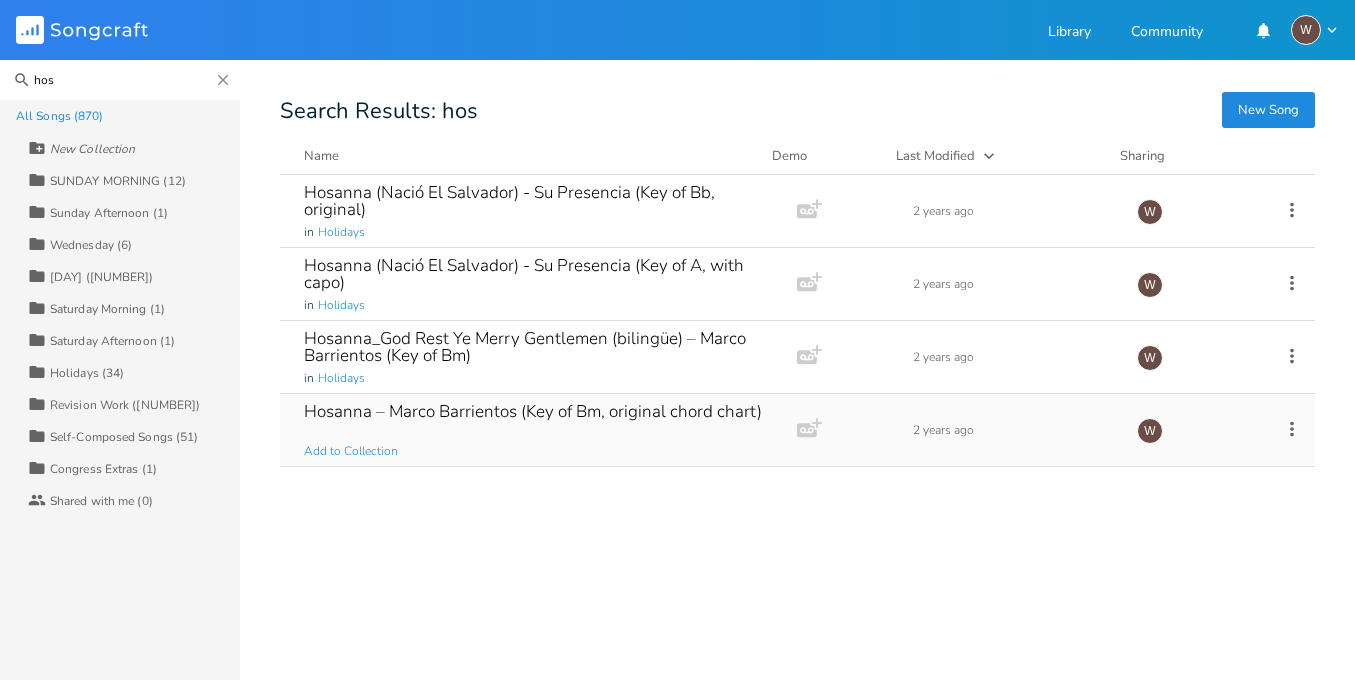 type on "hos" 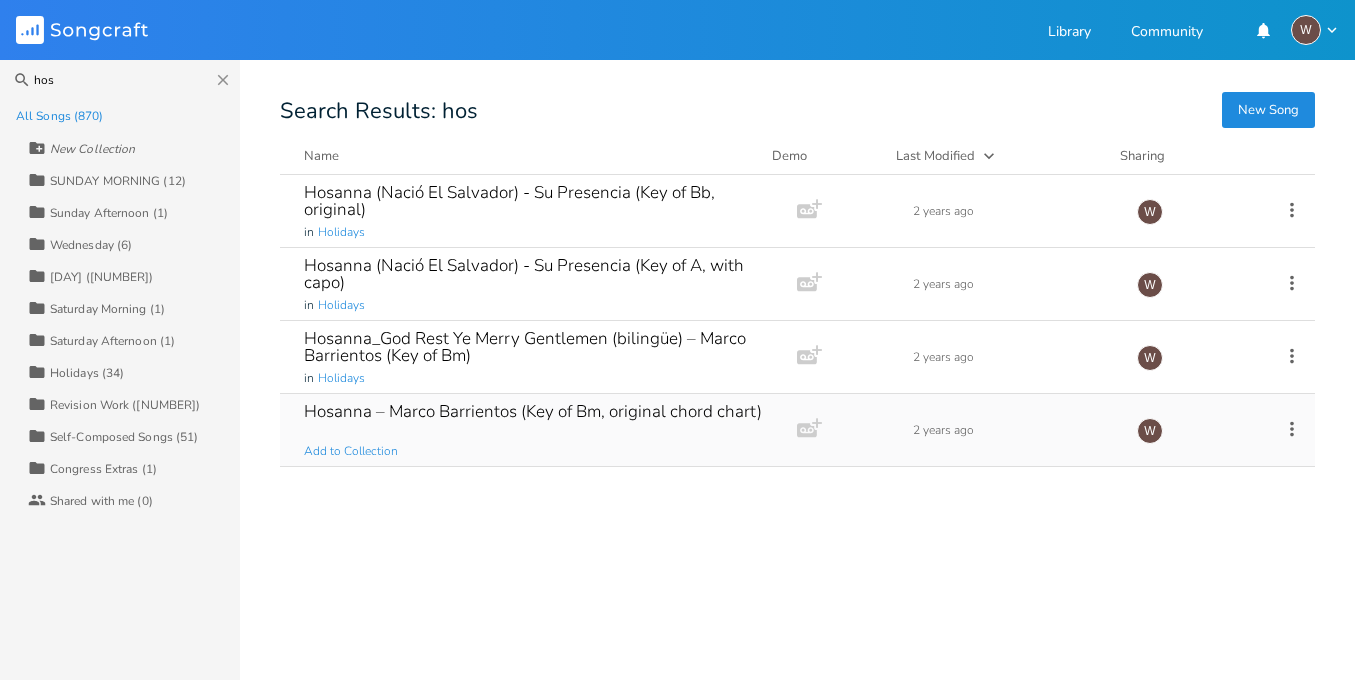 click on "Hosanna – Marco Barrientos (Key of Bm, original chord chart)" at bounding box center (533, 411) 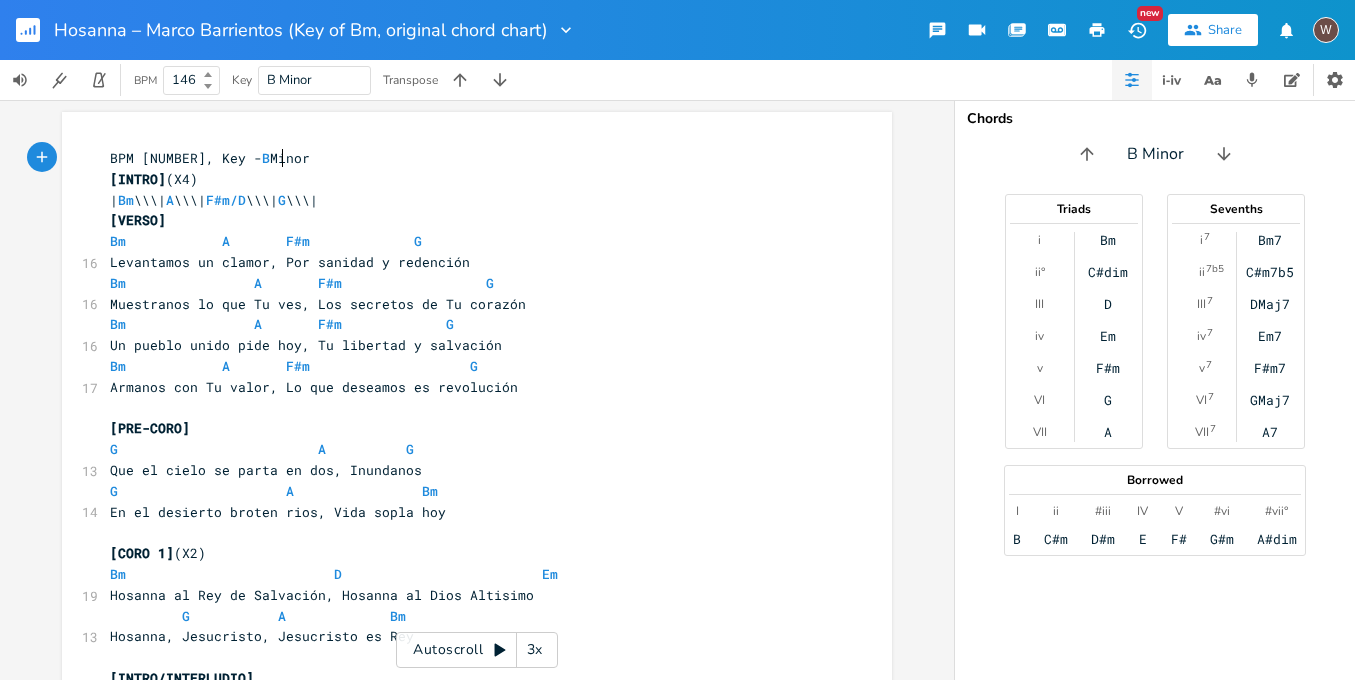 scroll, scrollTop: 0, scrollLeft: 3, axis: horizontal 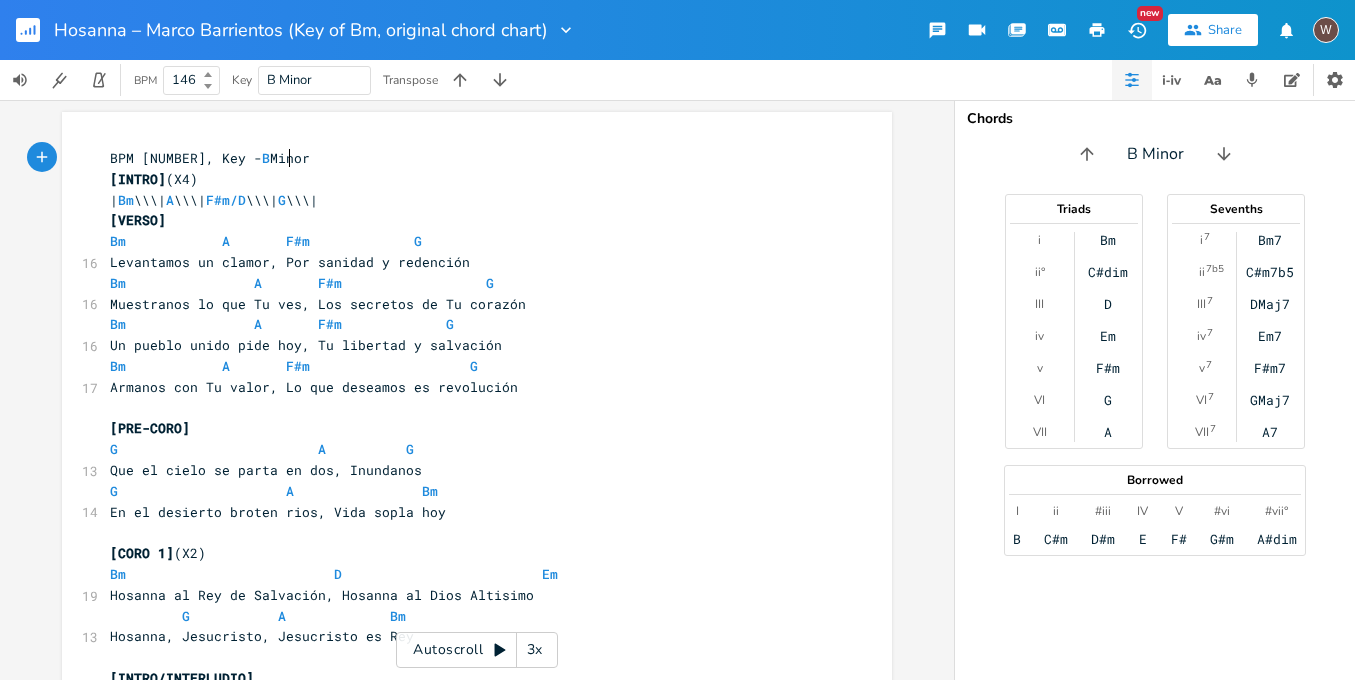 type 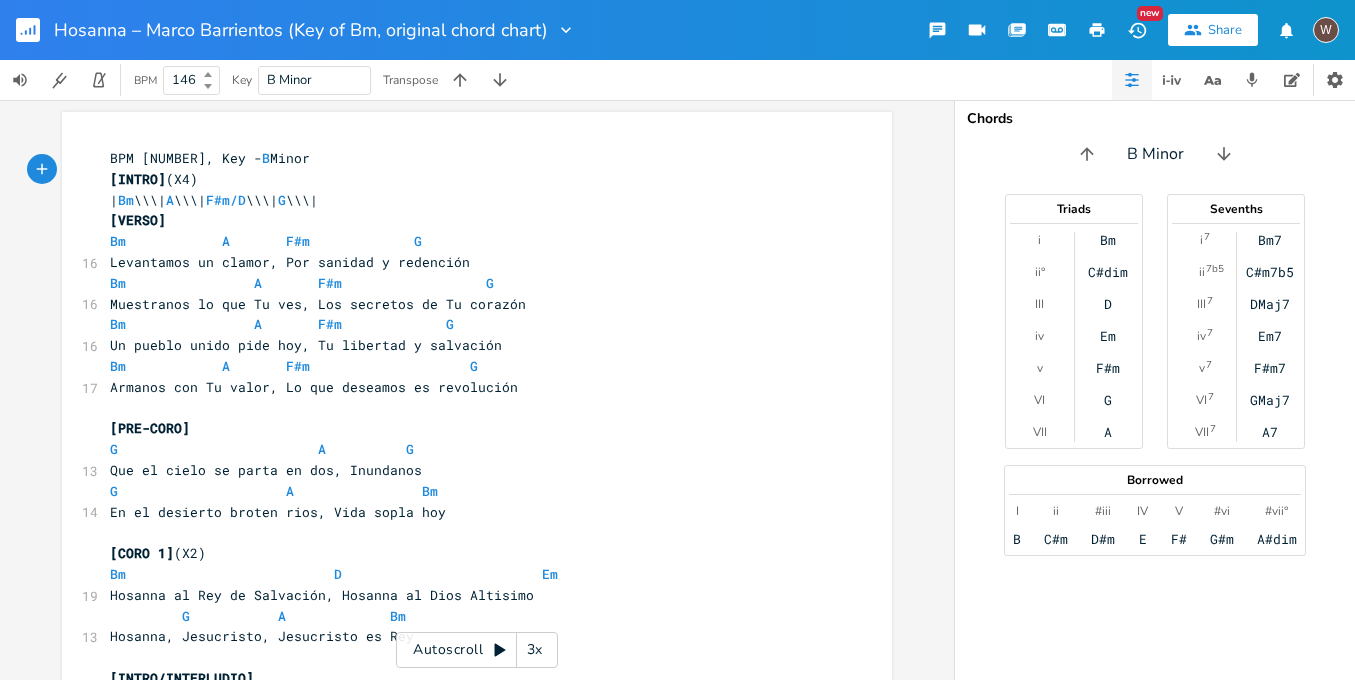 click at bounding box center [36, 30] 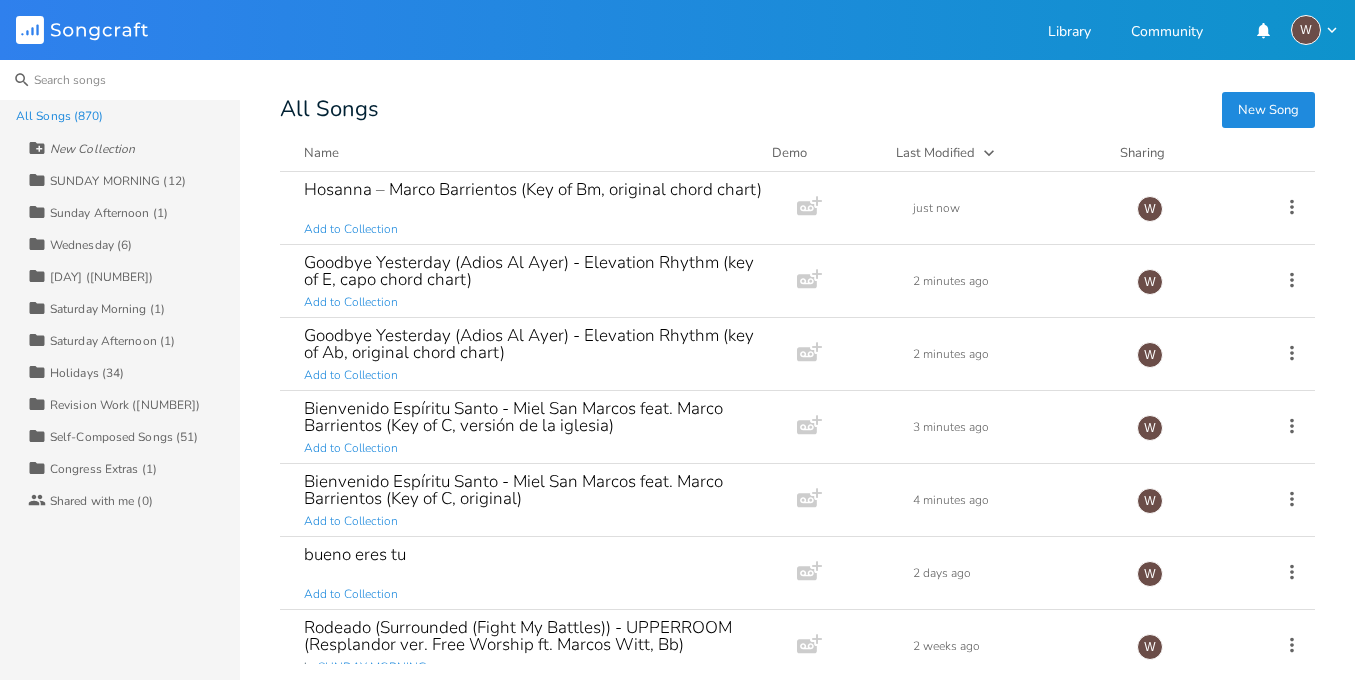 click at bounding box center [120, 80] 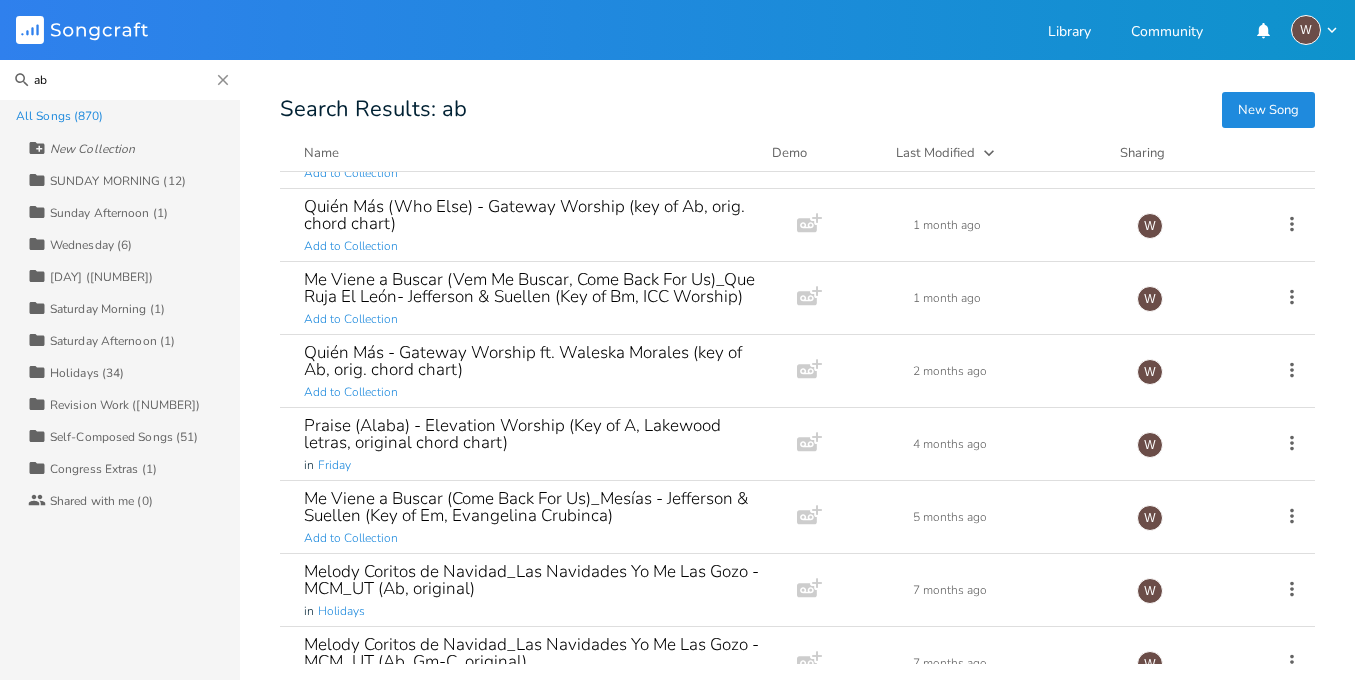 scroll, scrollTop: 0, scrollLeft: 0, axis: both 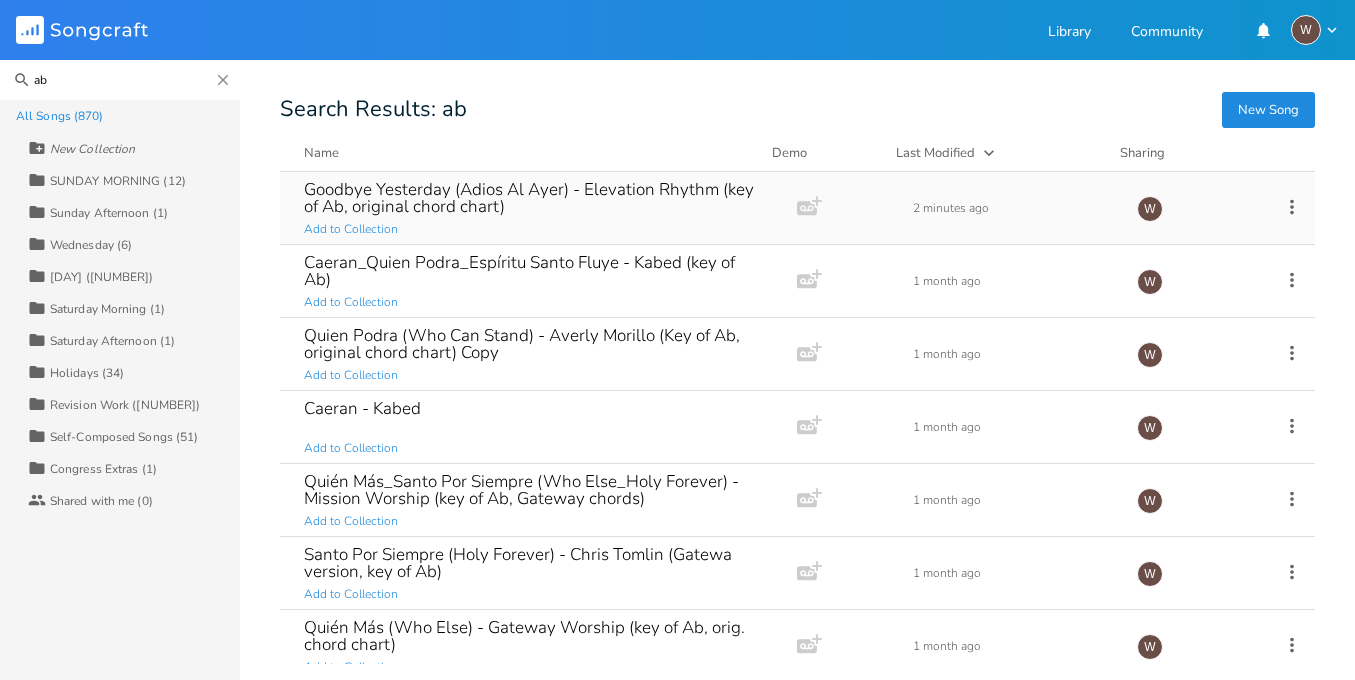type on "ab" 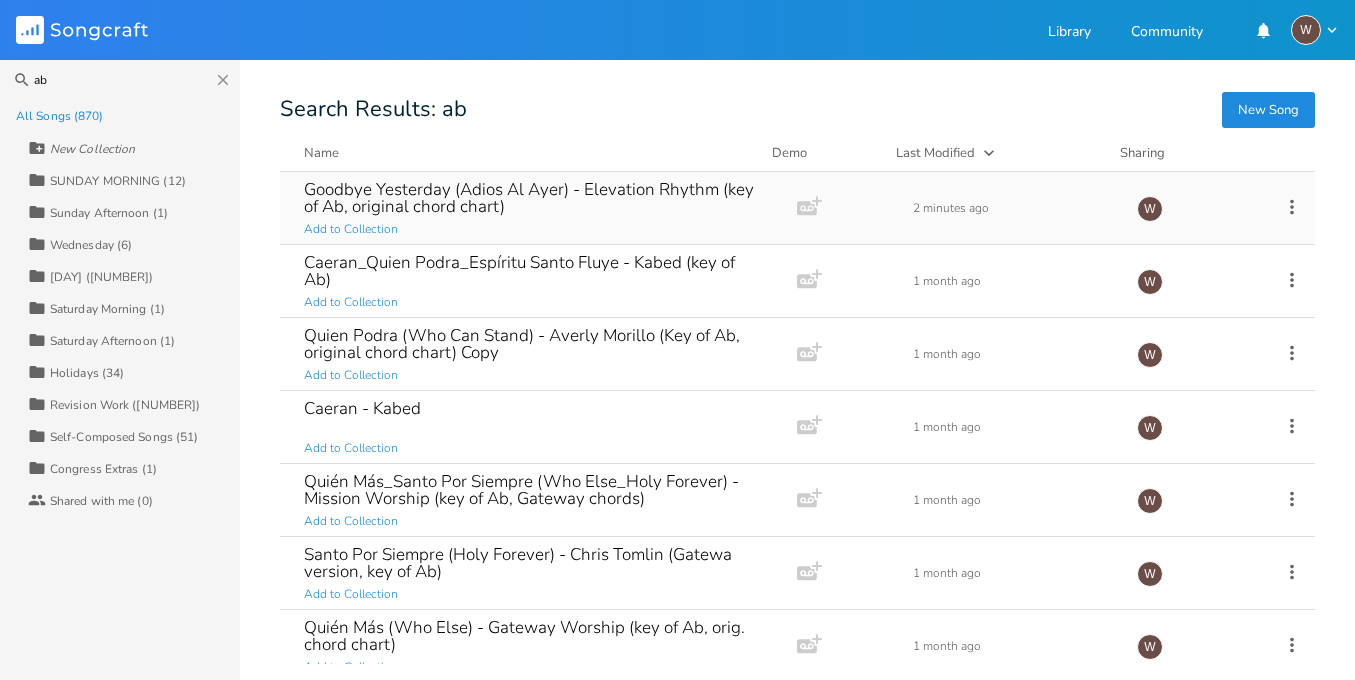 click on "Goodbye Yesterday (Adios Al Ayer) - Elevation Rhythm (key of Ab, original chord chart)" at bounding box center [534, 198] 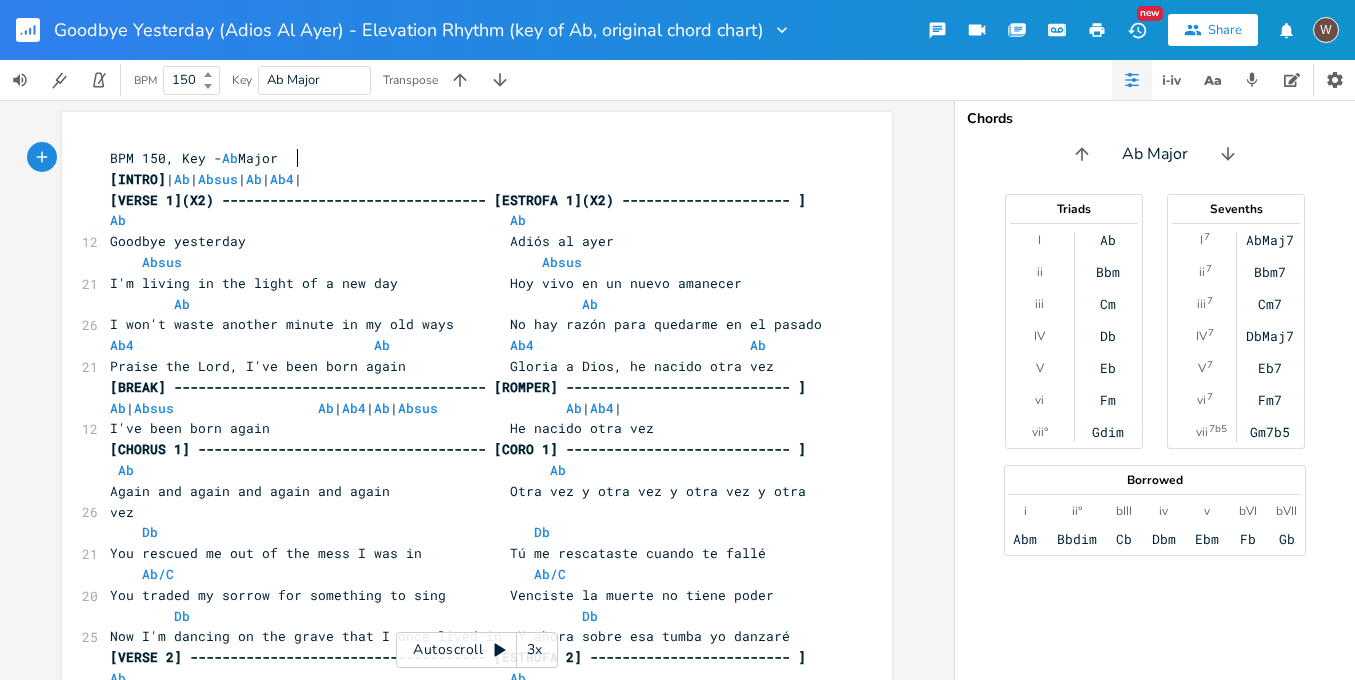 scroll, scrollTop: 0, scrollLeft: 1, axis: horizontal 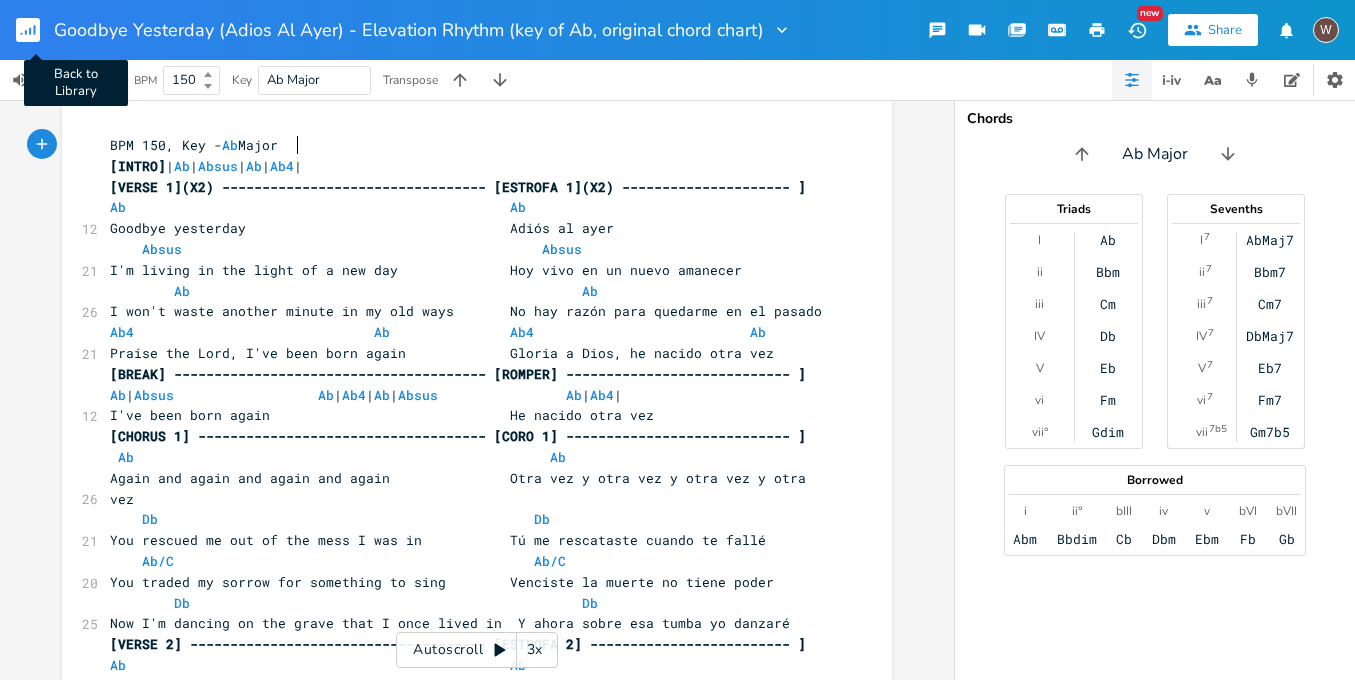 click 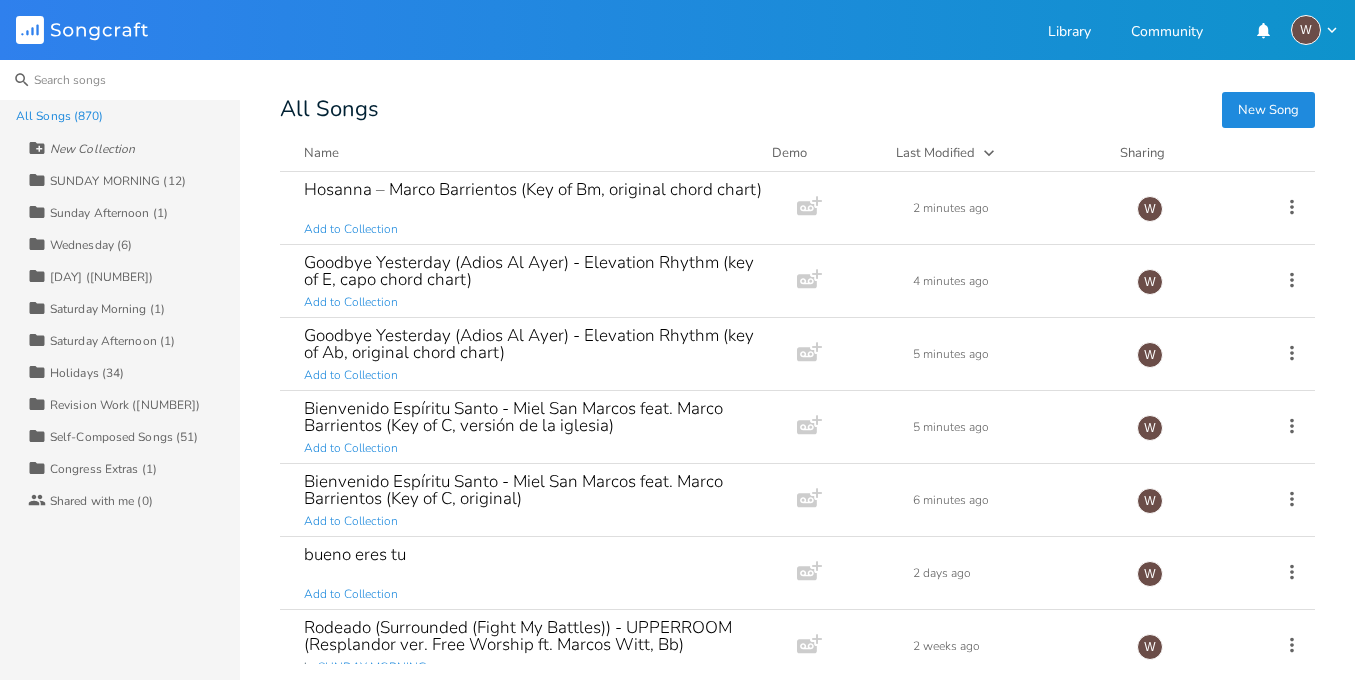 click at bounding box center (120, 80) 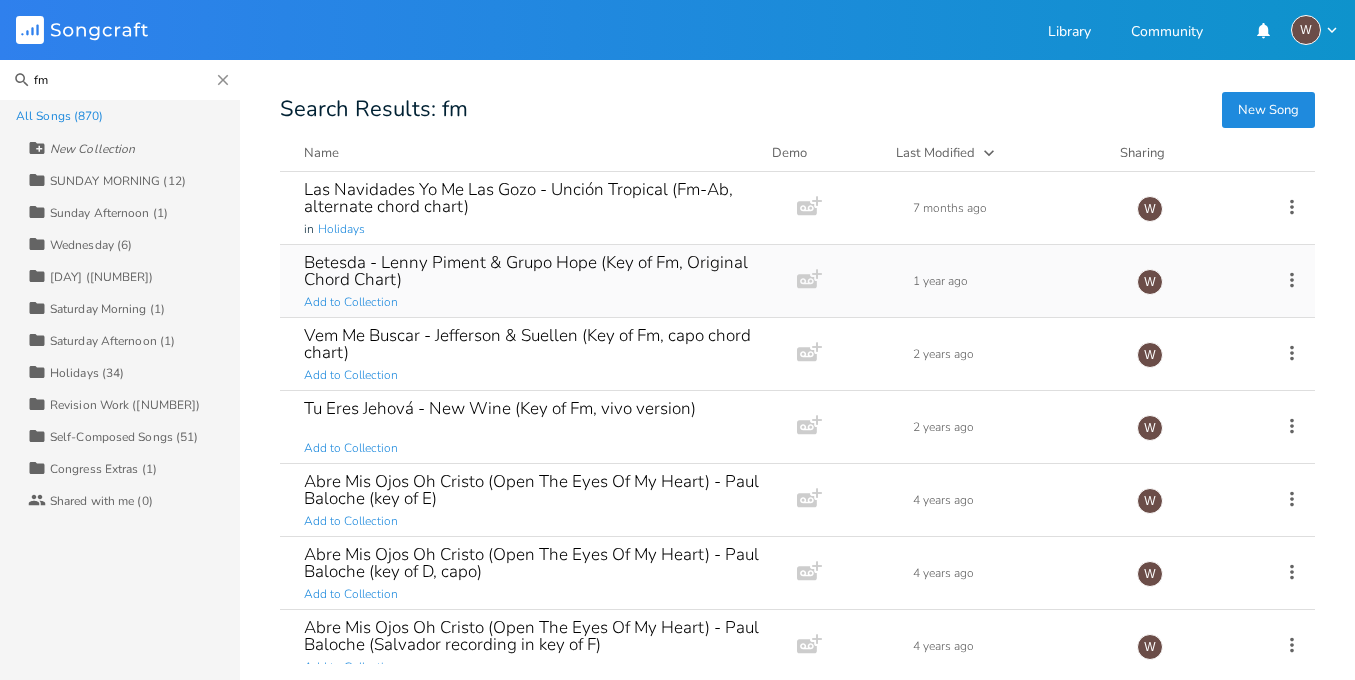 type on "fm" 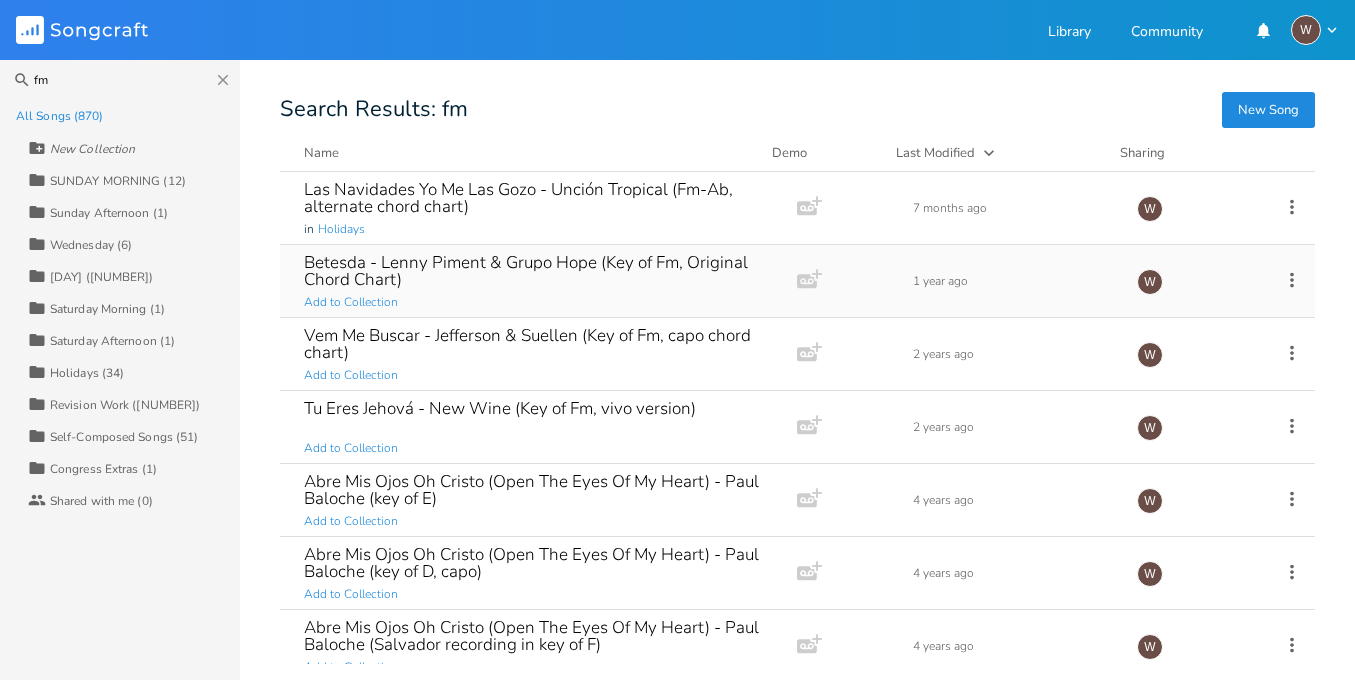 click on "Betesda - Lenny Piment & Grupo Hope (Key of Fm, Original Chord Chart)" at bounding box center [534, 271] 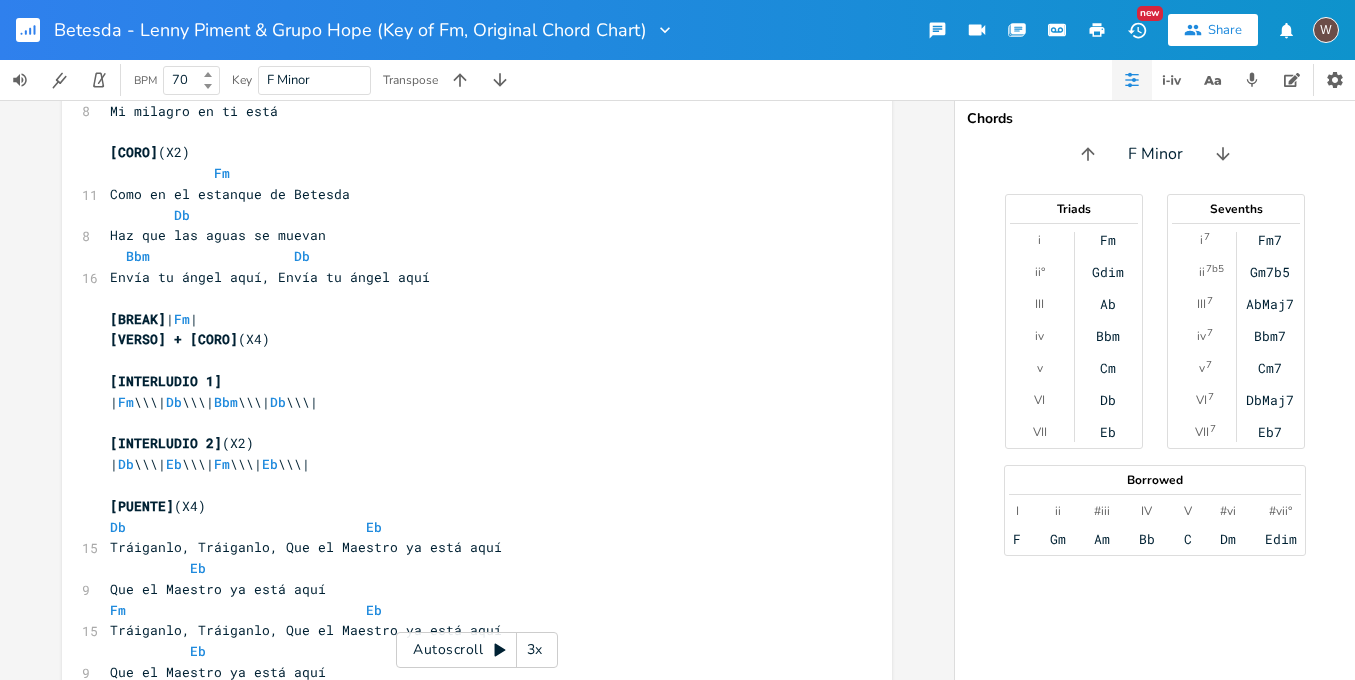 scroll, scrollTop: 0, scrollLeft: 0, axis: both 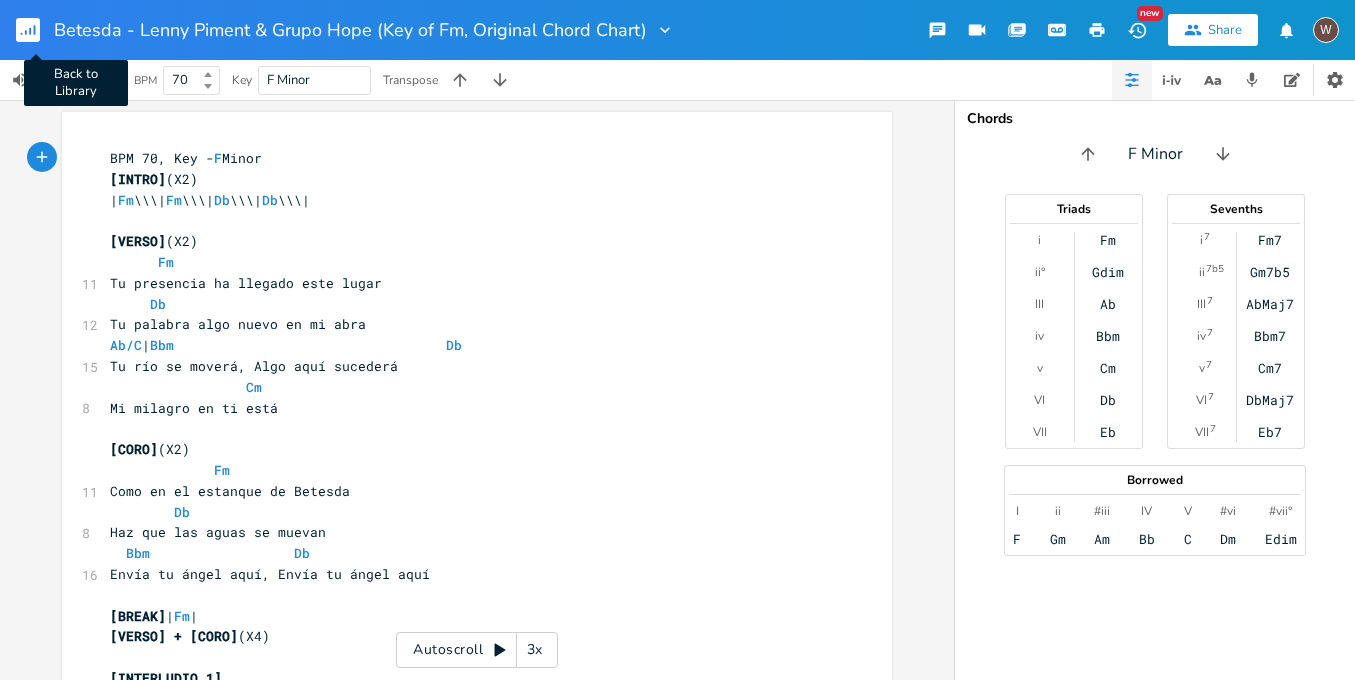 click 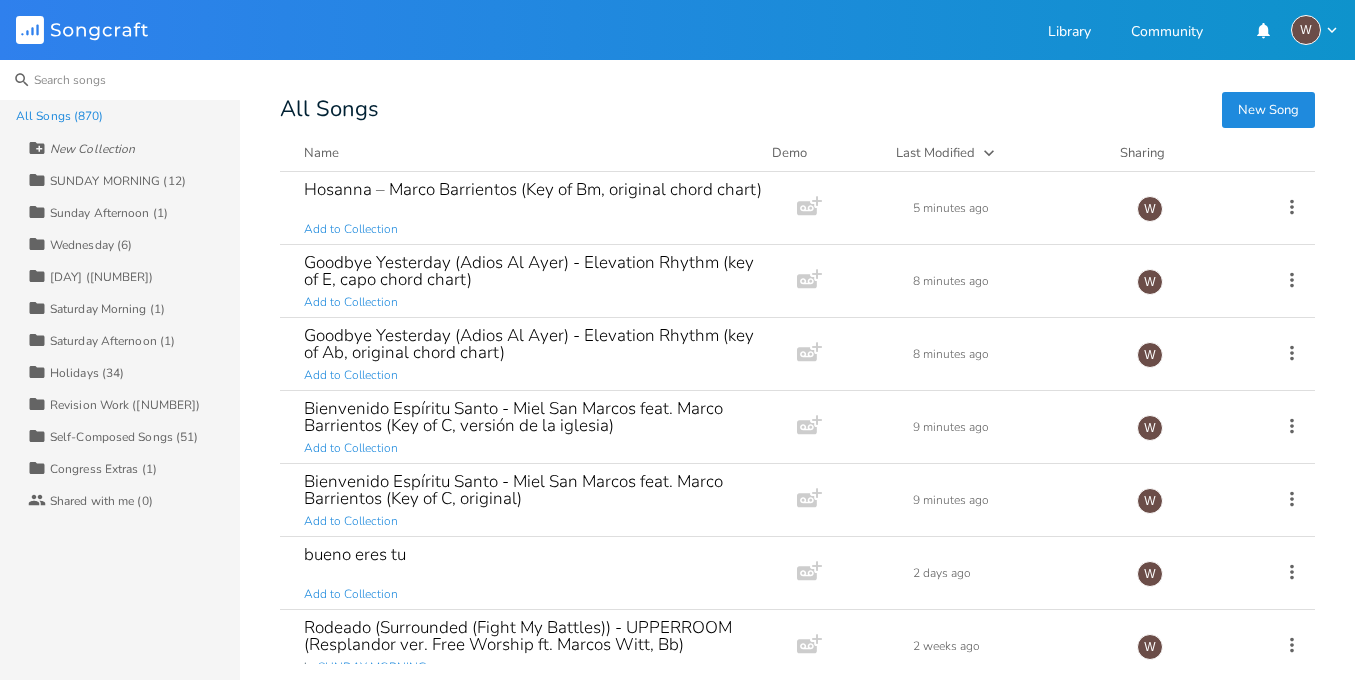 click at bounding box center [120, 80] 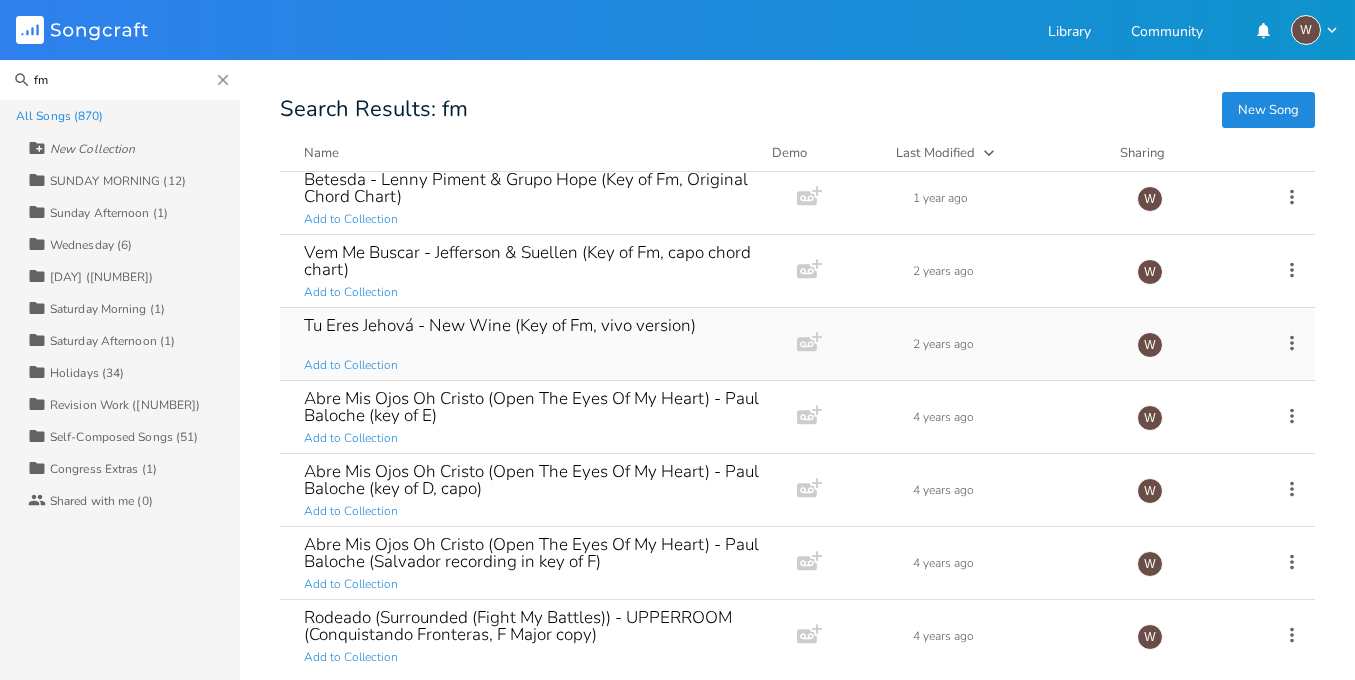 scroll, scrollTop: 92, scrollLeft: 0, axis: vertical 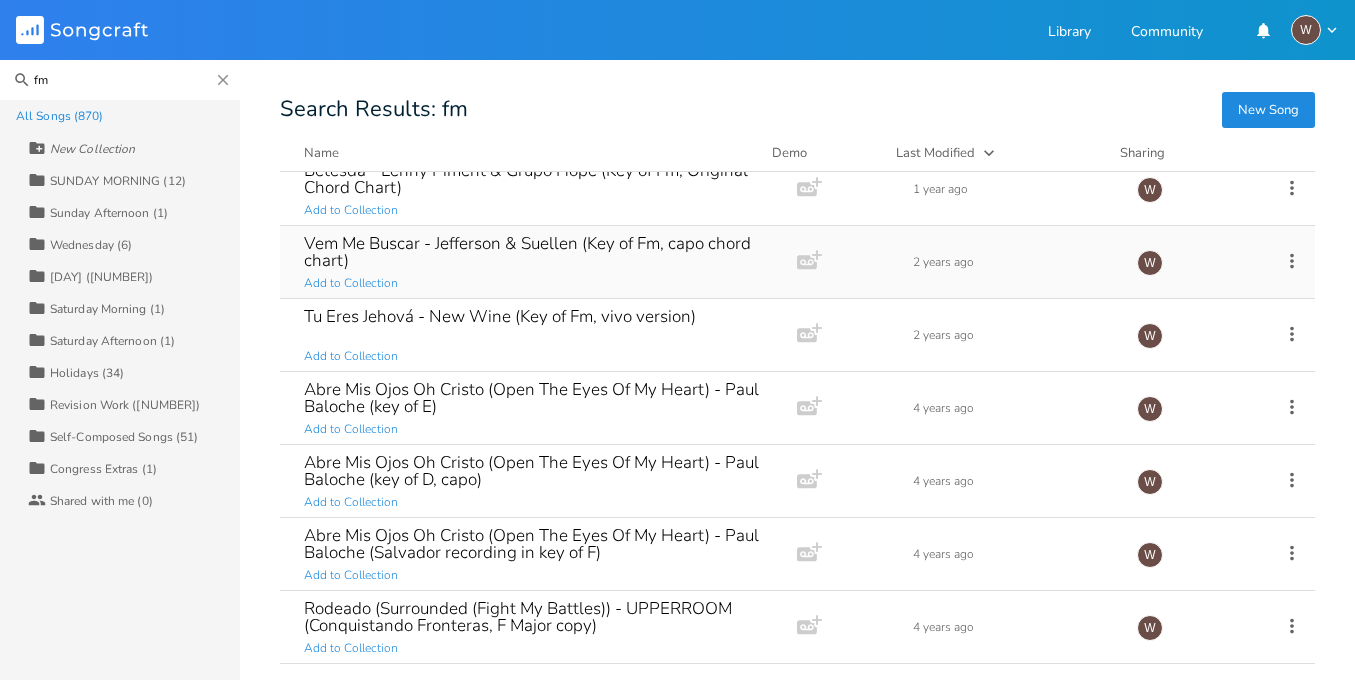 type on "f" 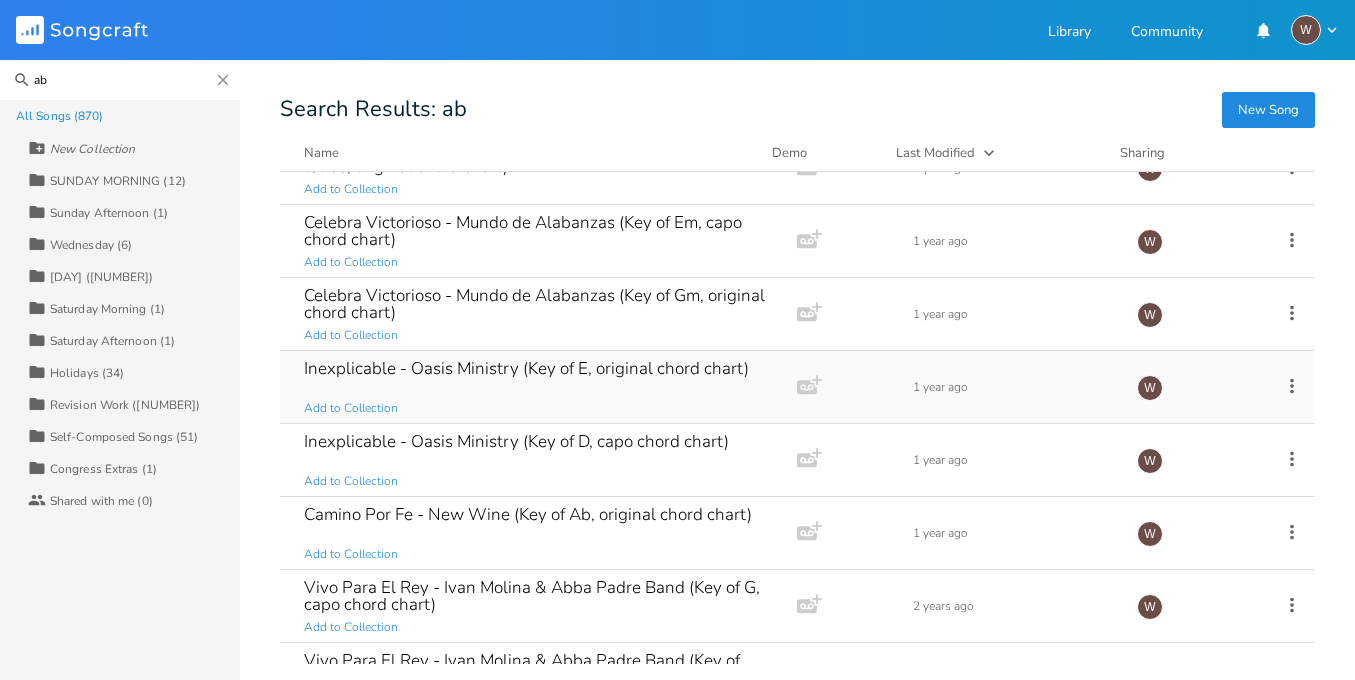 scroll, scrollTop: 2940, scrollLeft: 0, axis: vertical 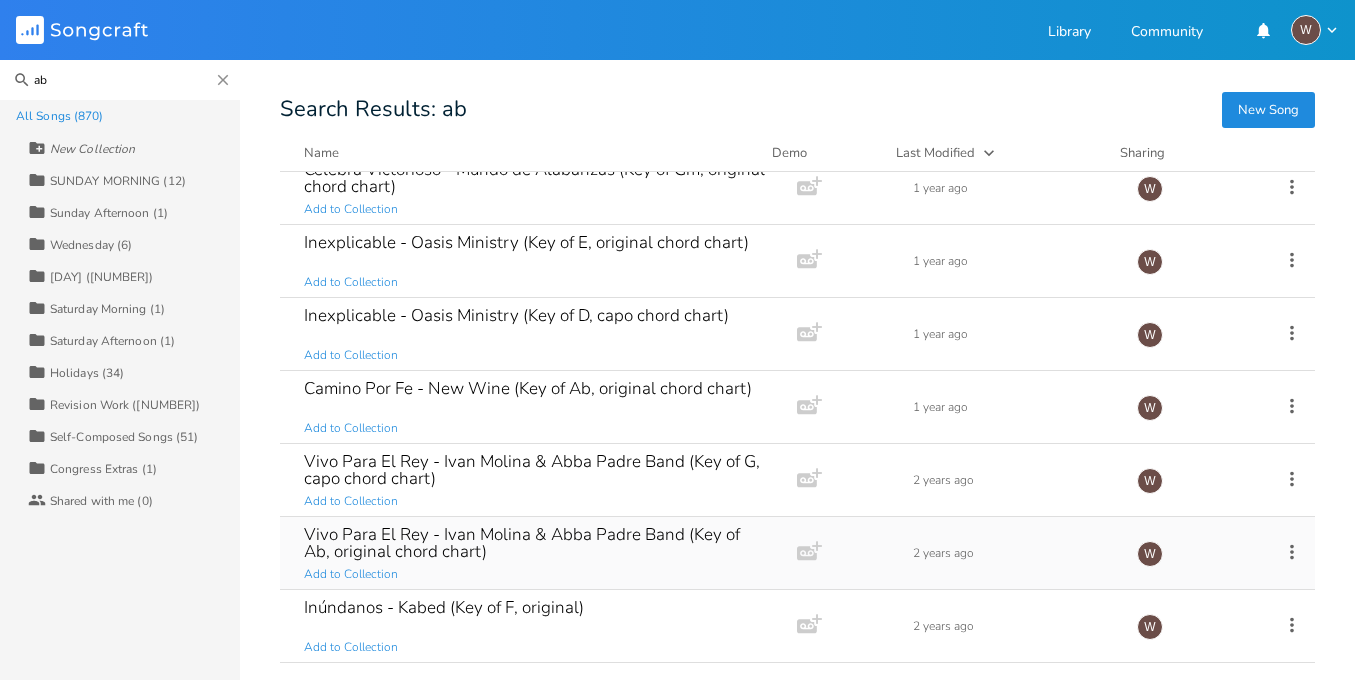 type on "ab" 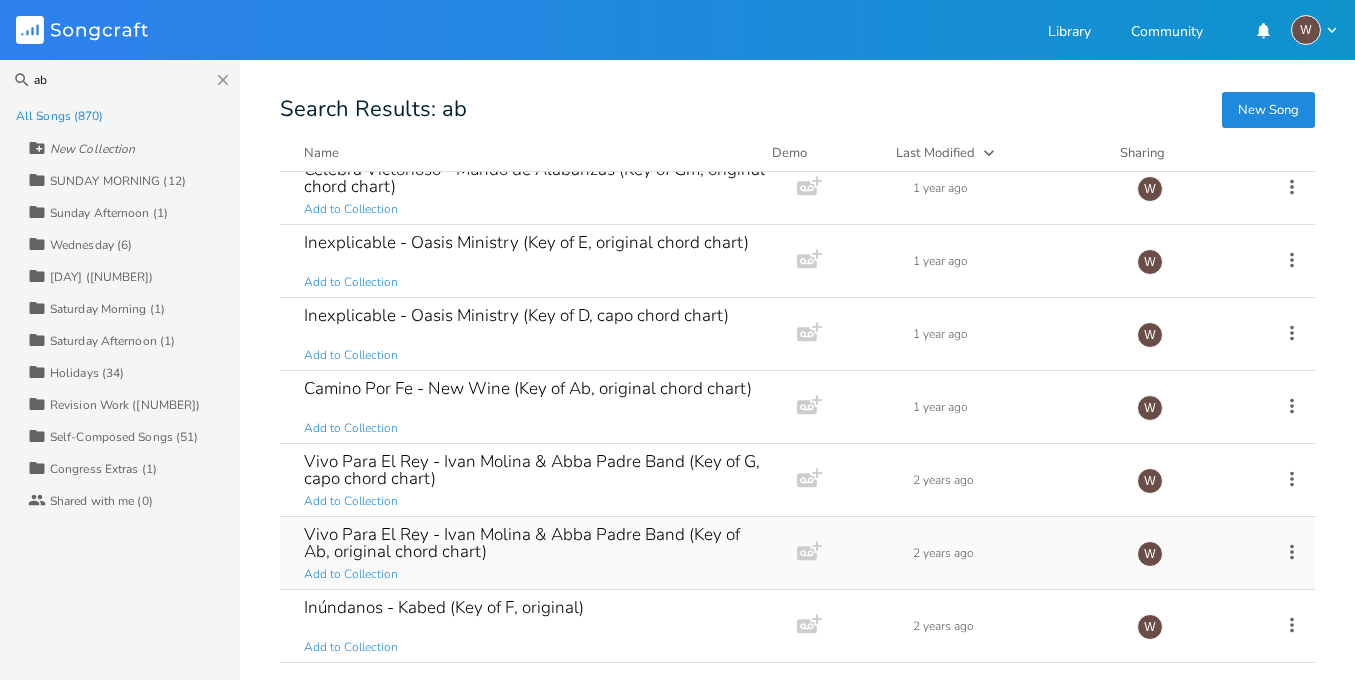 click on "Vivo Para El Rey - Ivan Molina & Abba Padre Band (Key of Ab, original chord chart)" at bounding box center (534, 543) 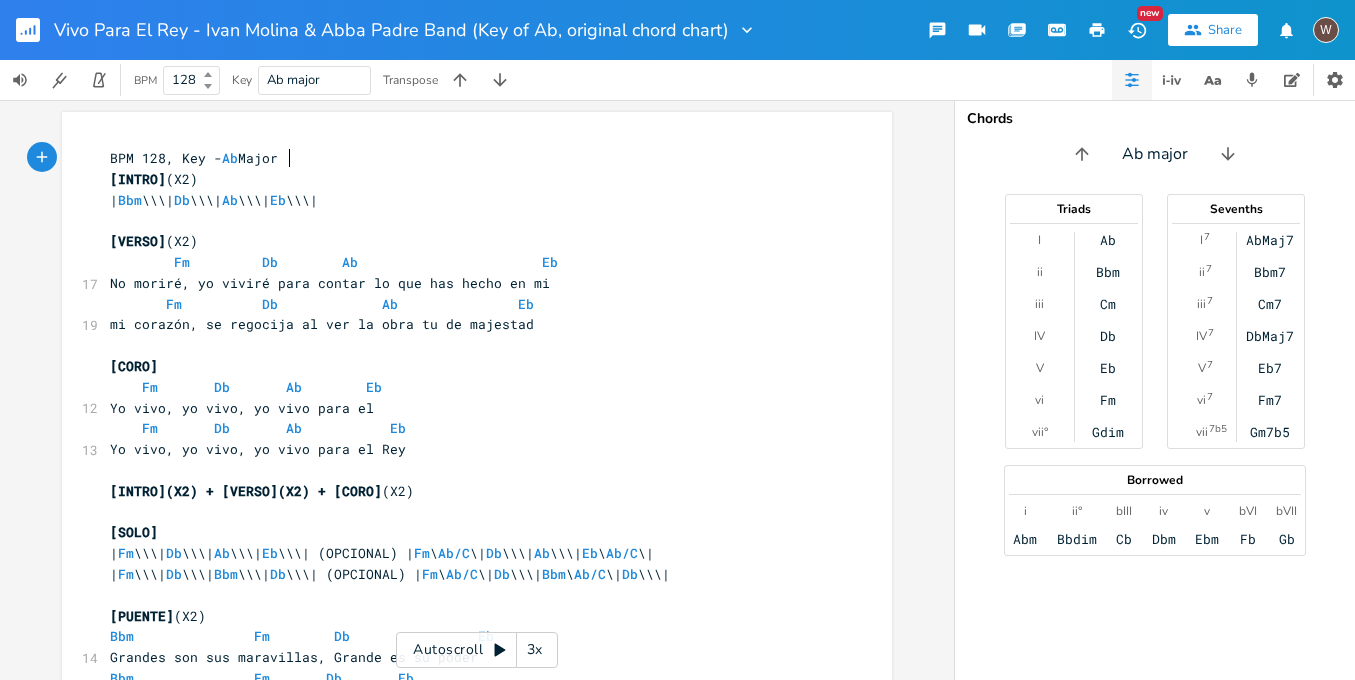 scroll, scrollTop: 0, scrollLeft: 3, axis: horizontal 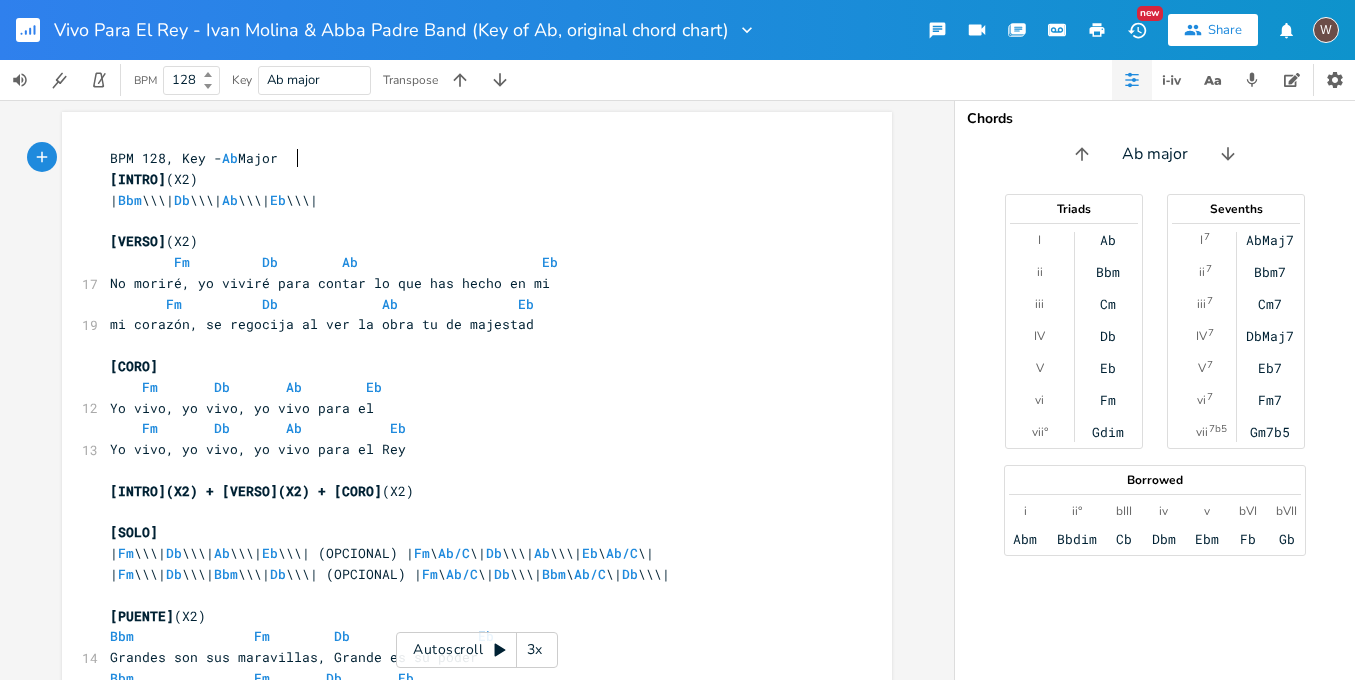 type 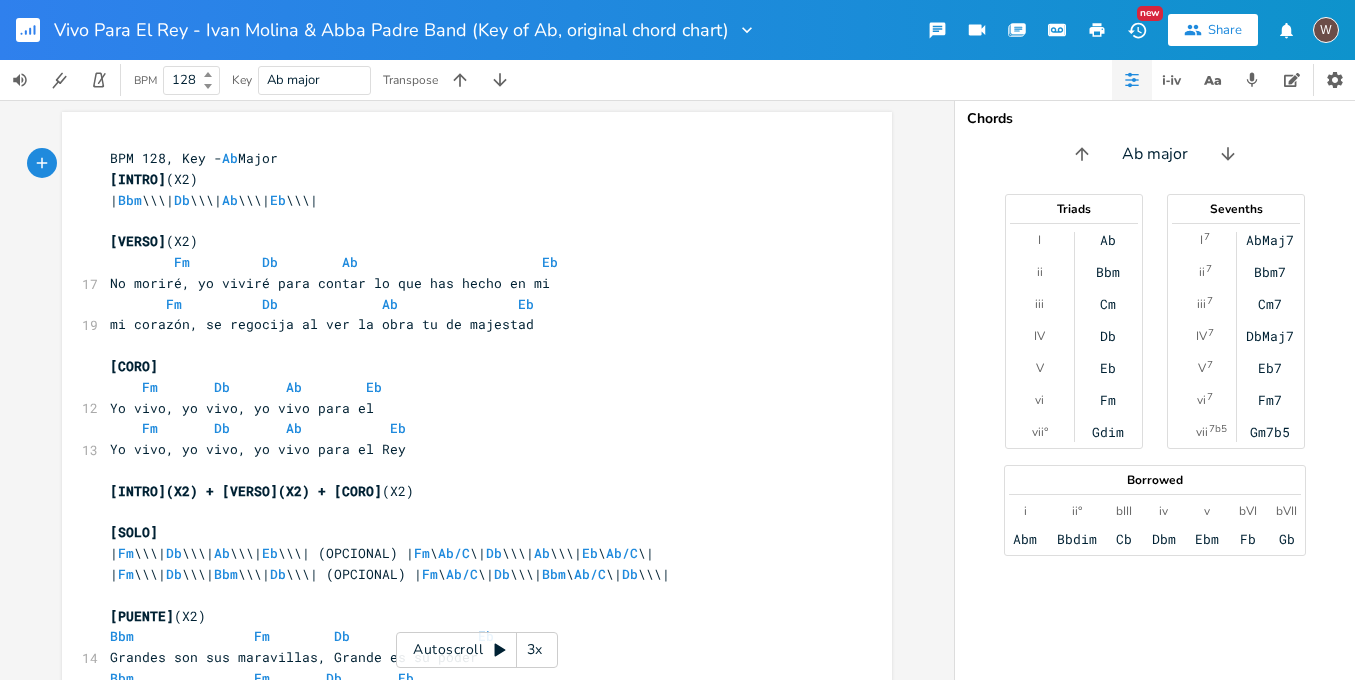 click 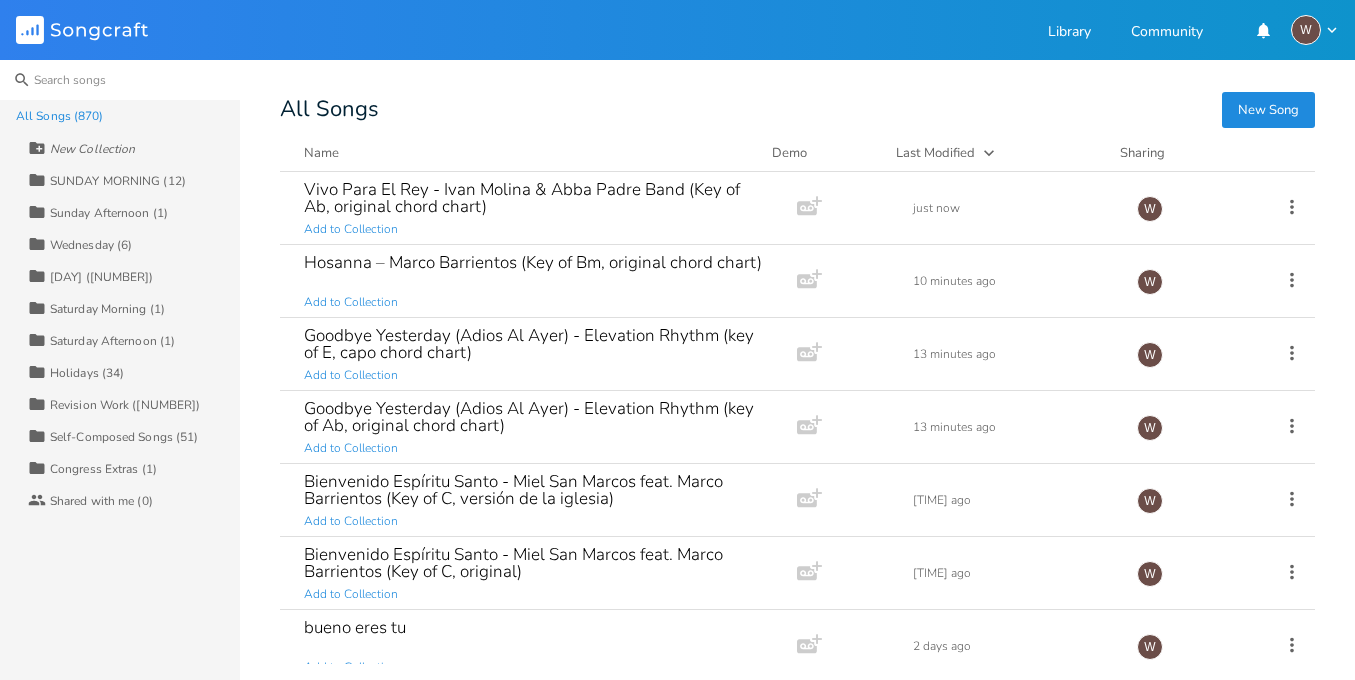 click at bounding box center [120, 80] 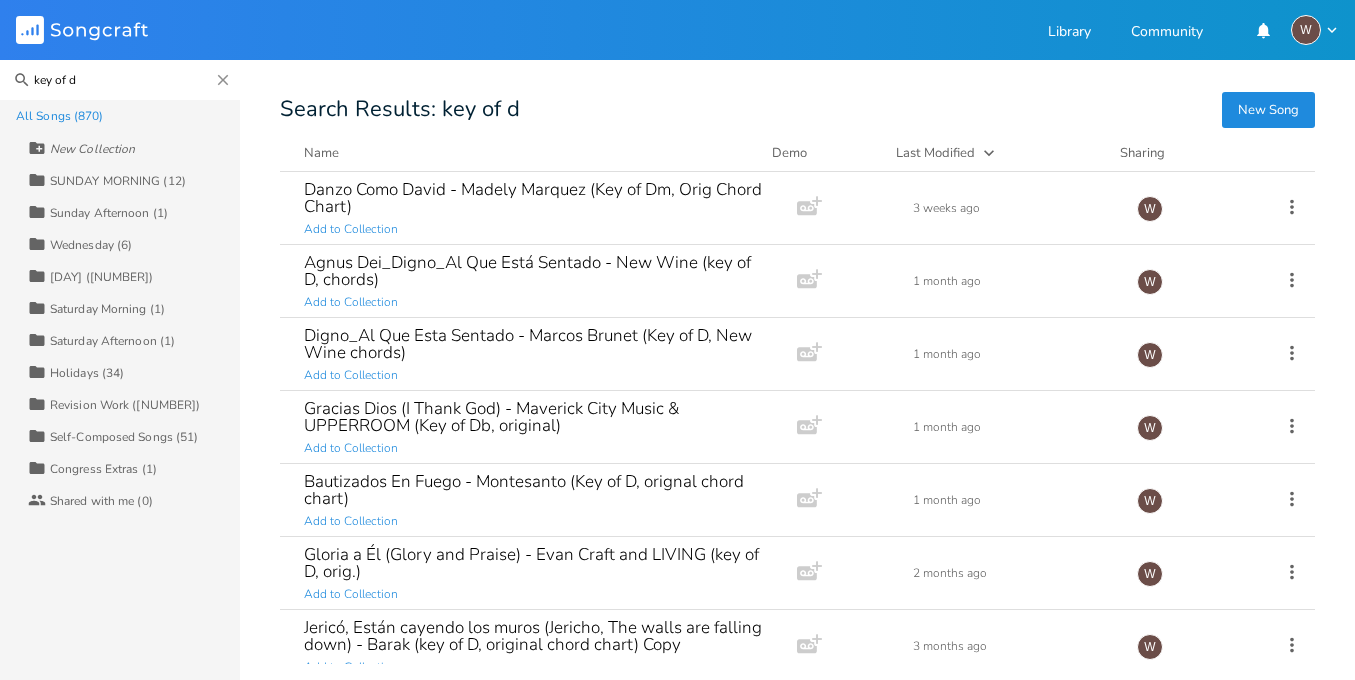 type on "key of d" 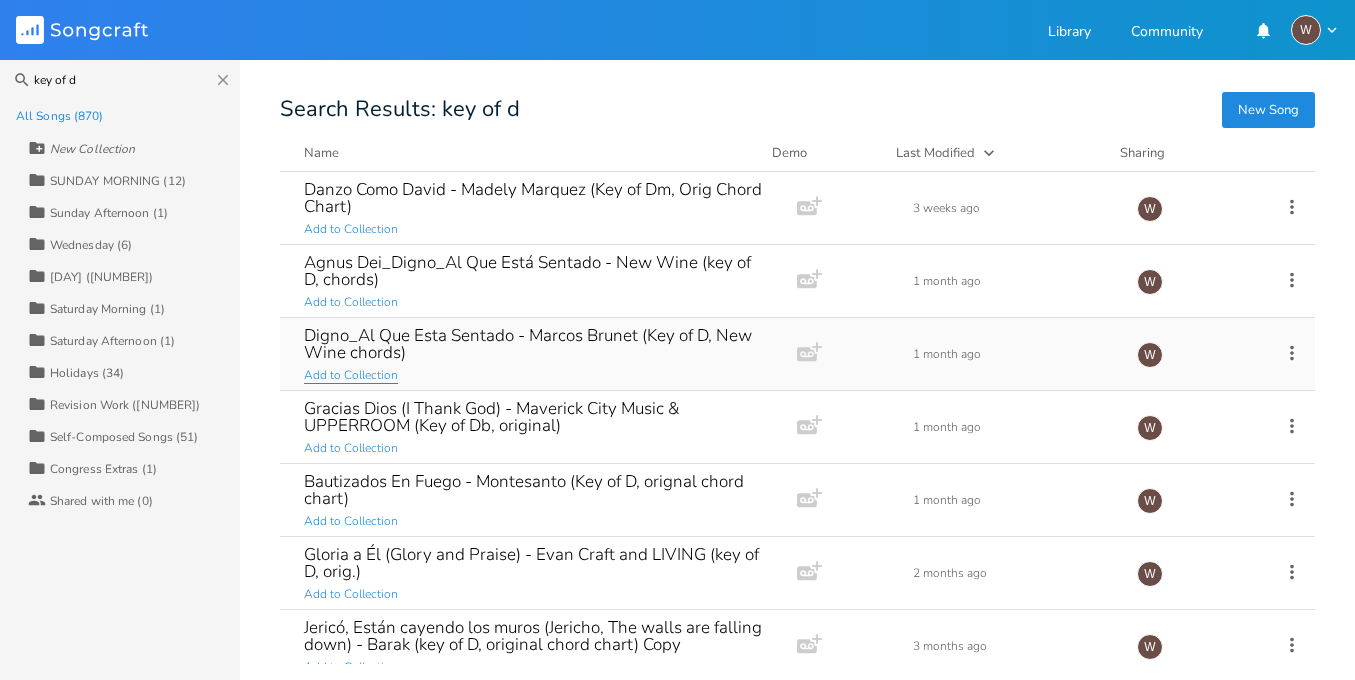 click on "Add to Collection" at bounding box center (351, 375) 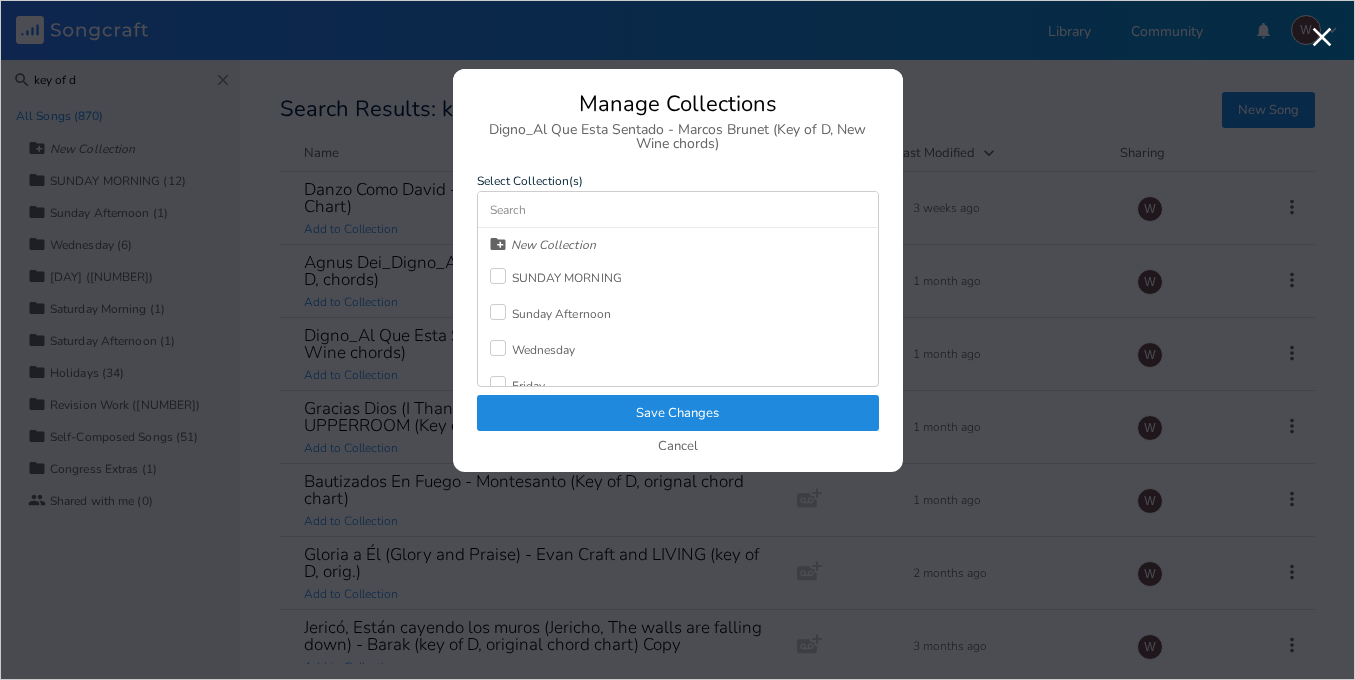 drag, startPoint x: 671, startPoint y: 435, endPoint x: 657, endPoint y: 431, distance: 14.56022 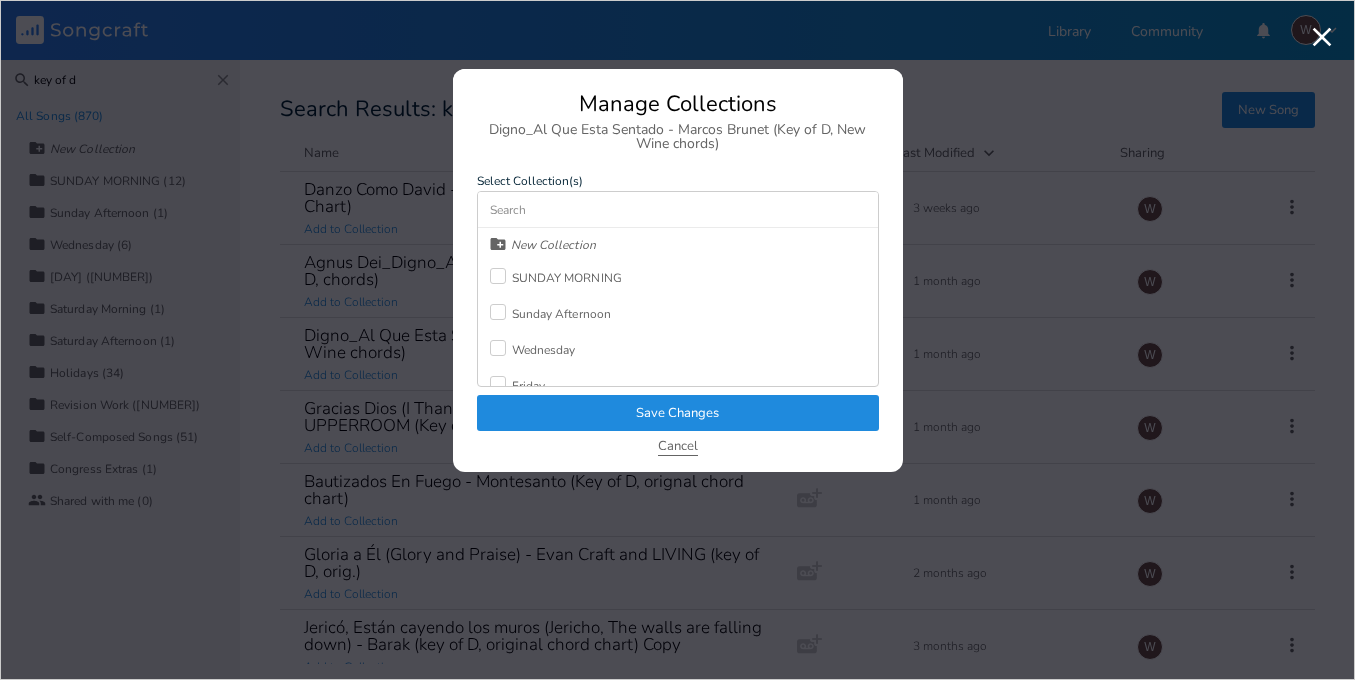 click on "Cancel" at bounding box center [678, 447] 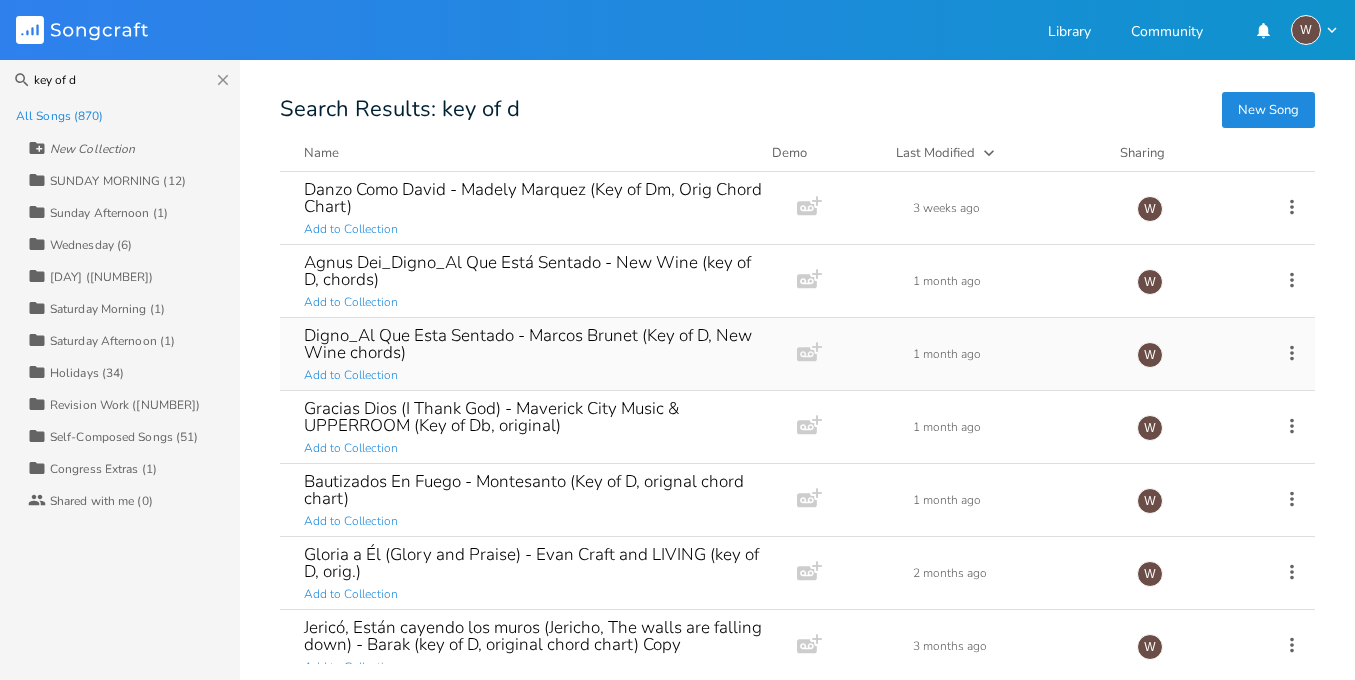 click on "Digno_Al Que Esta Sentado - Marcos Brunet (Key of D, New Wine chords)" at bounding box center [534, 344] 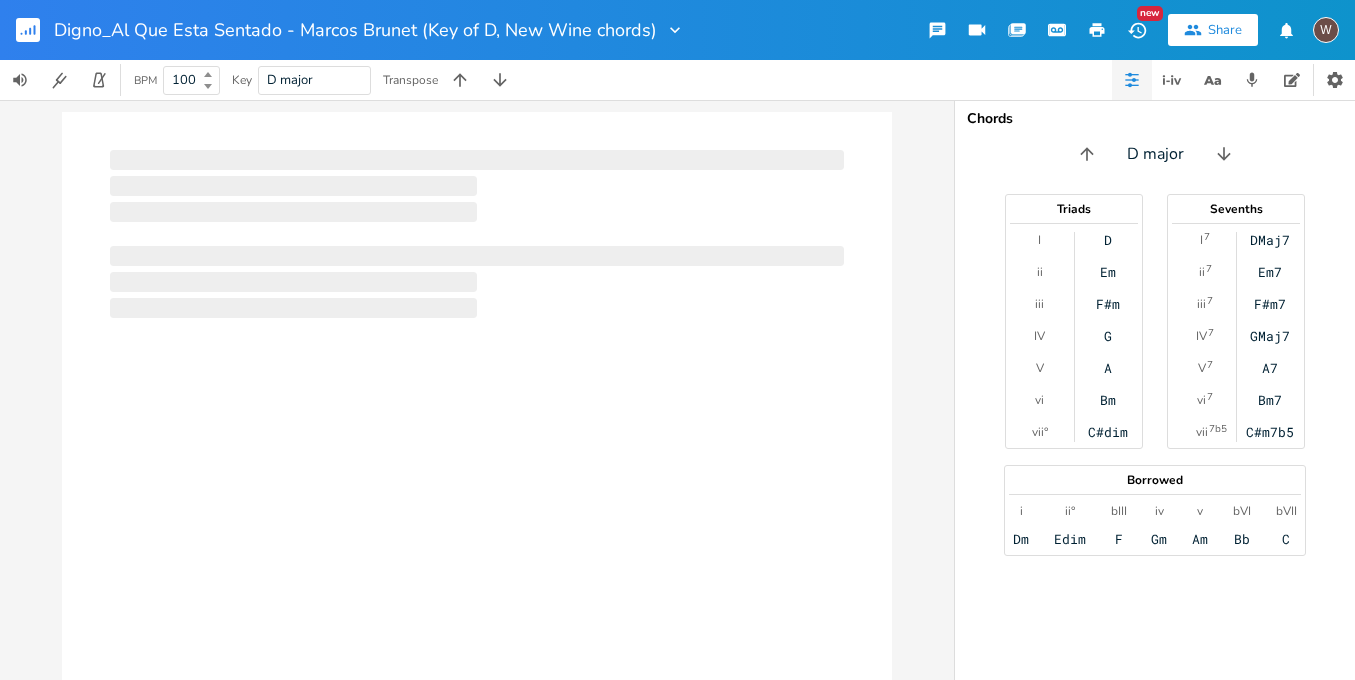 scroll, scrollTop: 0, scrollLeft: 0, axis: both 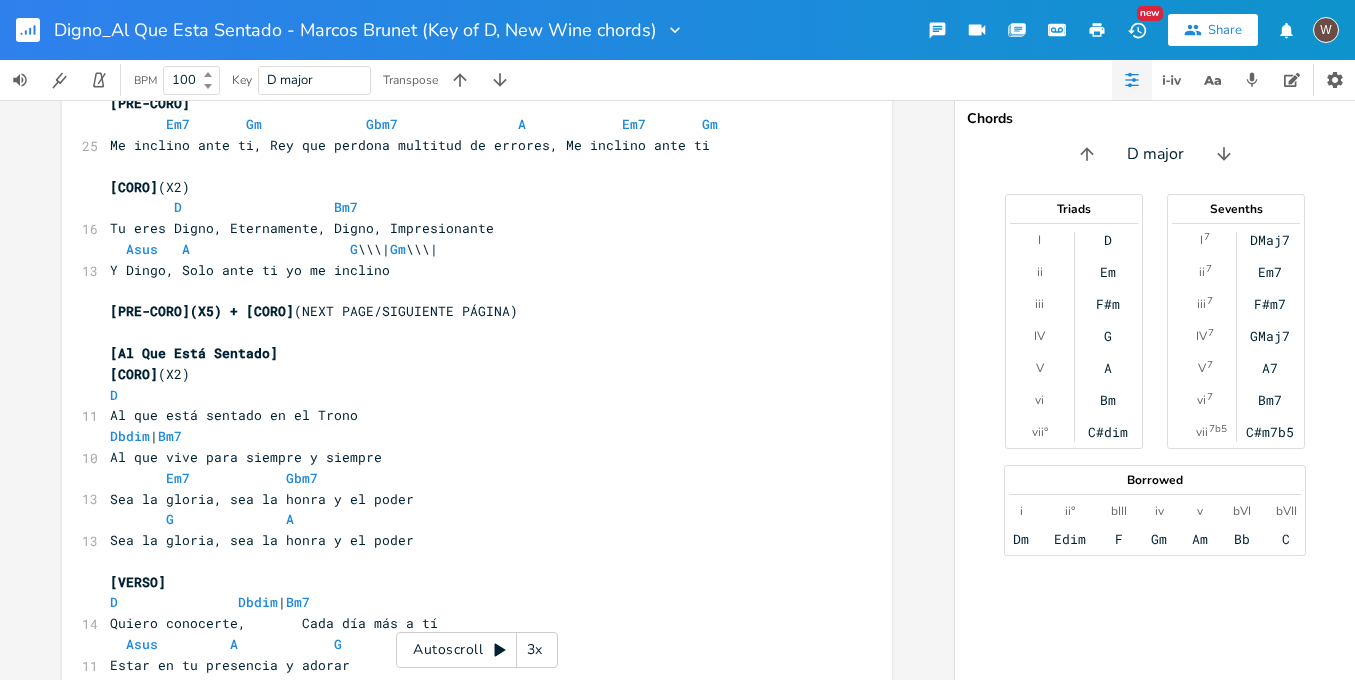 type 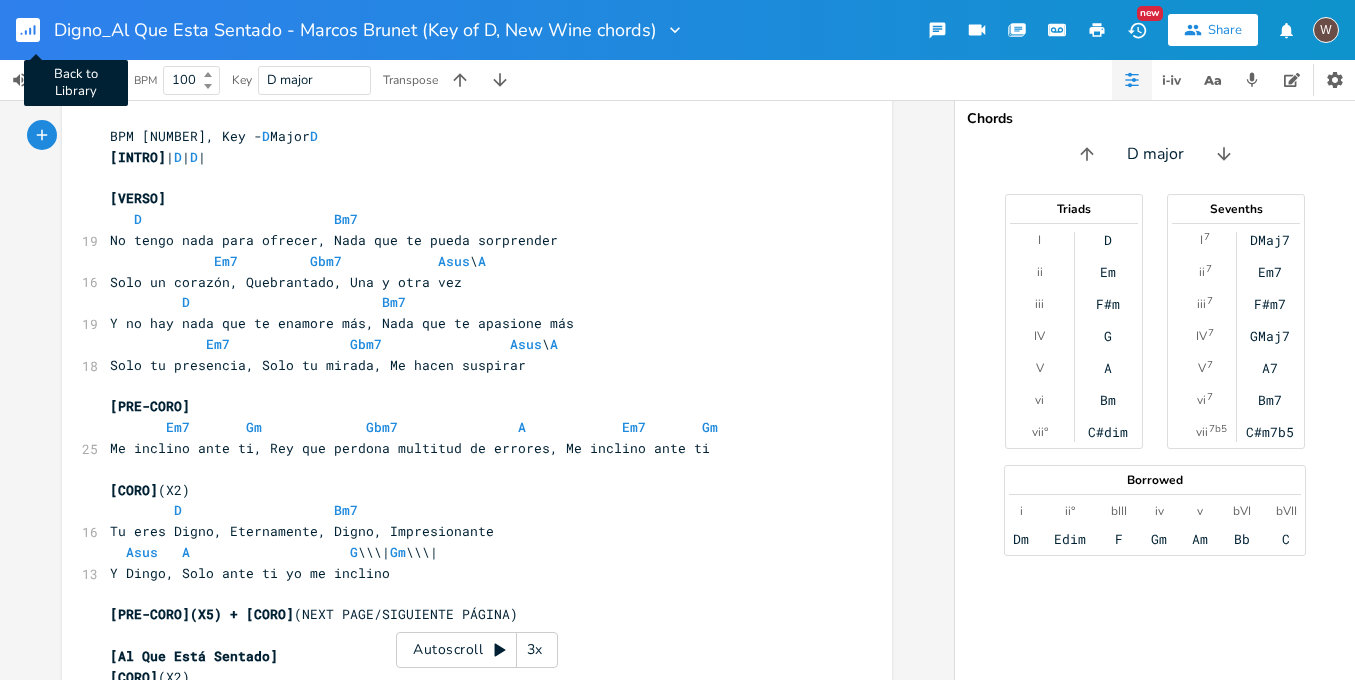click 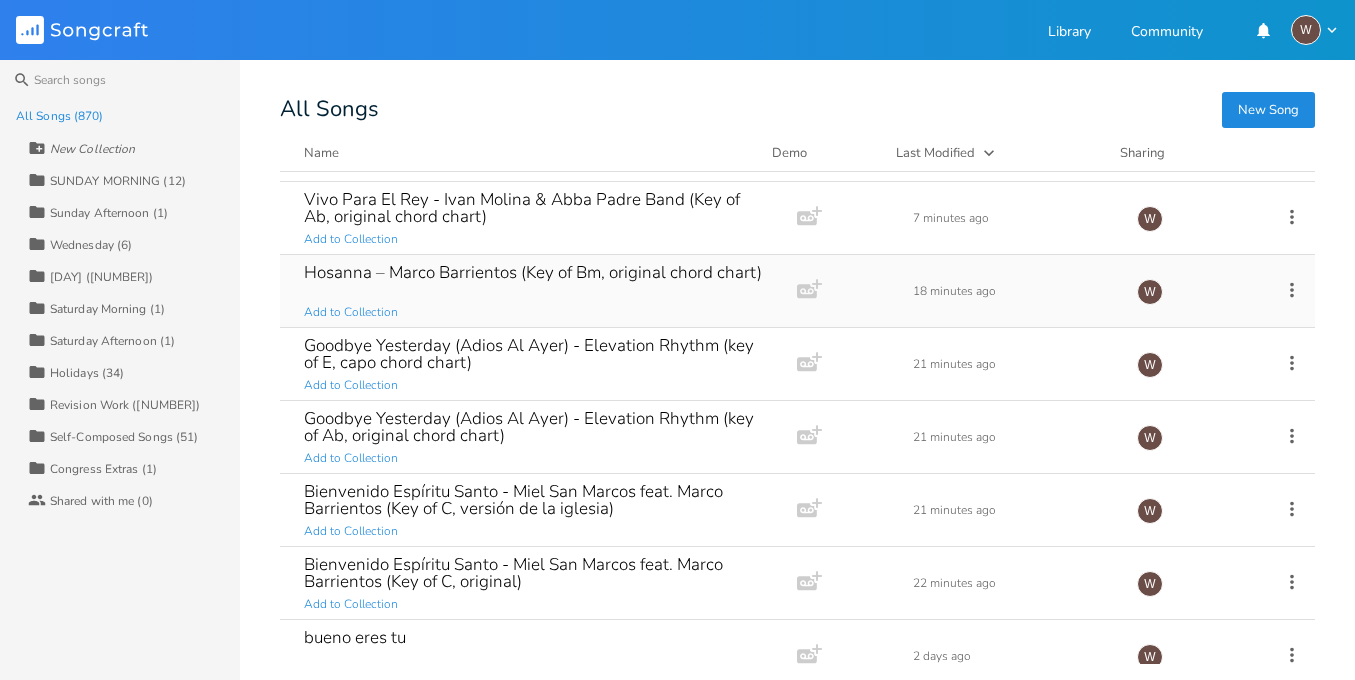 scroll, scrollTop: 0, scrollLeft: 0, axis: both 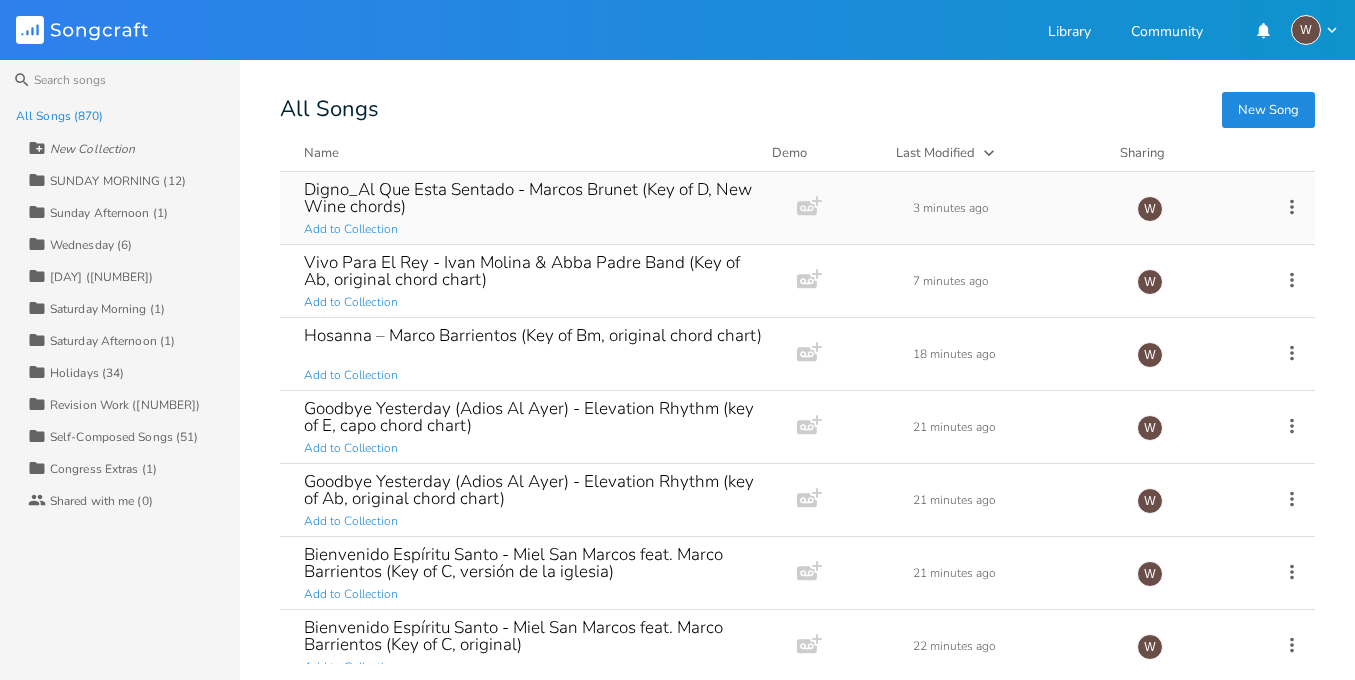 click on "Digno_Al Que Esta Sentado - Marcos Brunet (Key of D, New Wine chords) Add to Collection" at bounding box center (534, 208) 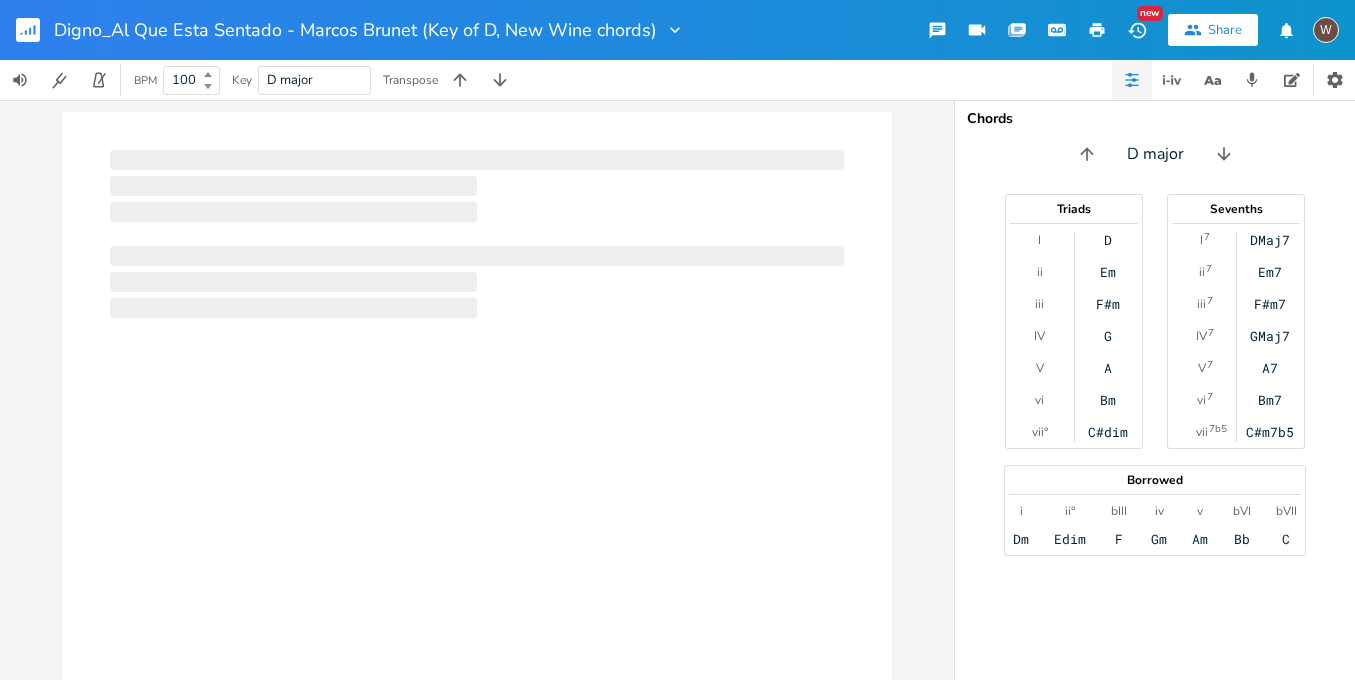 scroll, scrollTop: 0, scrollLeft: 1, axis: horizontal 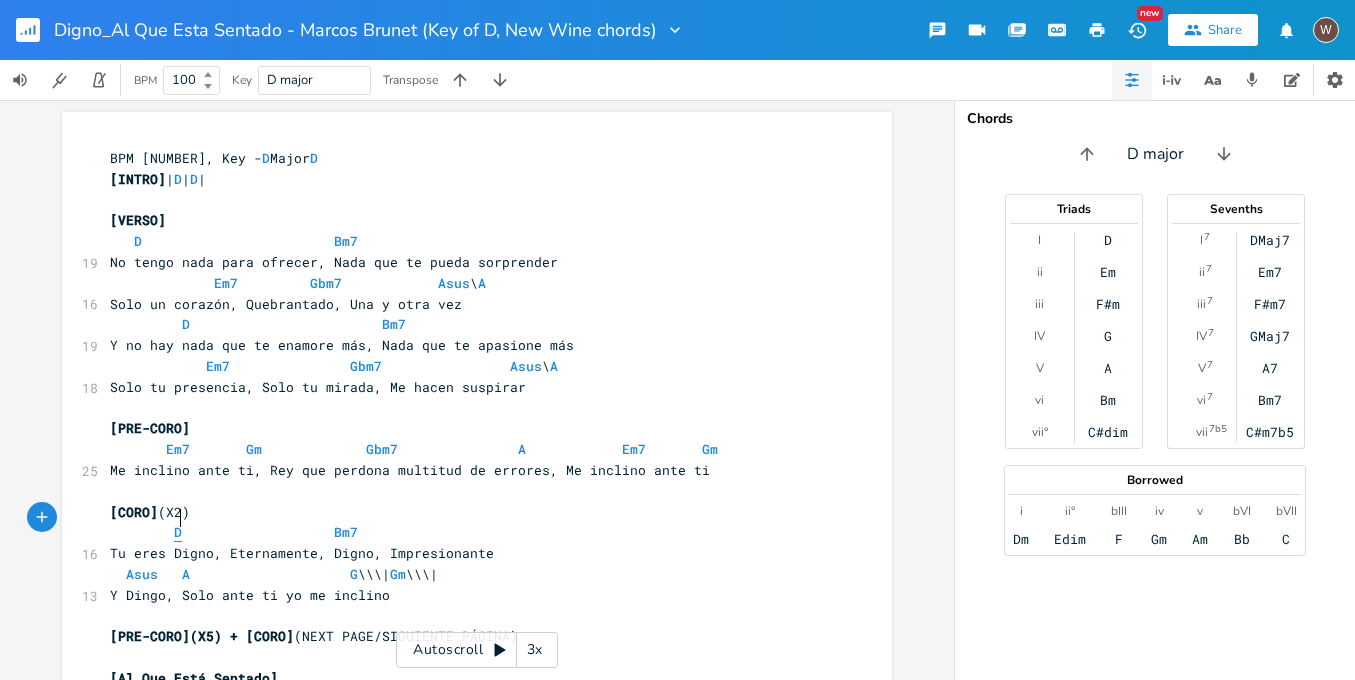 click on "D" at bounding box center (178, 532) 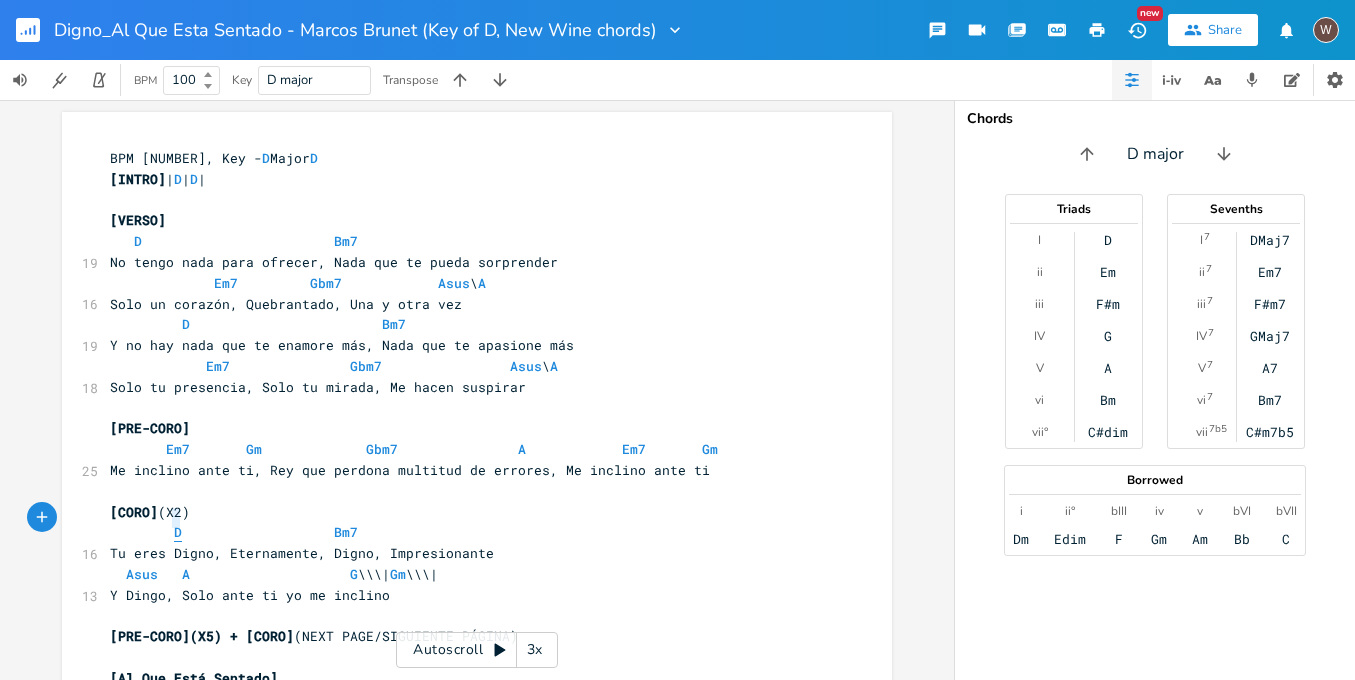 click on "D" at bounding box center [178, 532] 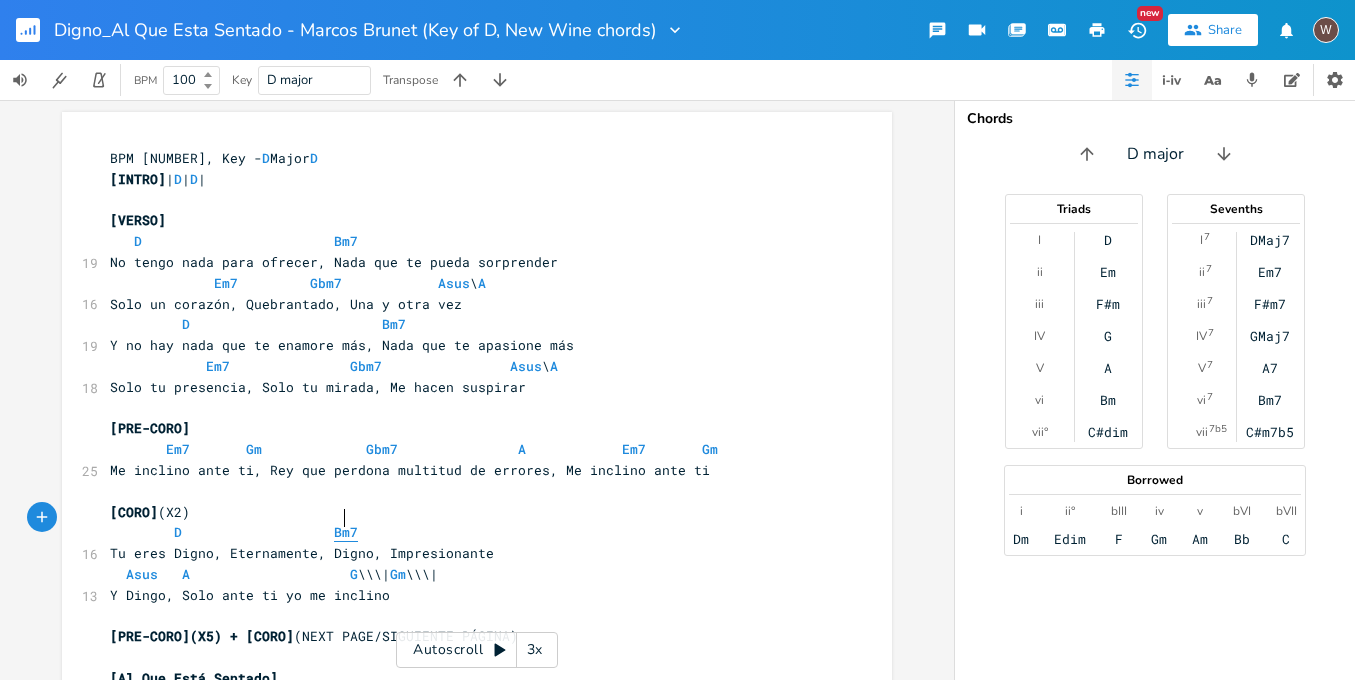 click on "Bm7" at bounding box center [346, 532] 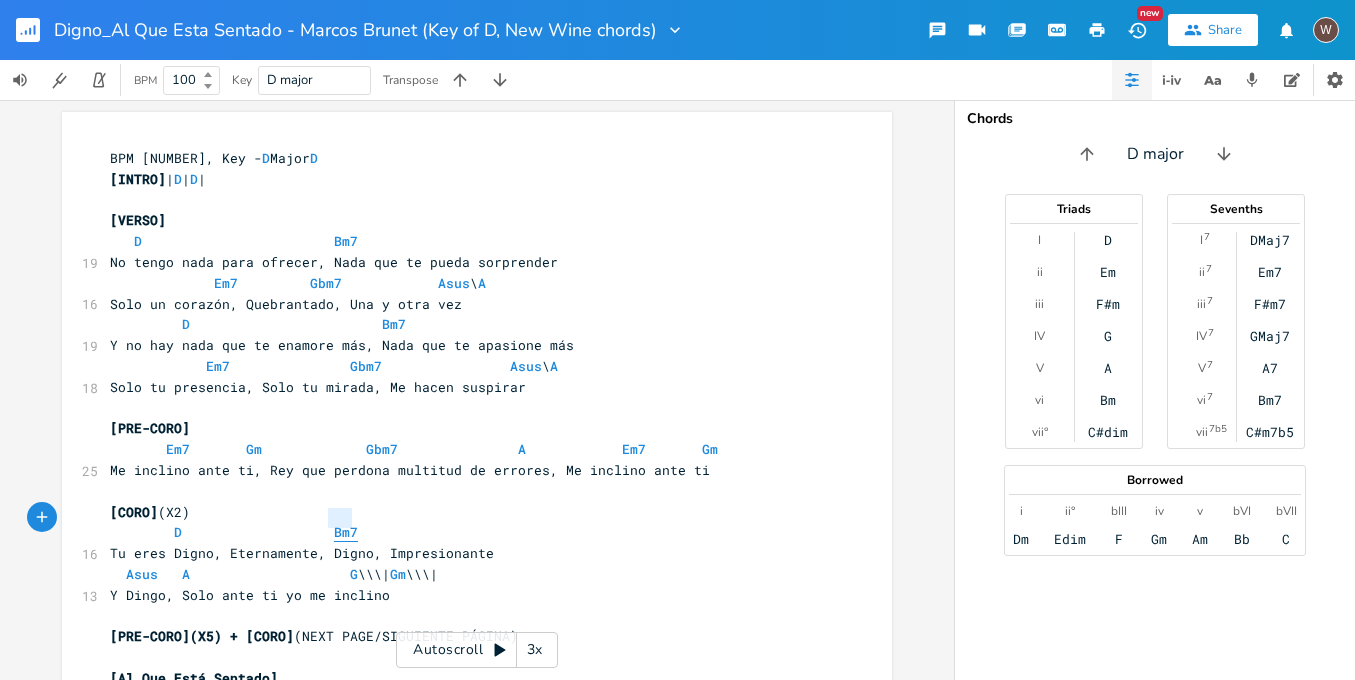 click on "Bm7" at bounding box center (346, 532) 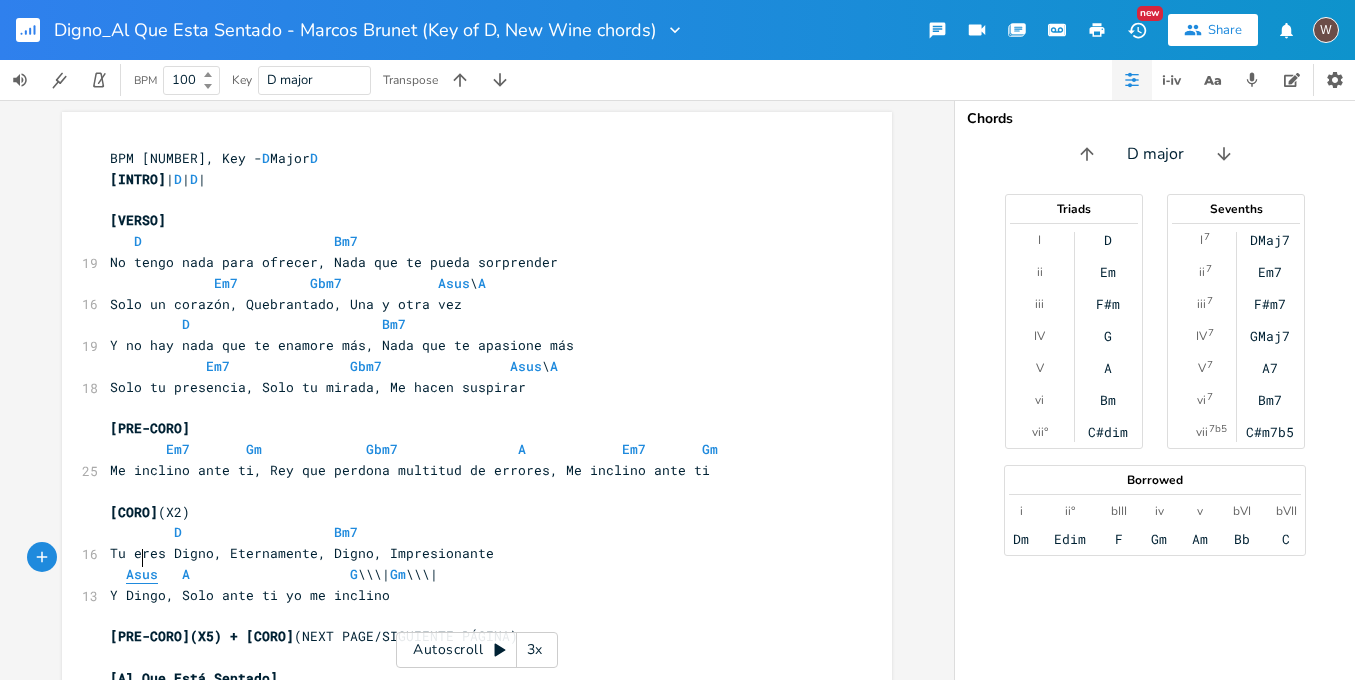 click on "Asus" at bounding box center [142, 574] 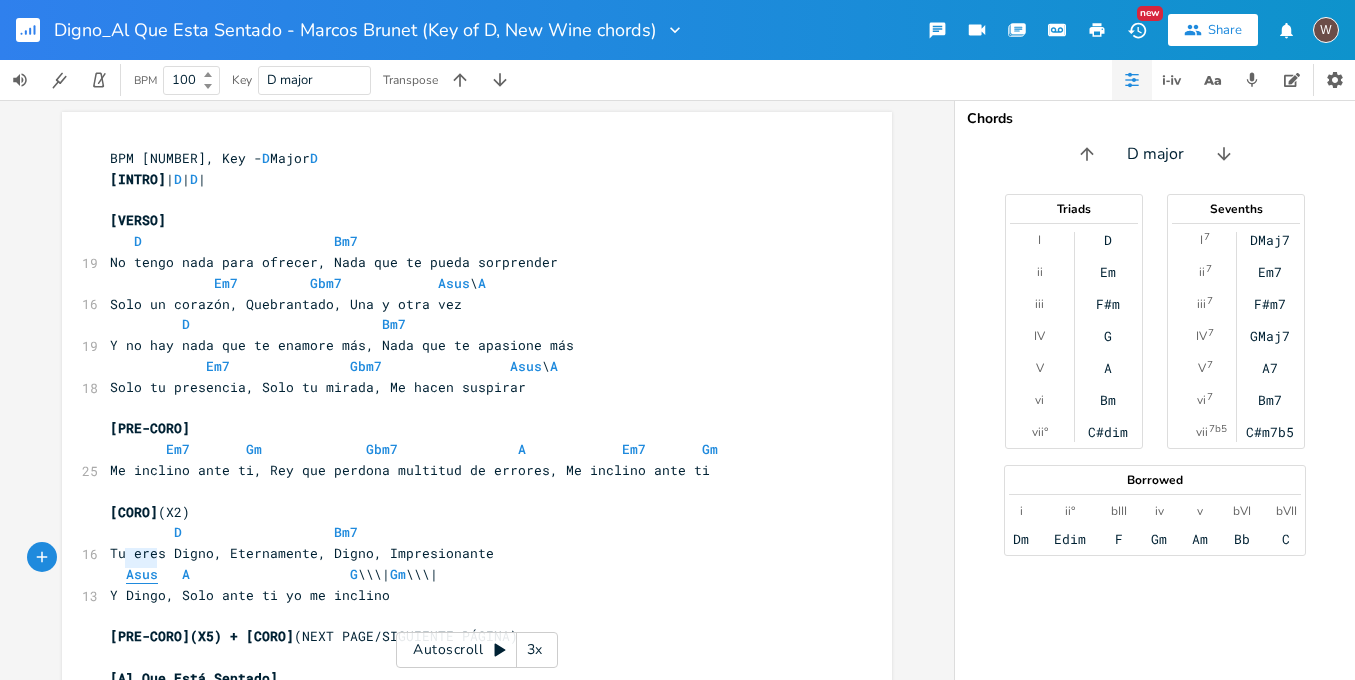 click on "Asus" at bounding box center [142, 574] 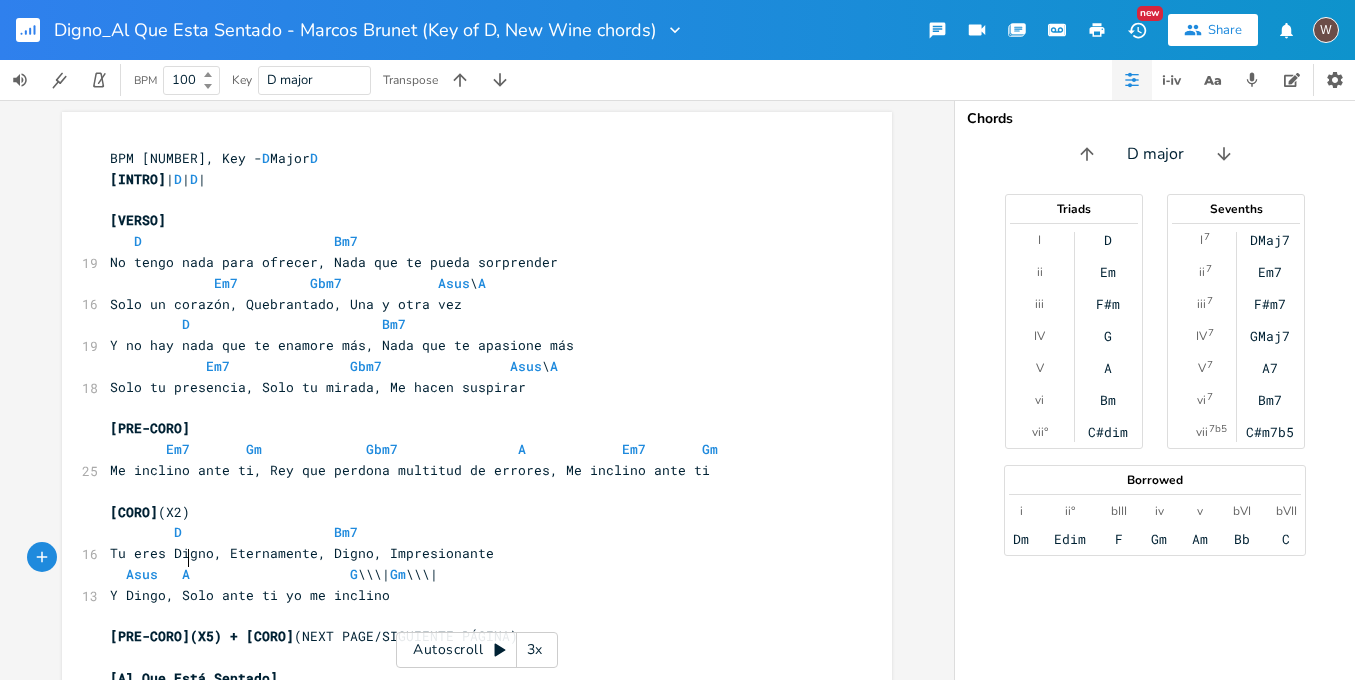 click on "Asus     A                      G  \\\|  Gm  \\\|" at bounding box center (274, 574) 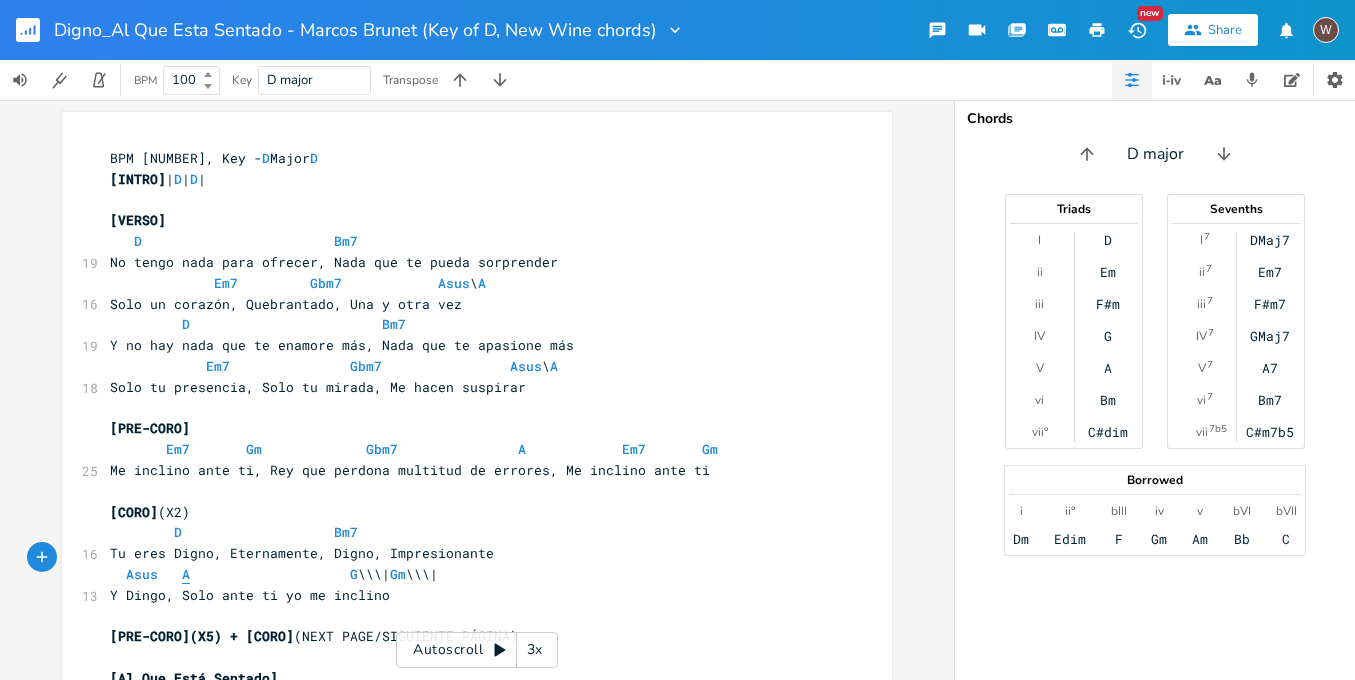 click on "A" at bounding box center (186, 574) 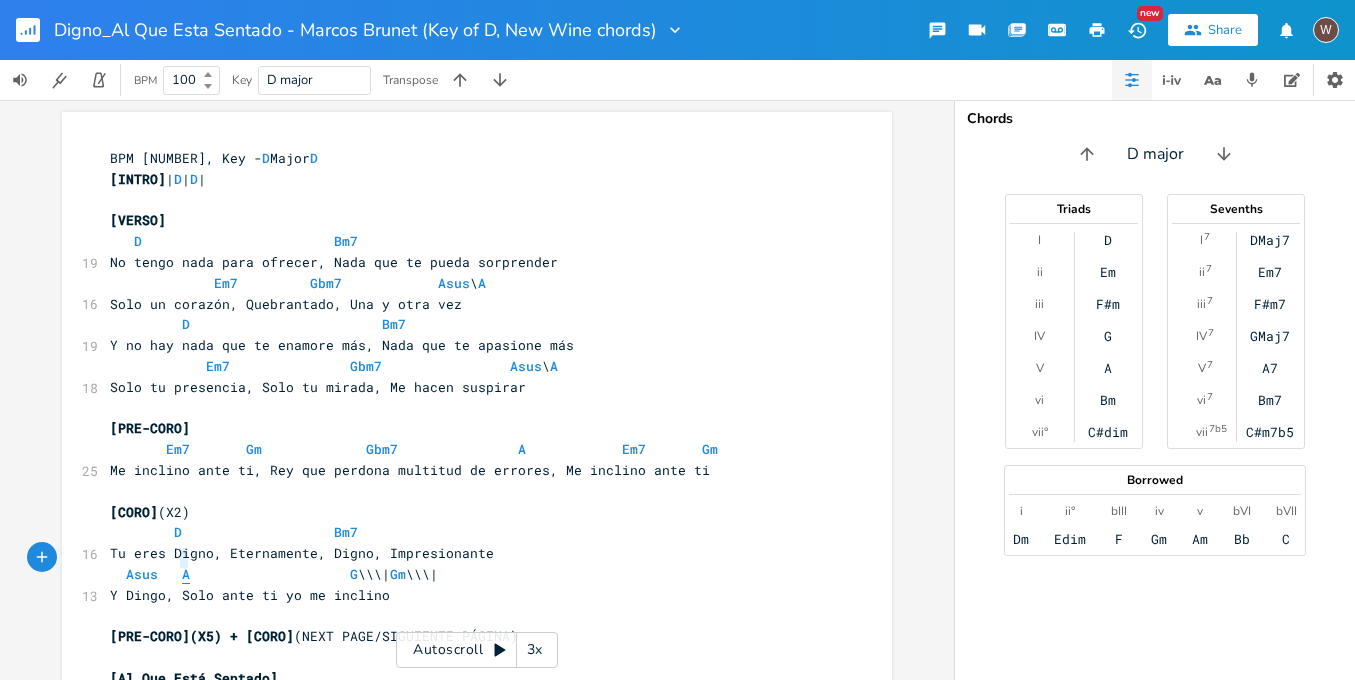 type on "A" 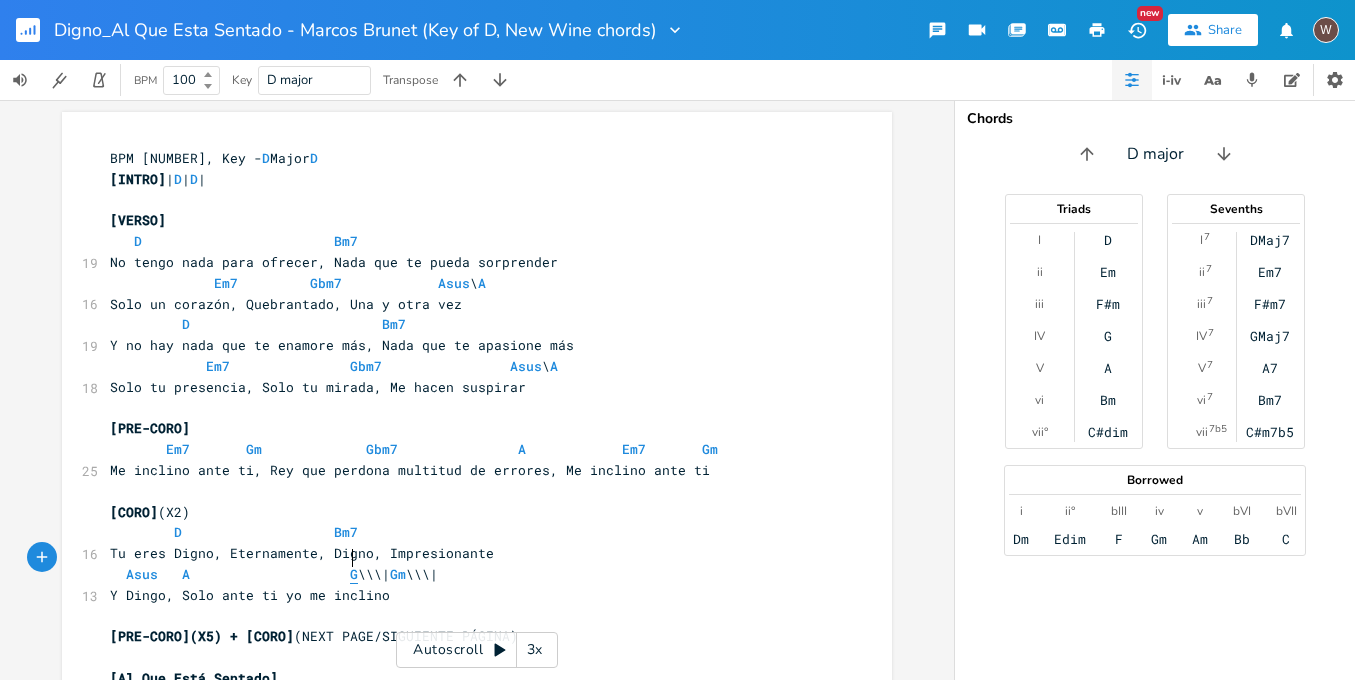 click on "G" at bounding box center (354, 574) 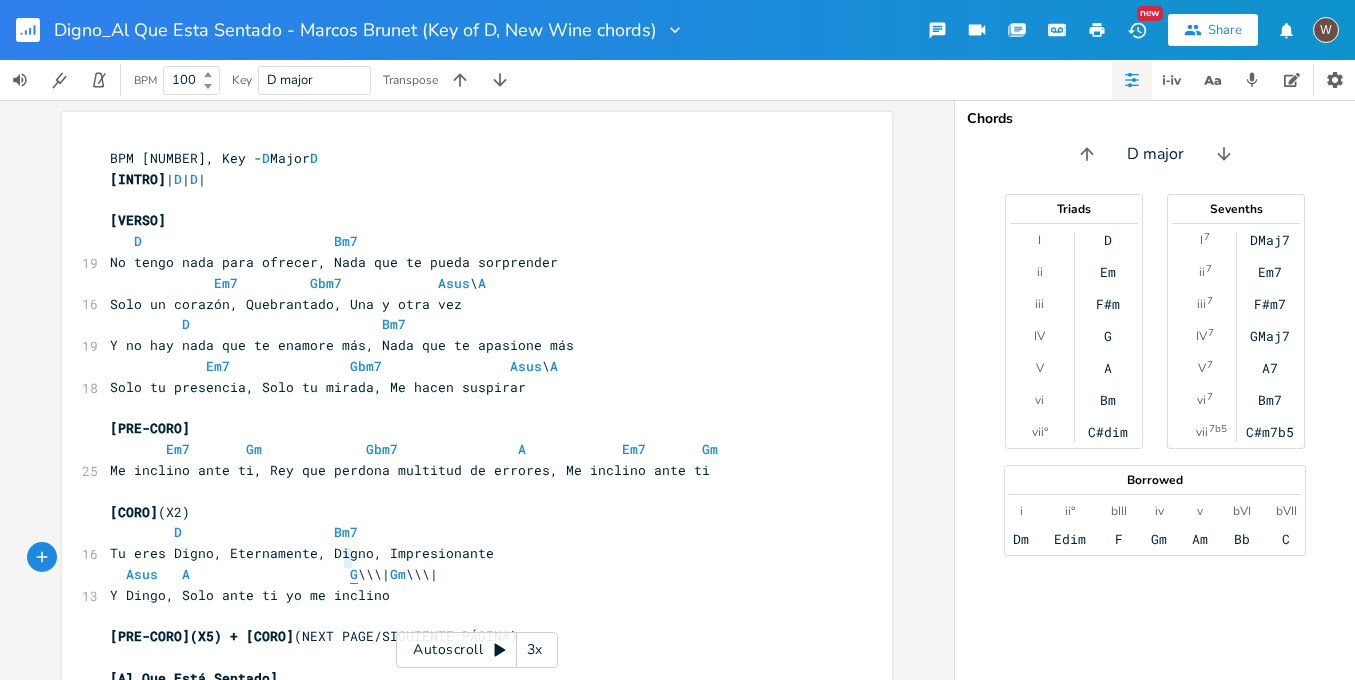 click on "G" at bounding box center [354, 574] 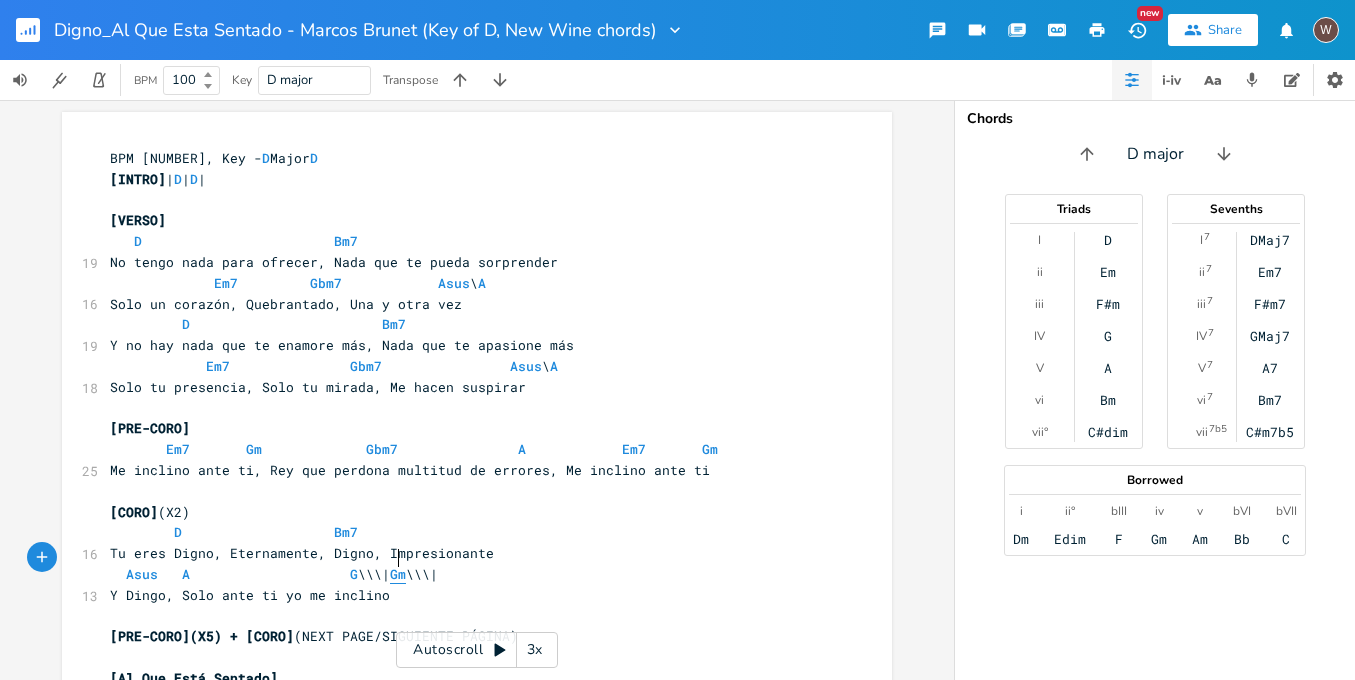 click on "Gm" at bounding box center [398, 574] 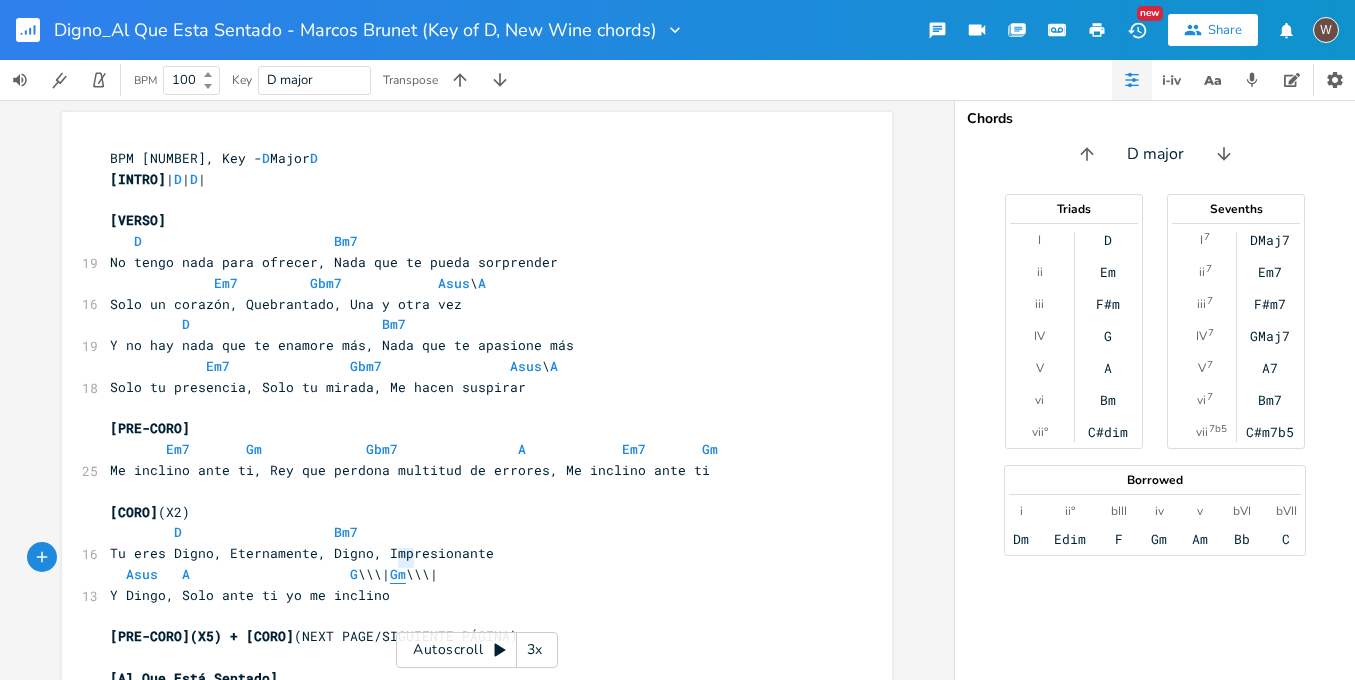 click on "Gm" at bounding box center [398, 574] 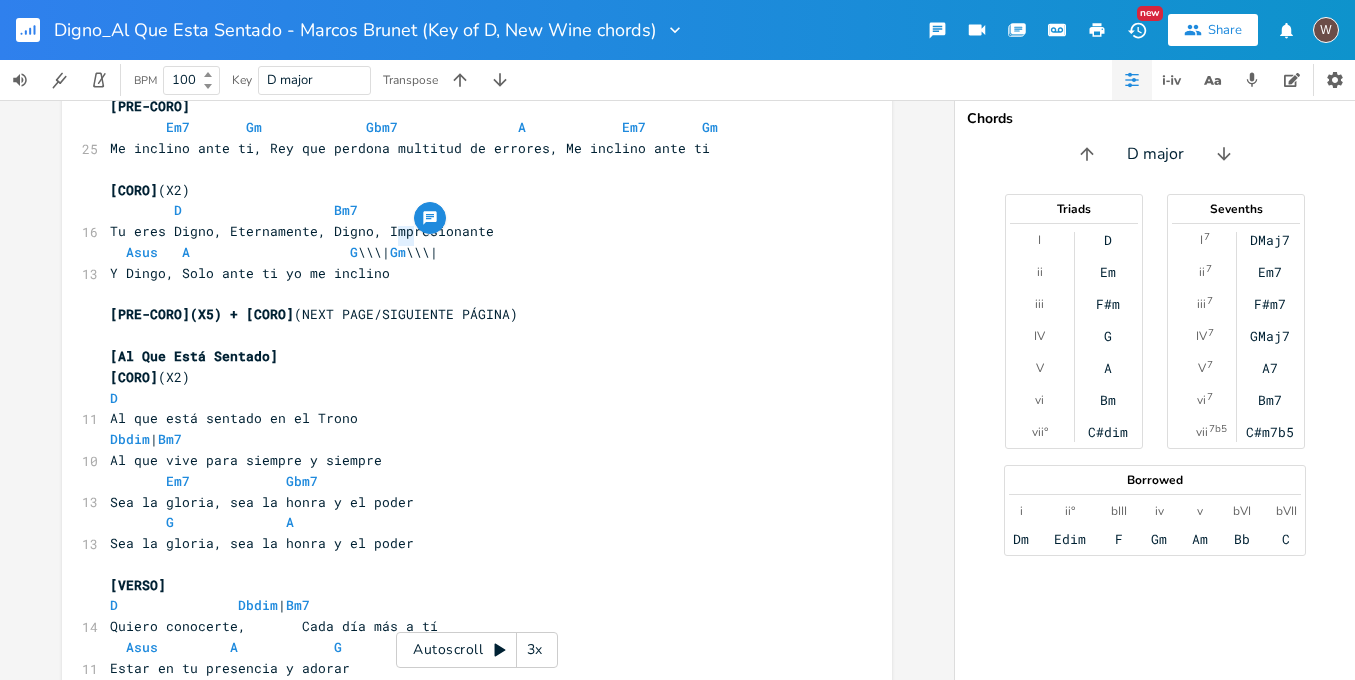 scroll, scrollTop: 483, scrollLeft: 0, axis: vertical 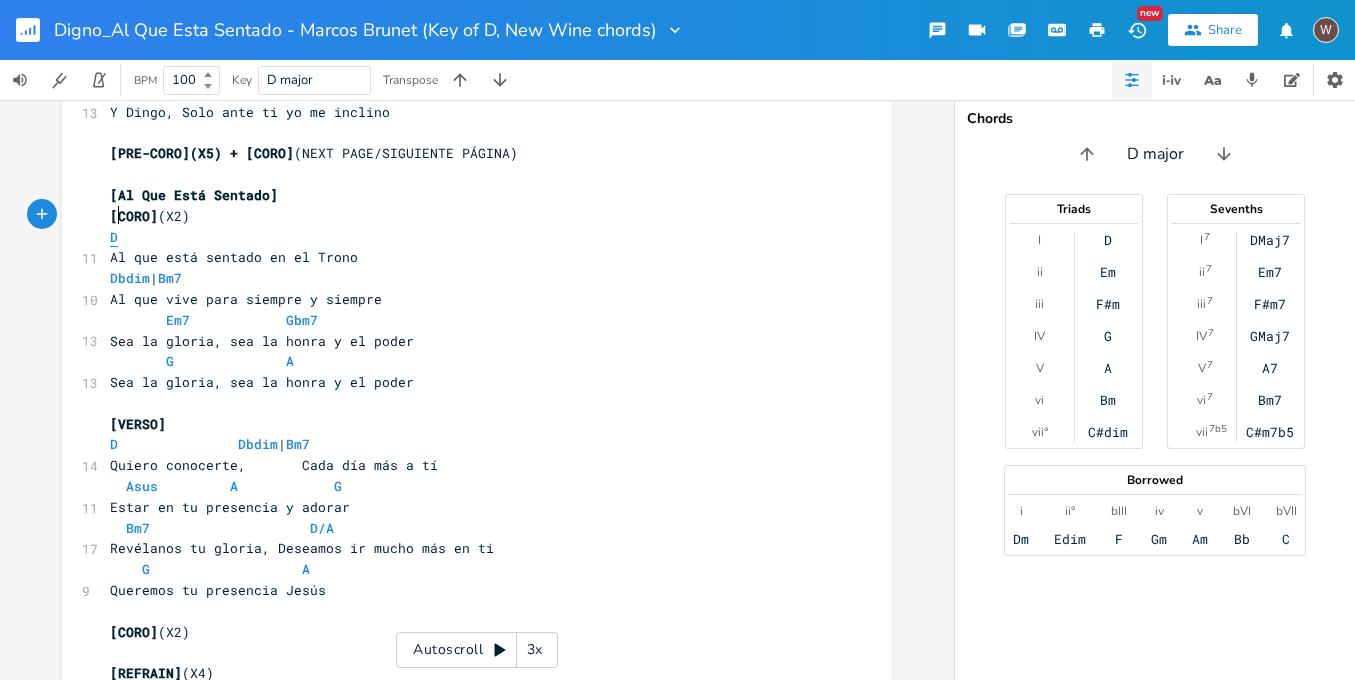 click on "D" at bounding box center (114, 237) 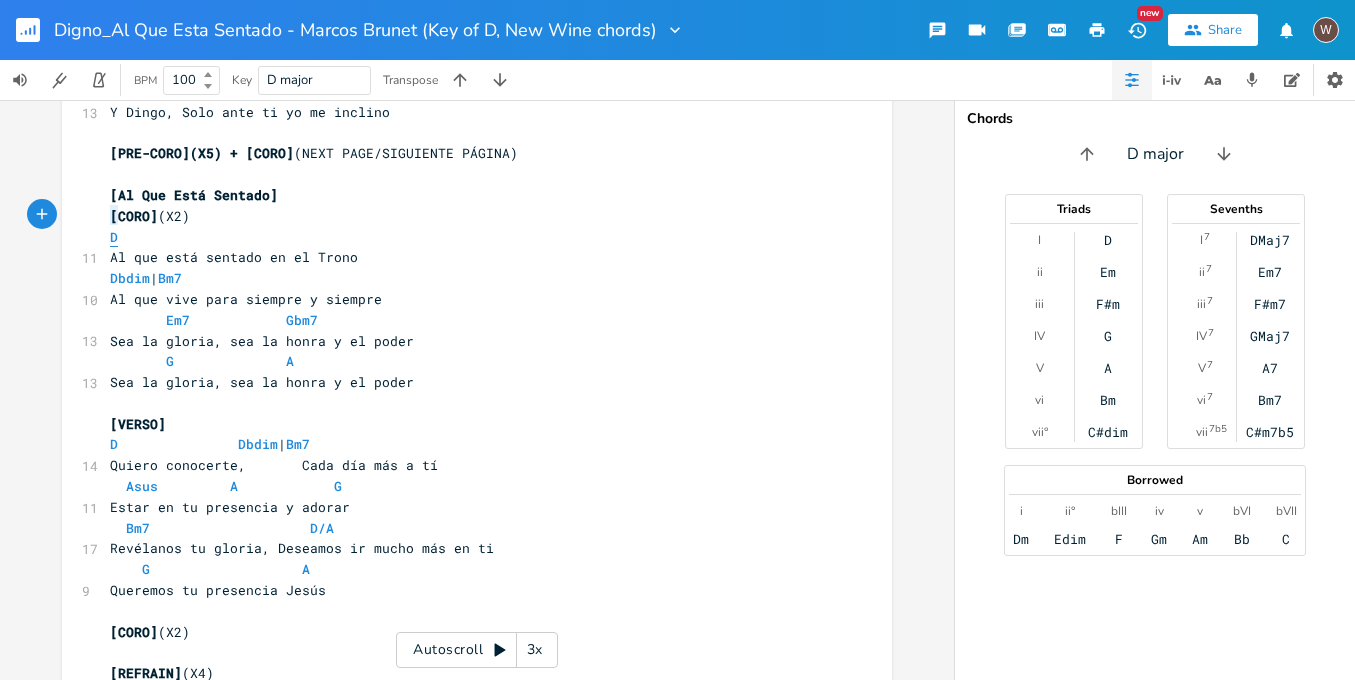 click on "D" at bounding box center [114, 237] 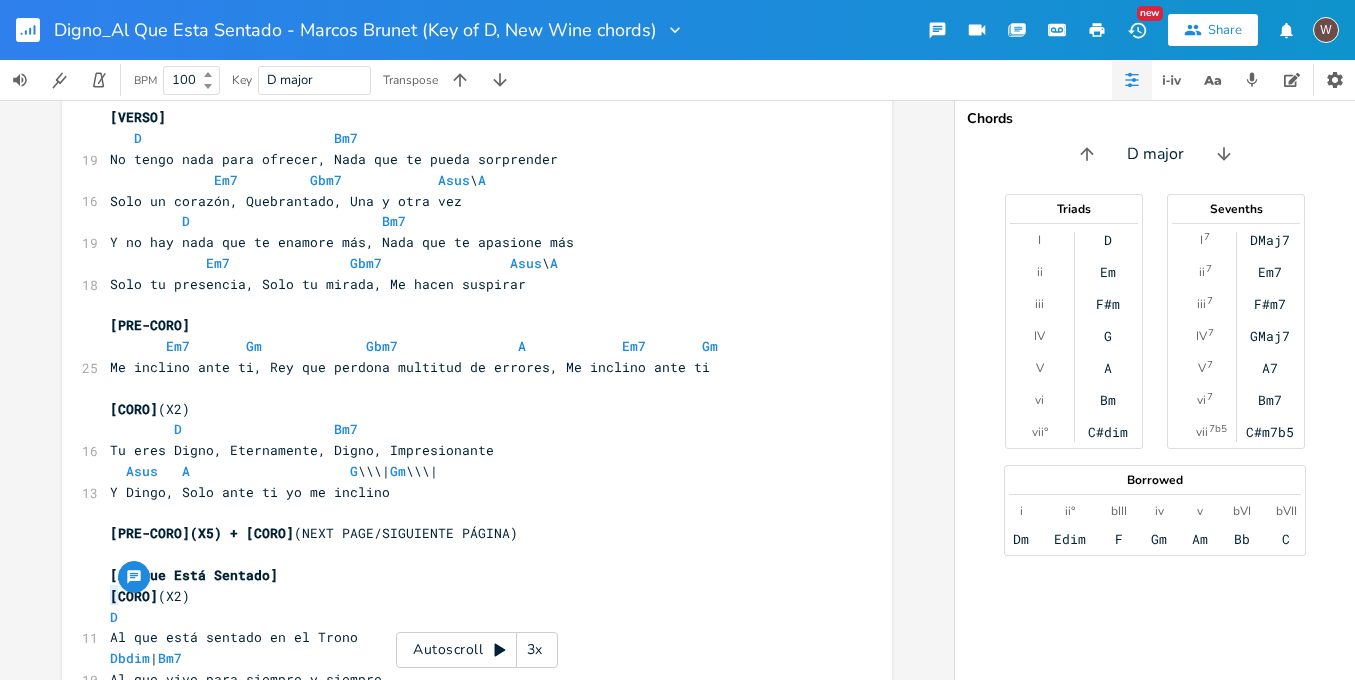 scroll, scrollTop: 0, scrollLeft: 0, axis: both 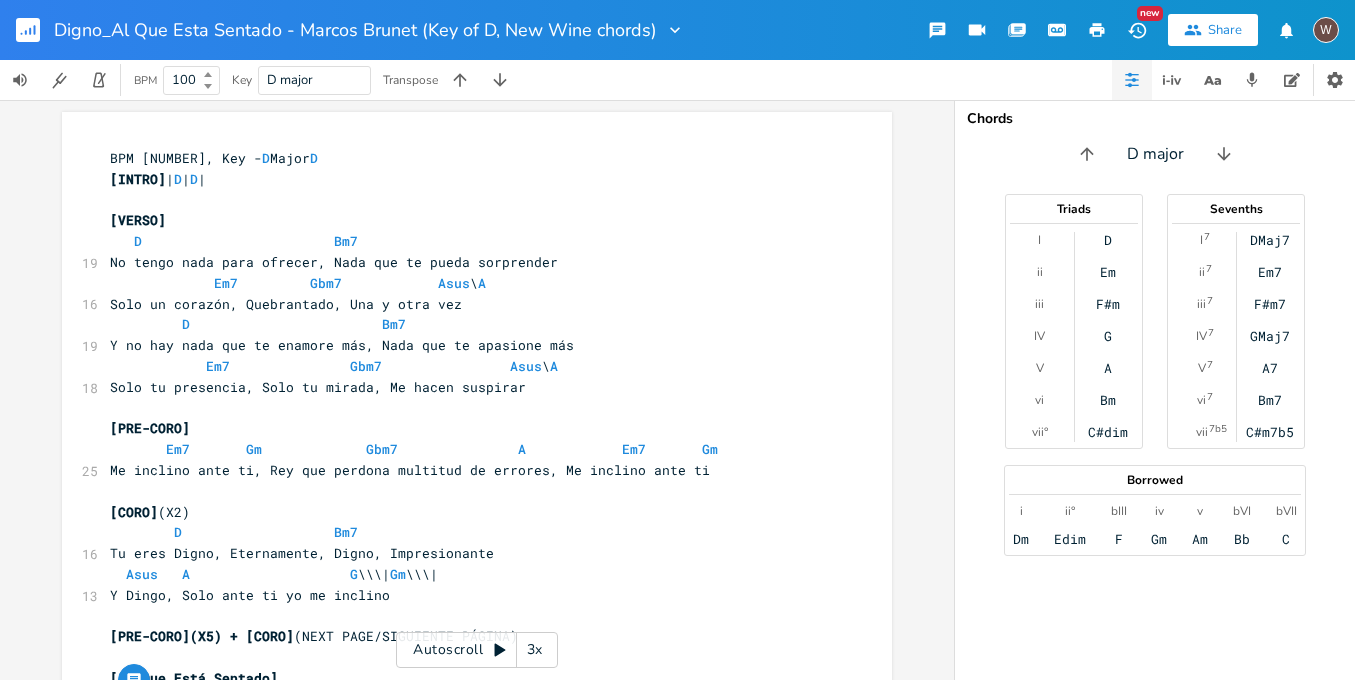 click 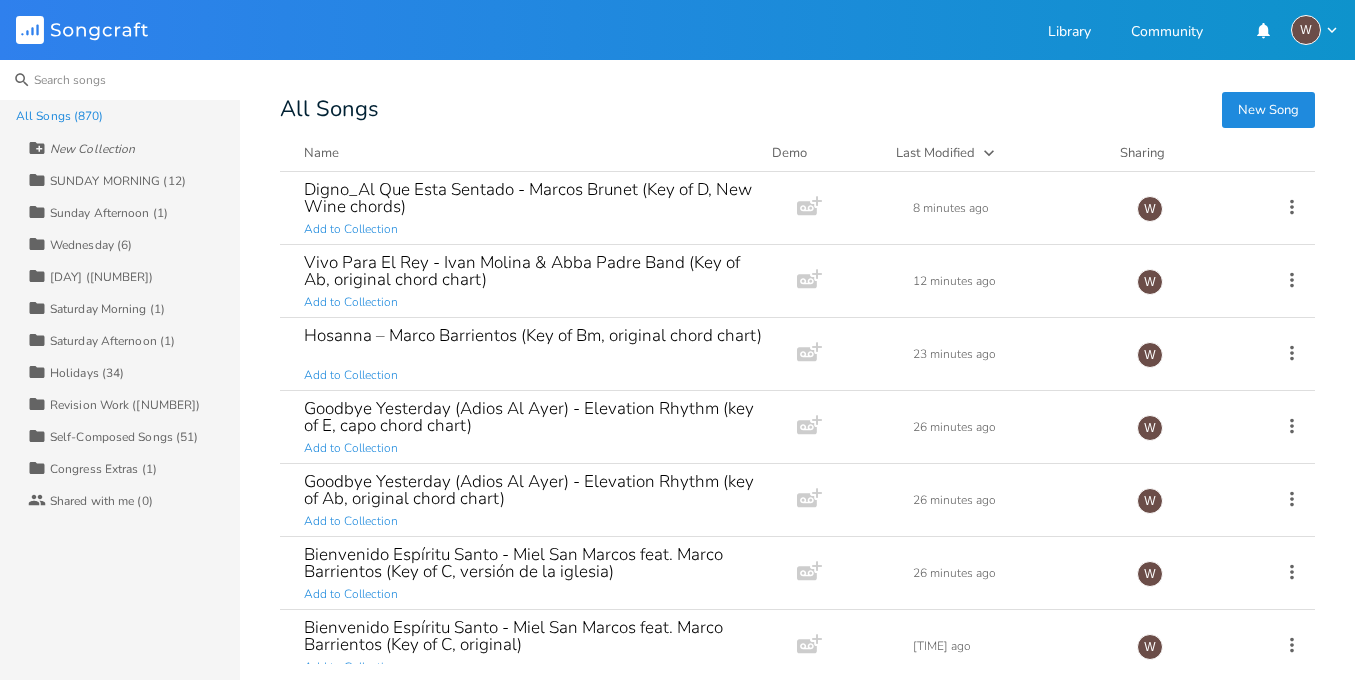 click at bounding box center [120, 80] 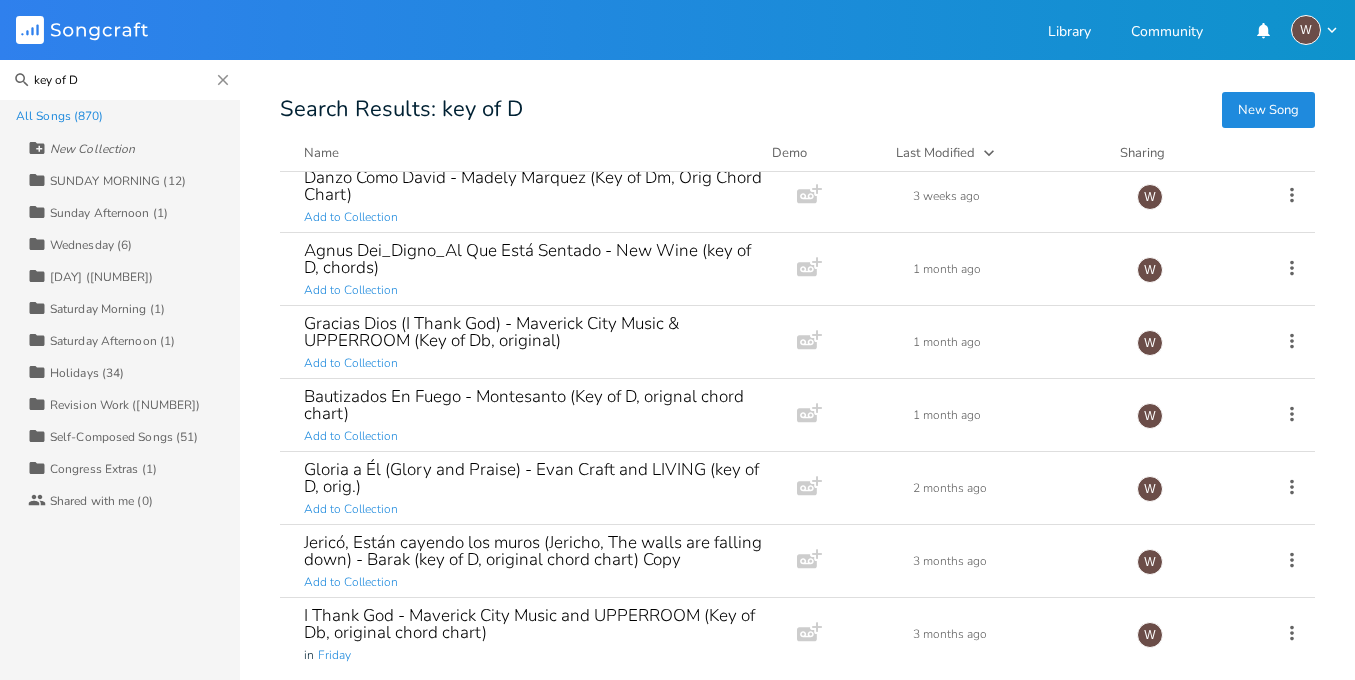 scroll, scrollTop: 0, scrollLeft: 0, axis: both 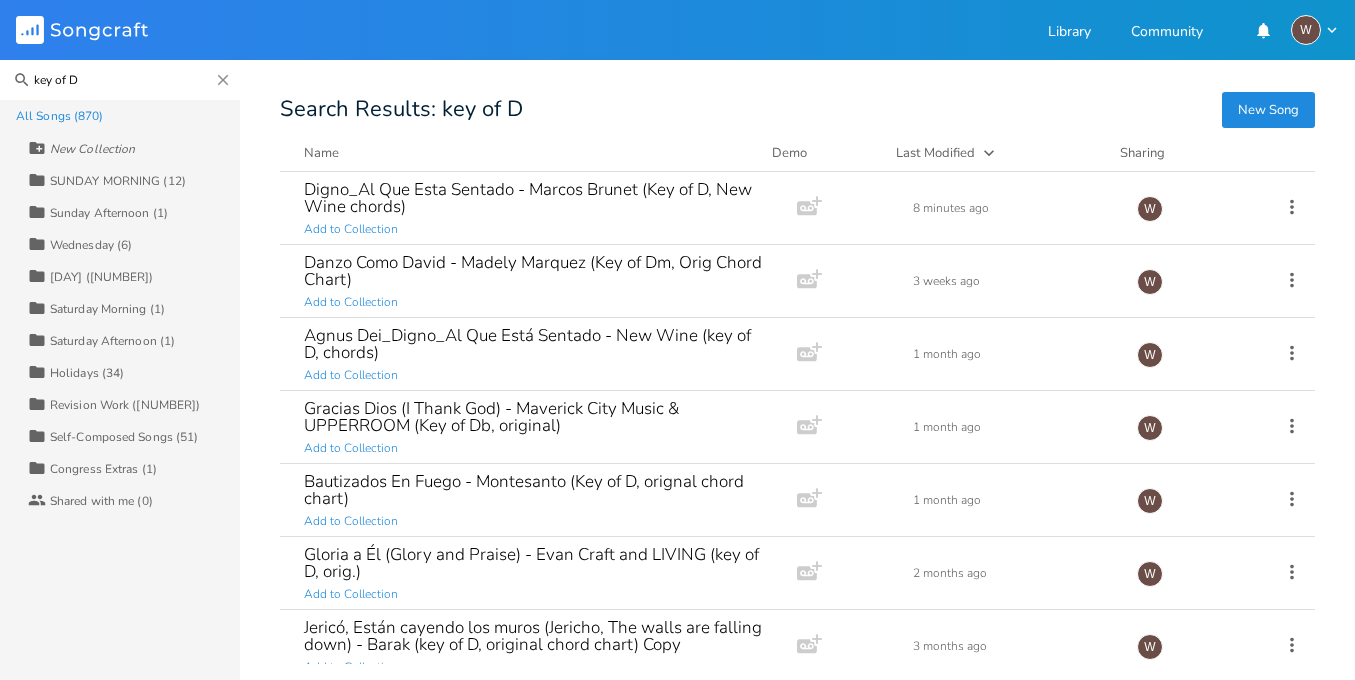 click on "key of D" at bounding box center [120, 80] 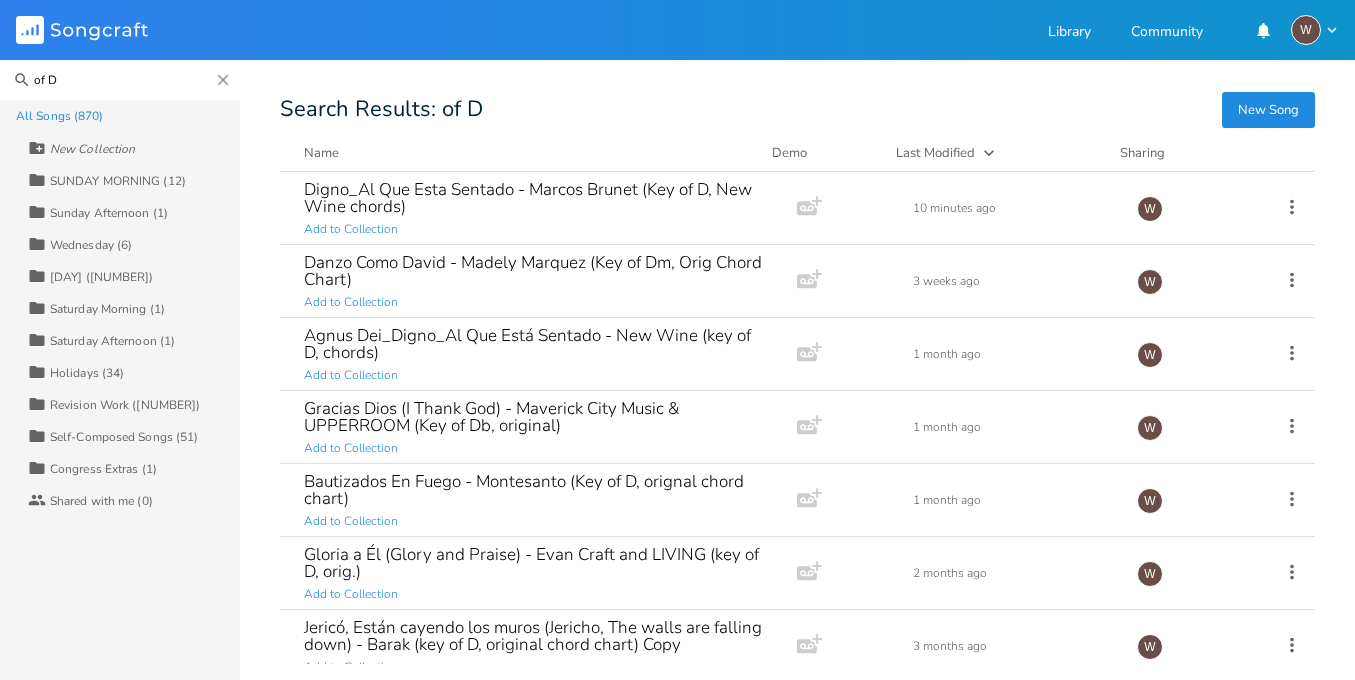 type on "of D" 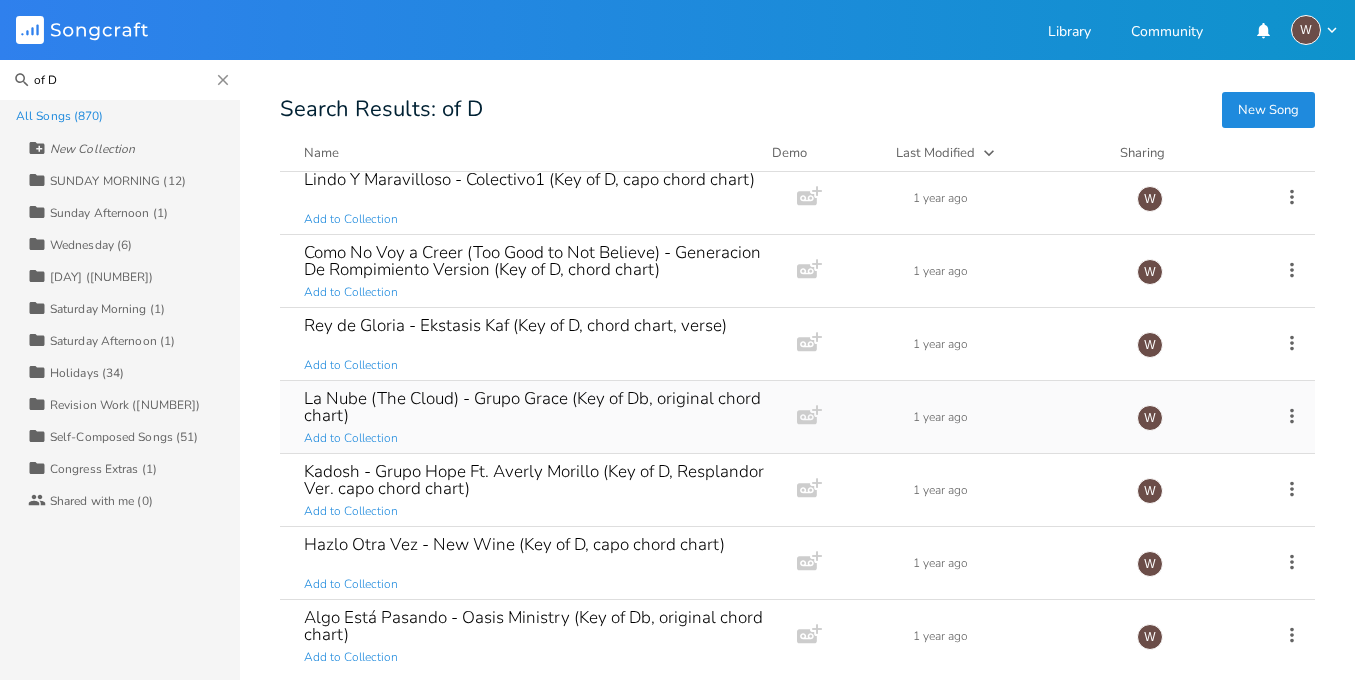scroll, scrollTop: 4178, scrollLeft: 0, axis: vertical 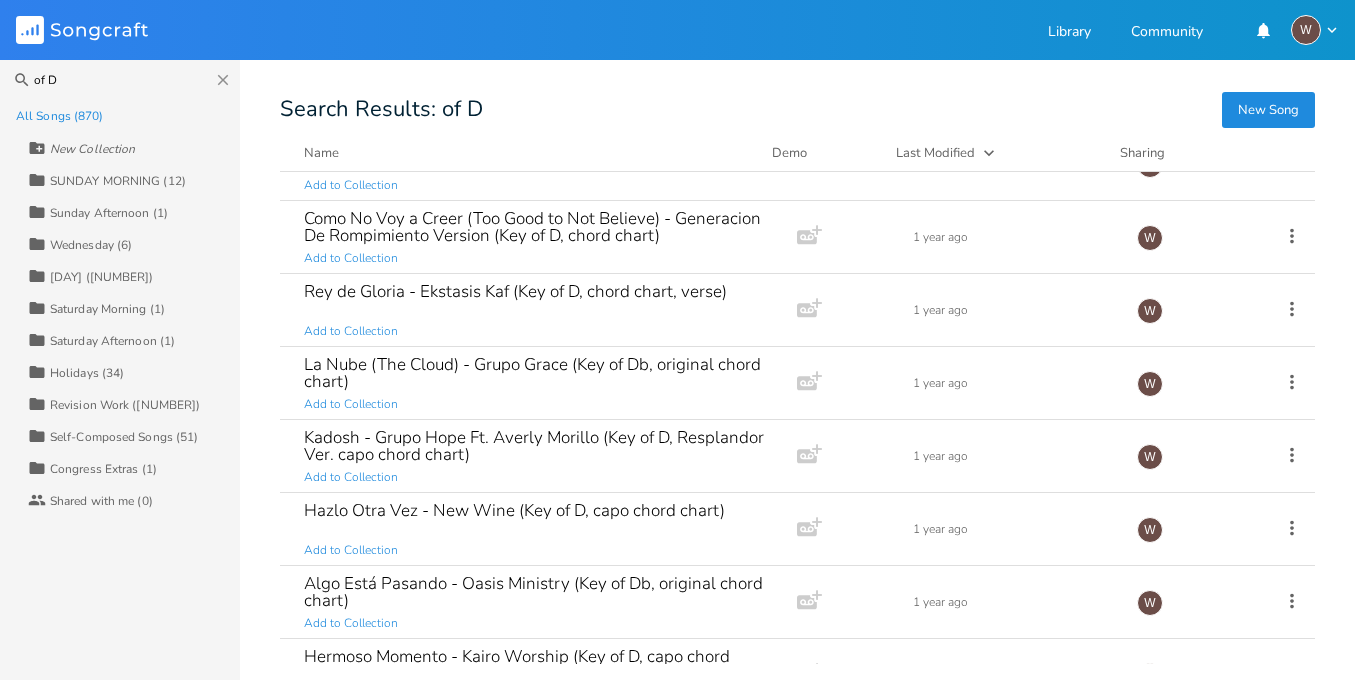 click 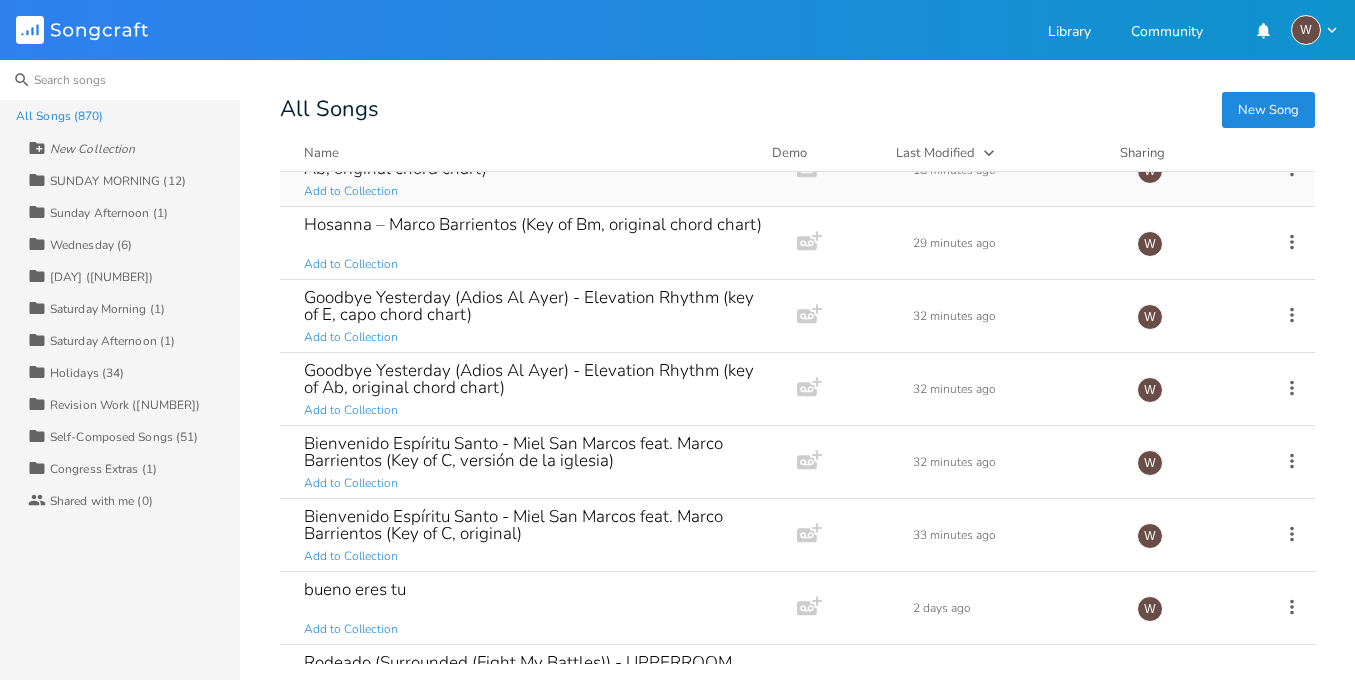 scroll, scrollTop: 0, scrollLeft: 0, axis: both 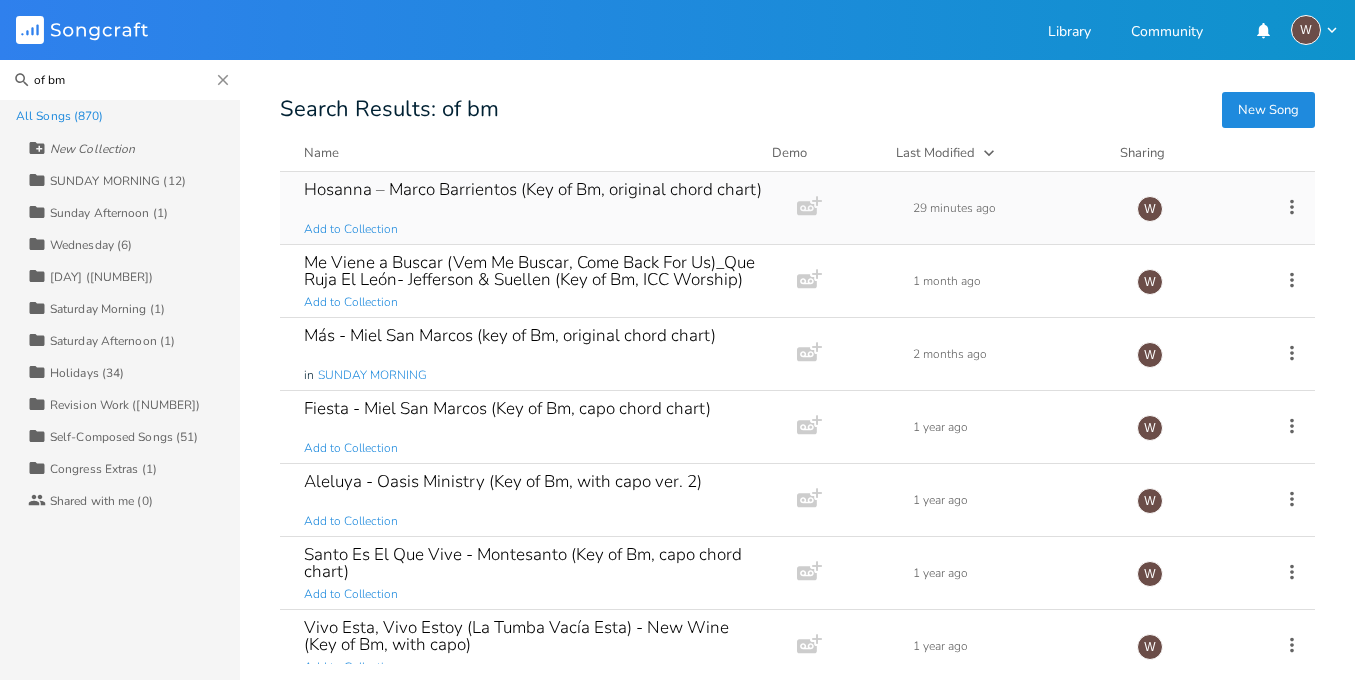 type on "of bm" 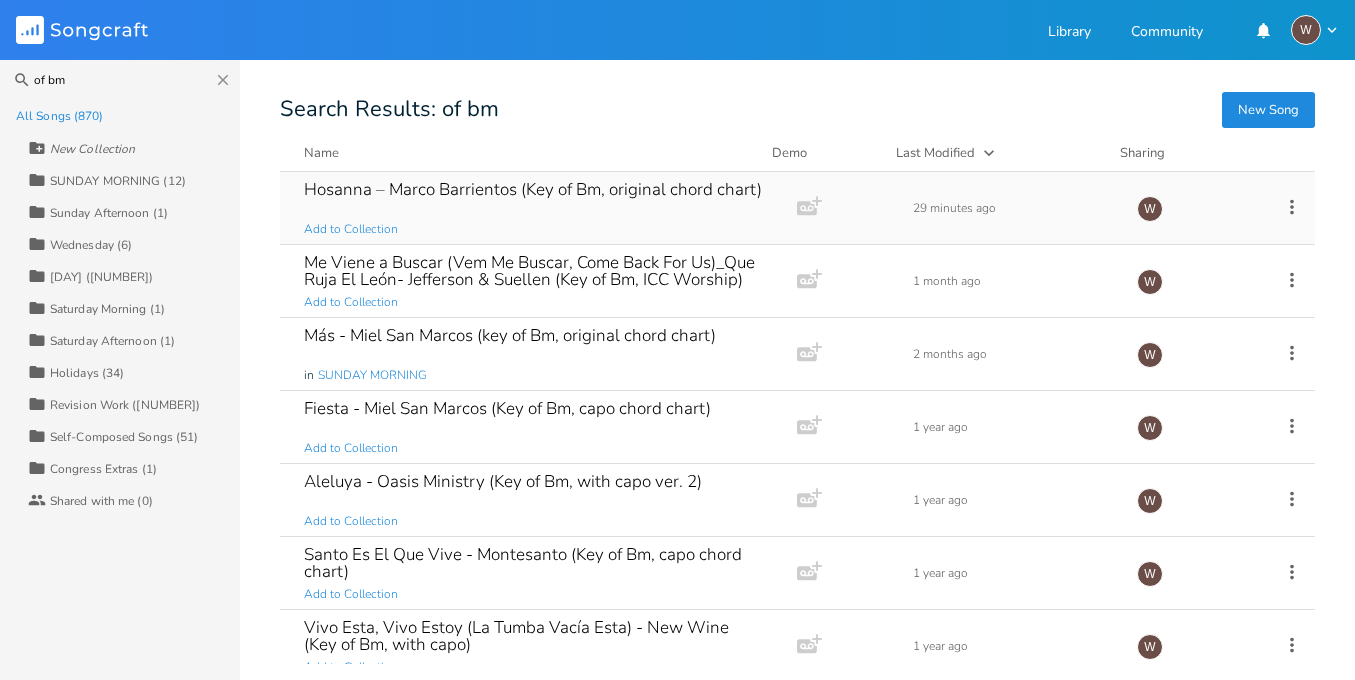 click on "Hosanna – Marco Barrientos (Key of Bm, original chord chart)" at bounding box center (533, 189) 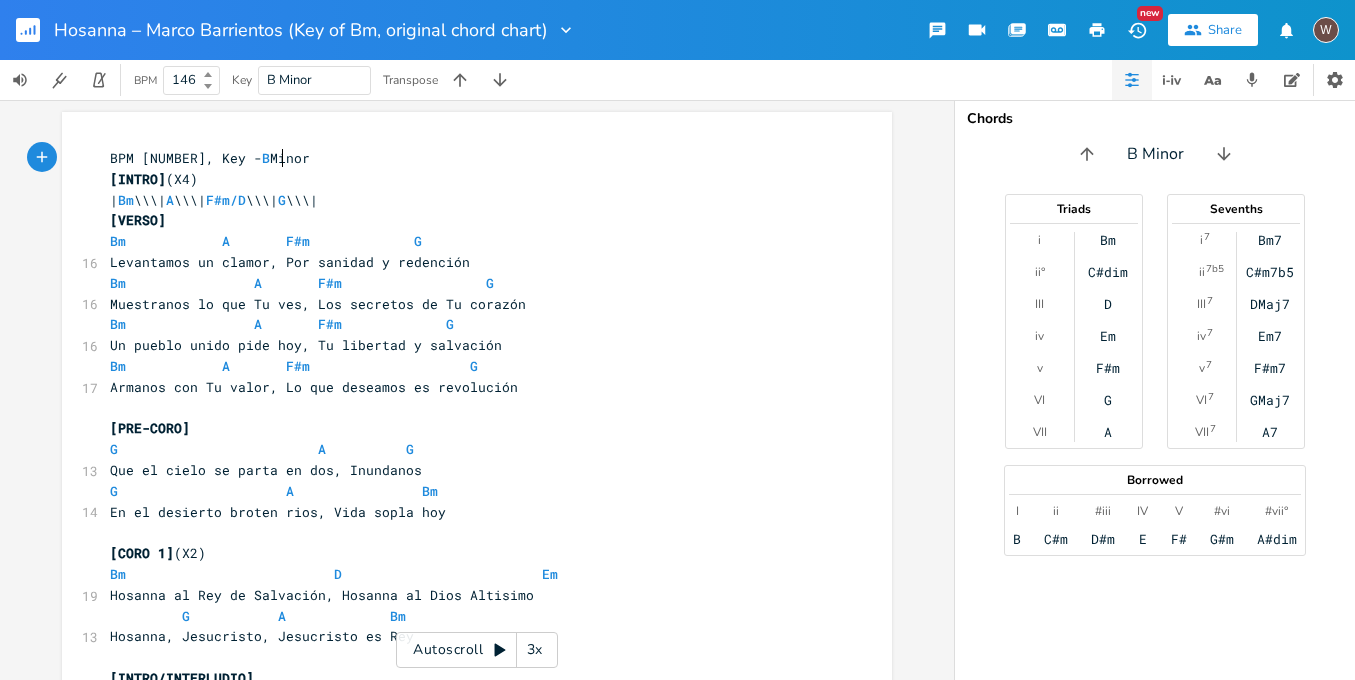 scroll, scrollTop: 0, scrollLeft: 0, axis: both 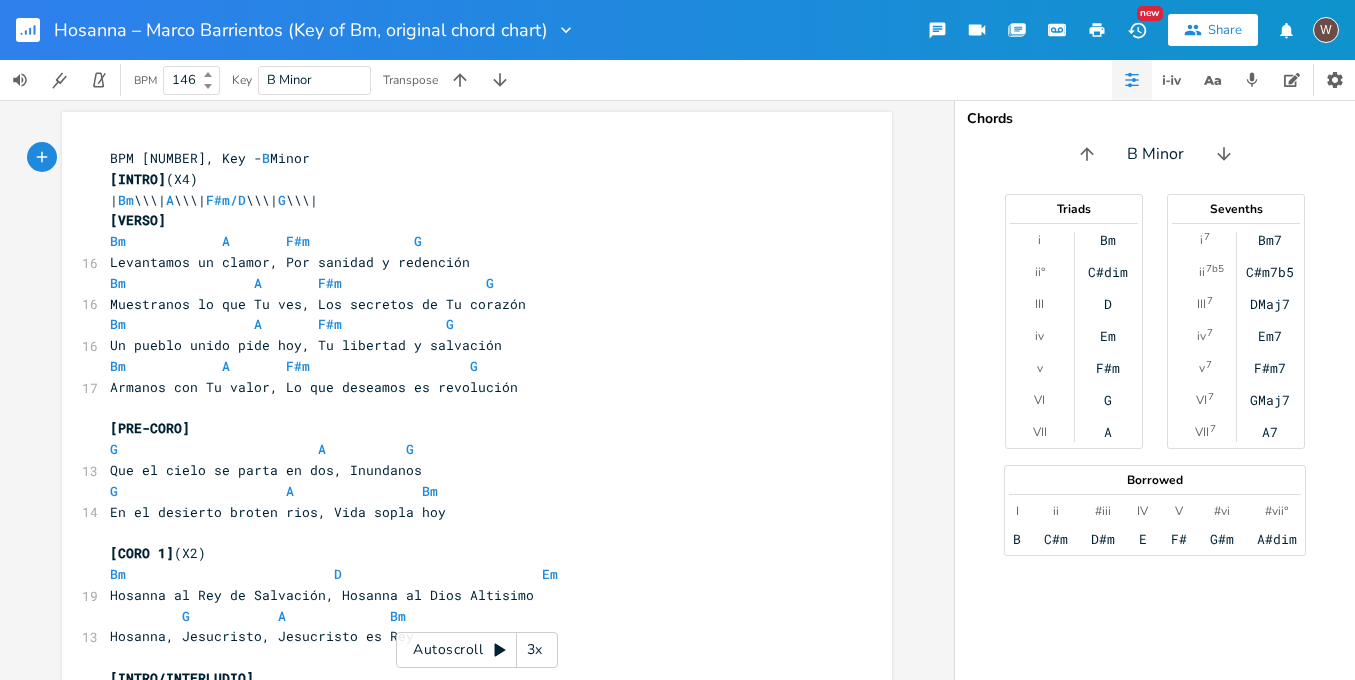 click 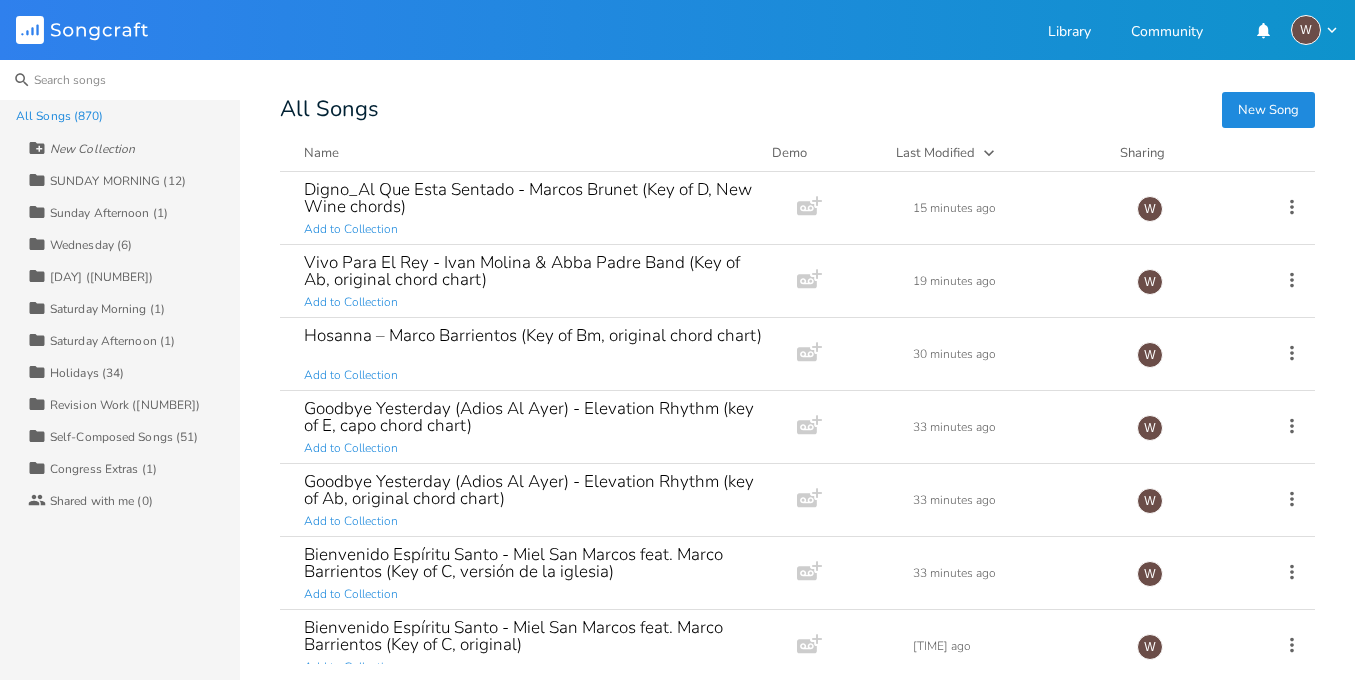 click at bounding box center [120, 80] 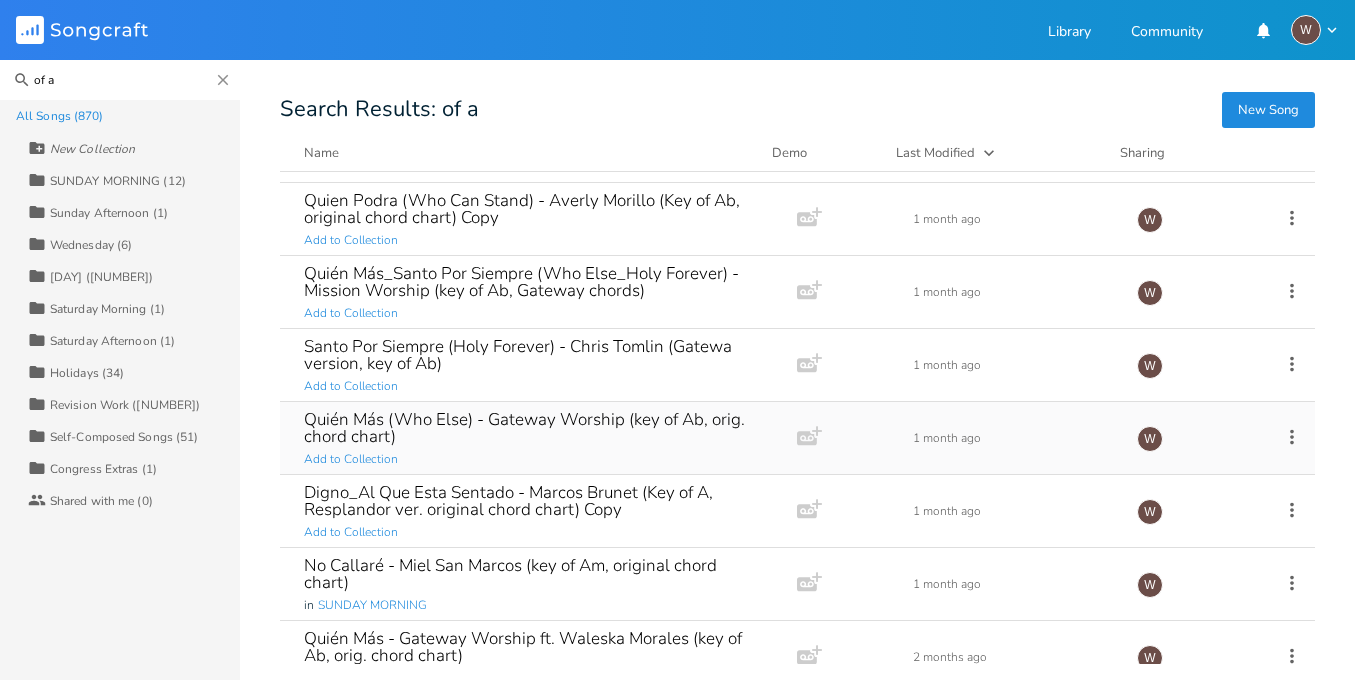 scroll, scrollTop: 212, scrollLeft: 0, axis: vertical 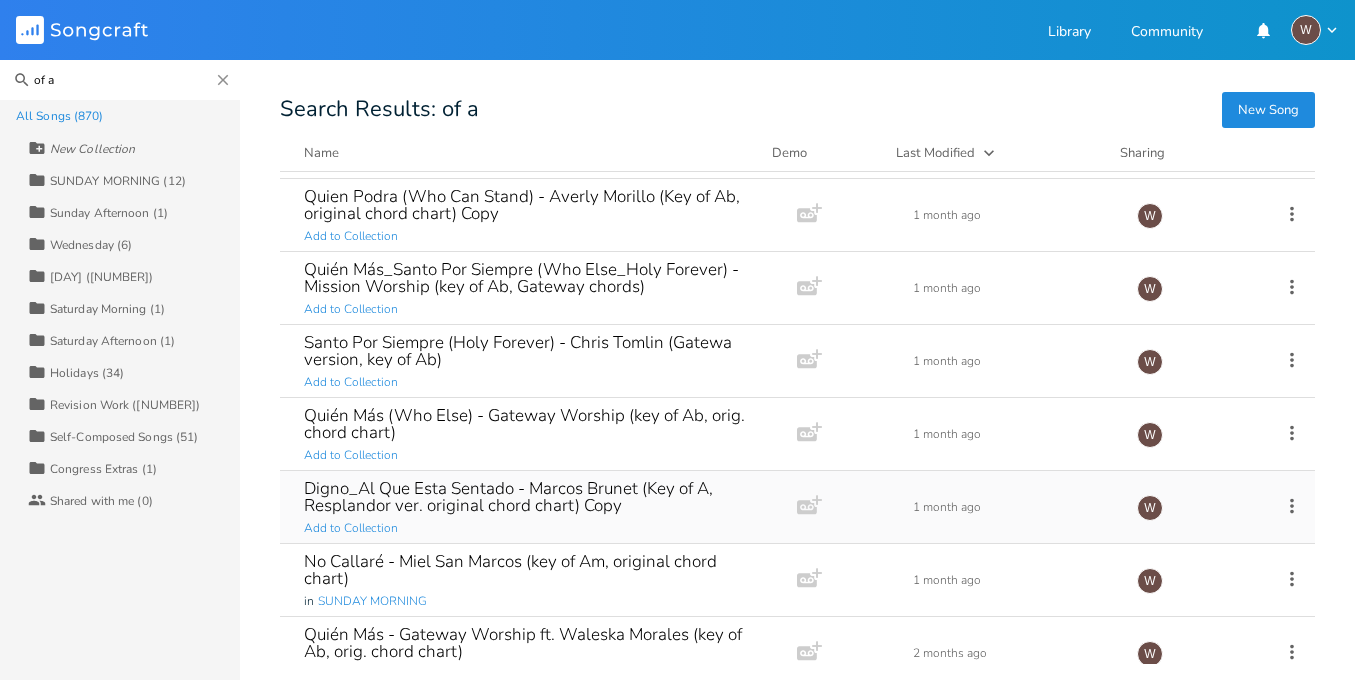 type on "of a" 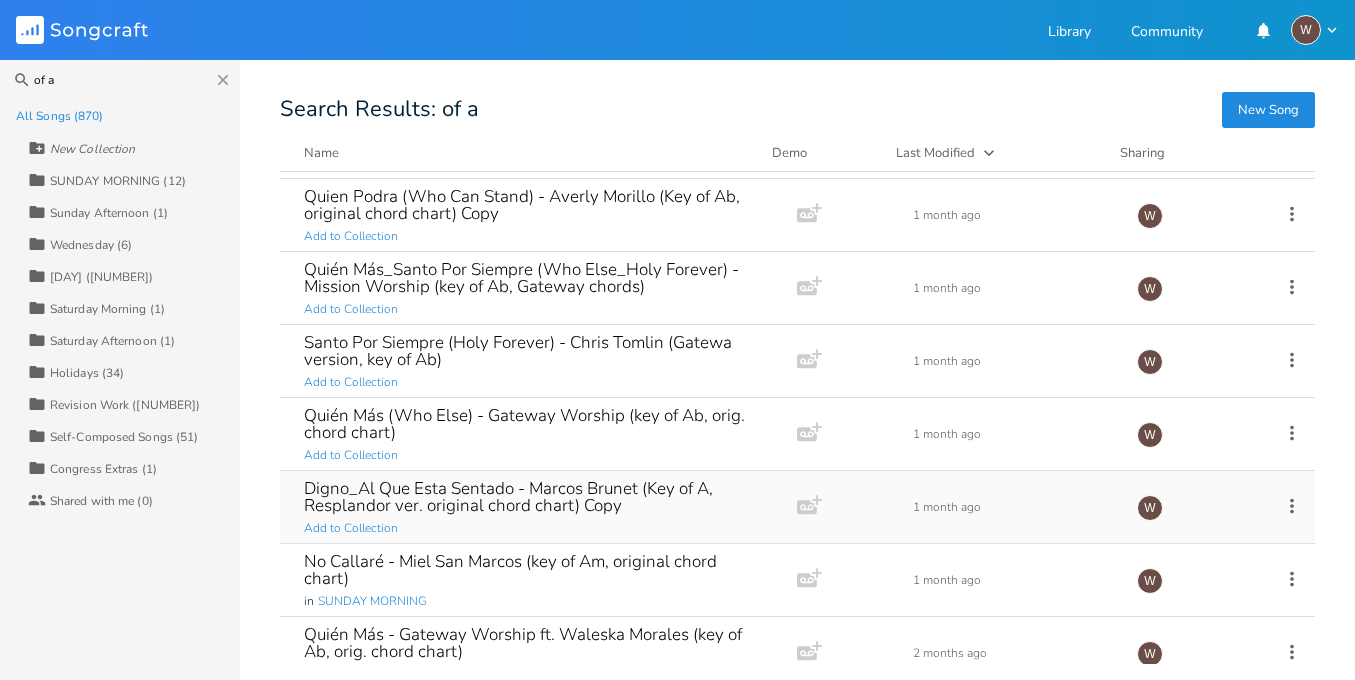 click on "Digno_Al Que Esta Sentado - Marcos Brunet (Key of A, Resplandor ver. original chord chart) Copy" at bounding box center (534, 497) 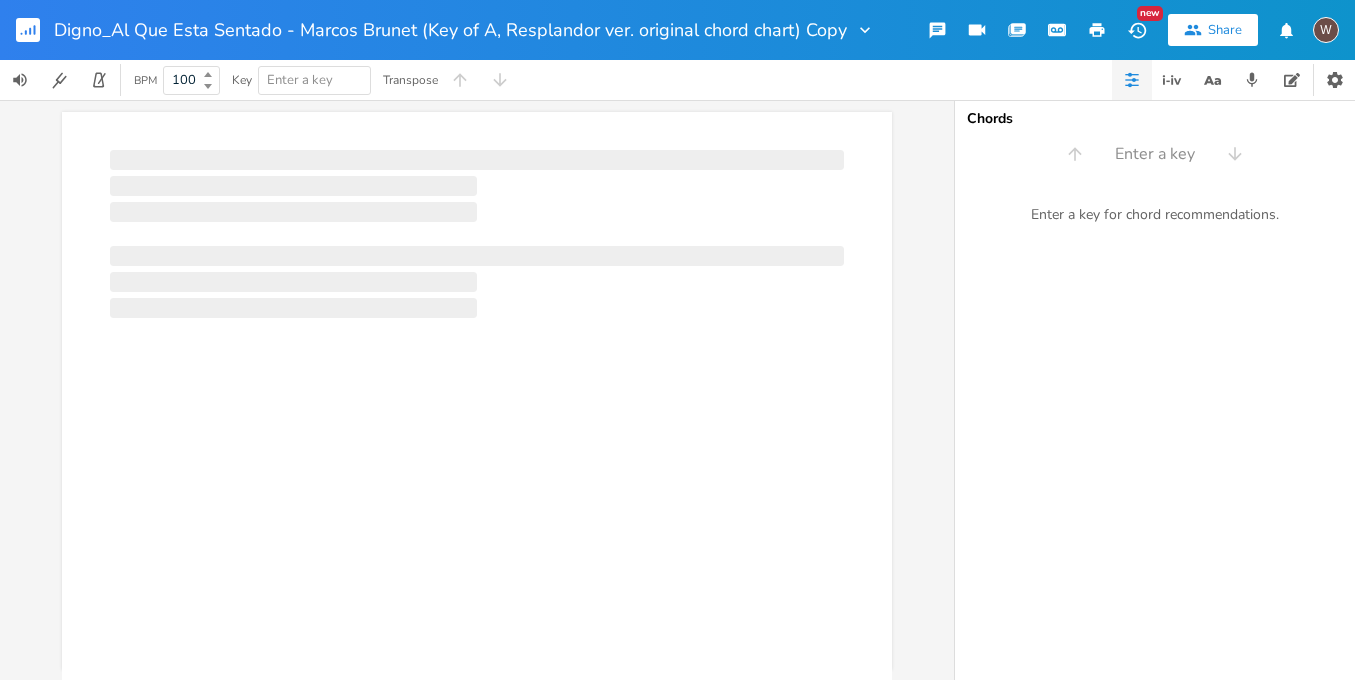 scroll, scrollTop: 0, scrollLeft: 1, axis: horizontal 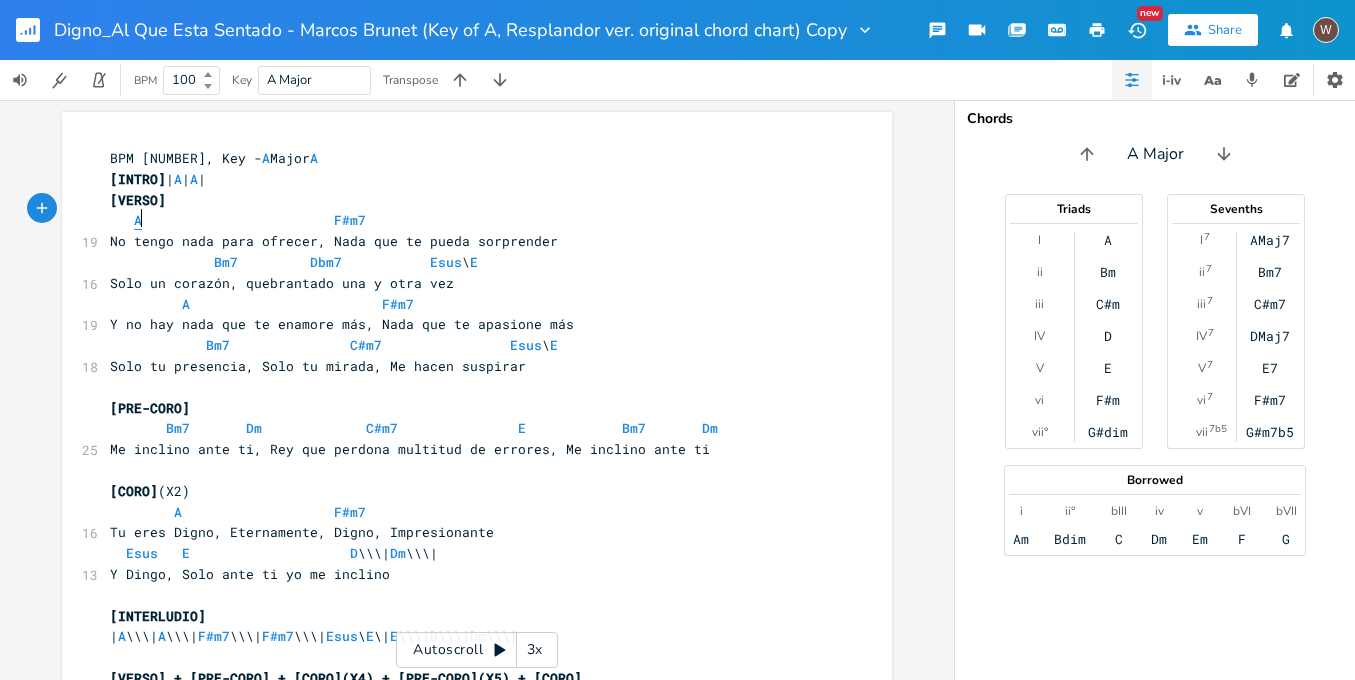click on "A" at bounding box center [138, 220] 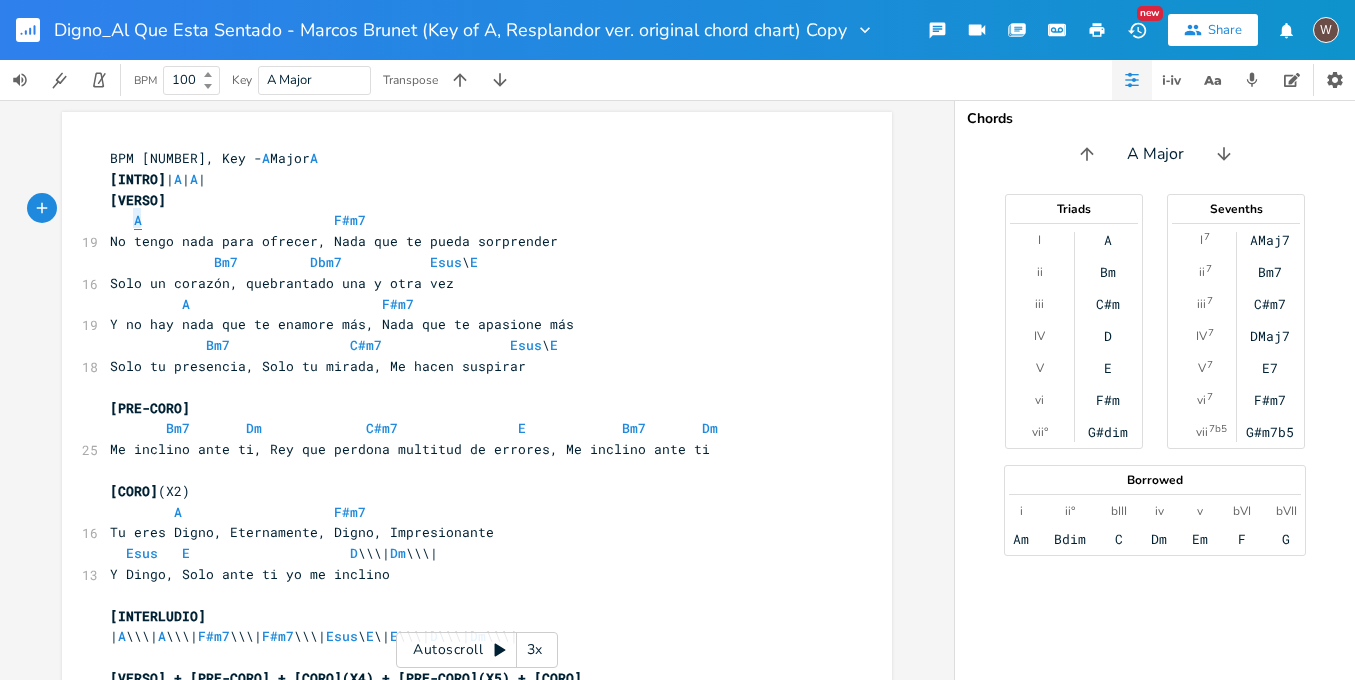 click on "A" at bounding box center [138, 220] 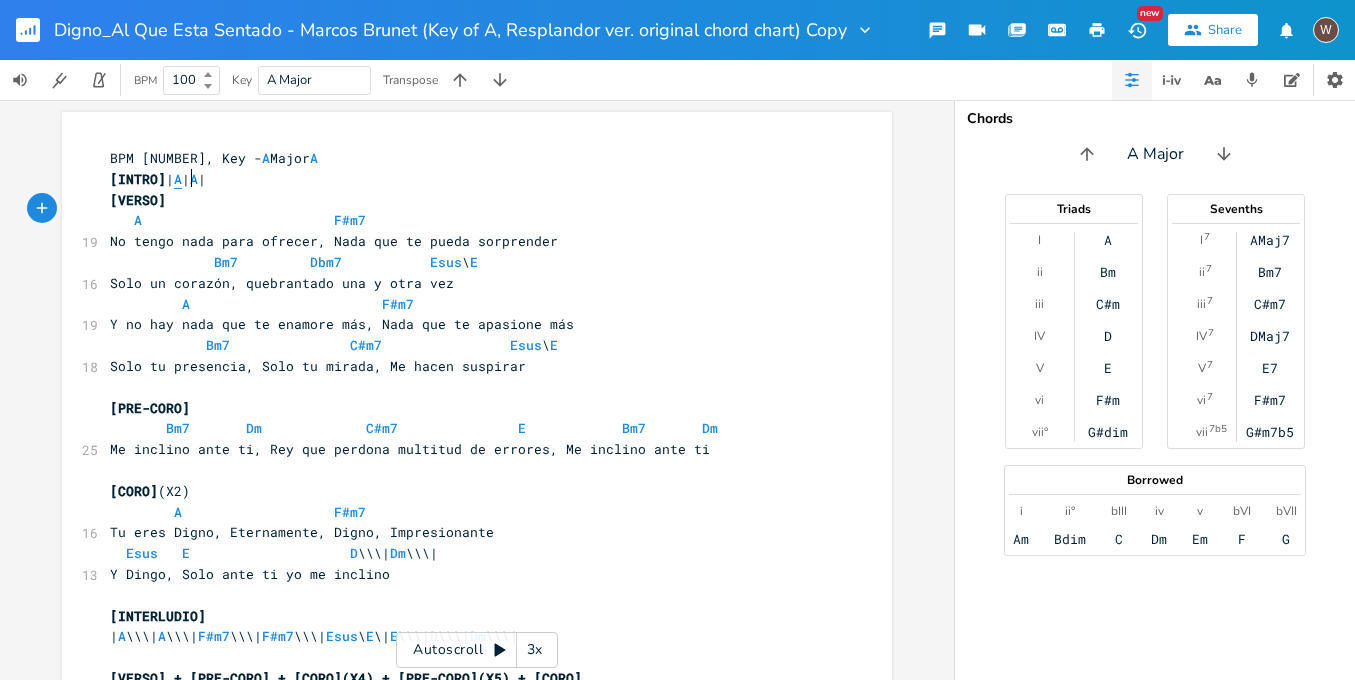 click on "A" at bounding box center [178, 179] 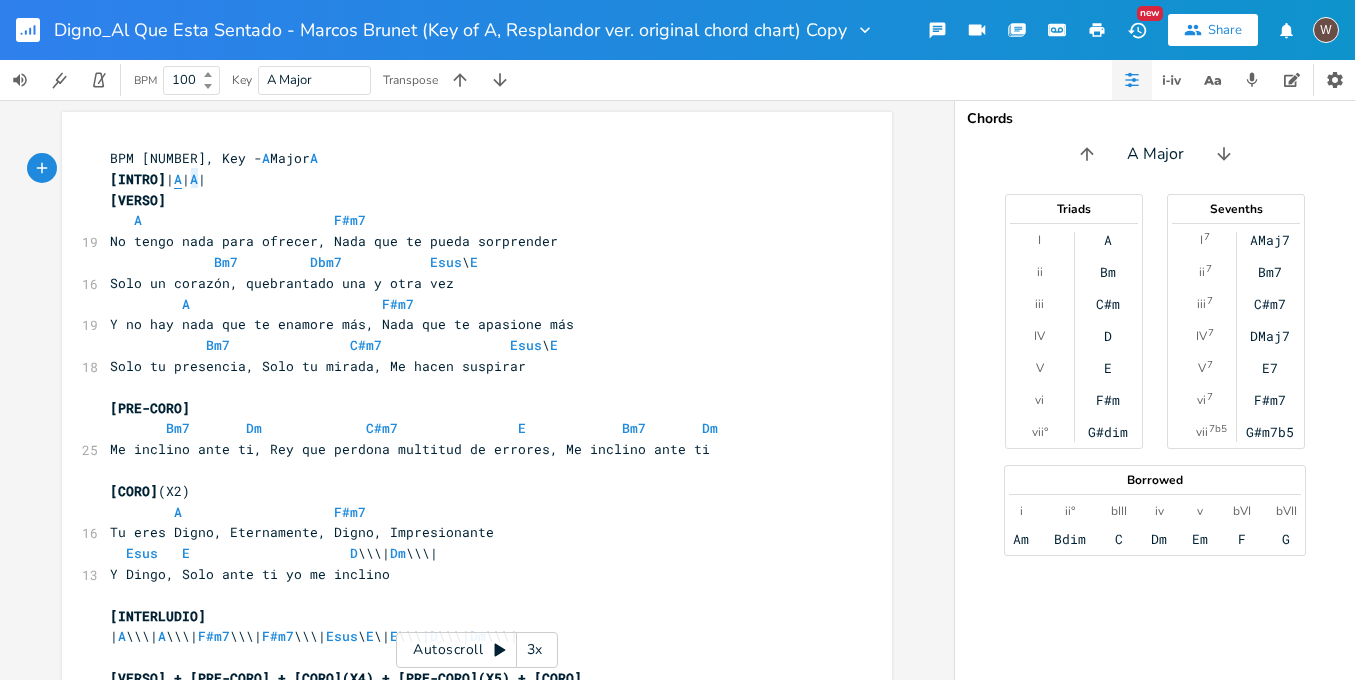 type on "A" 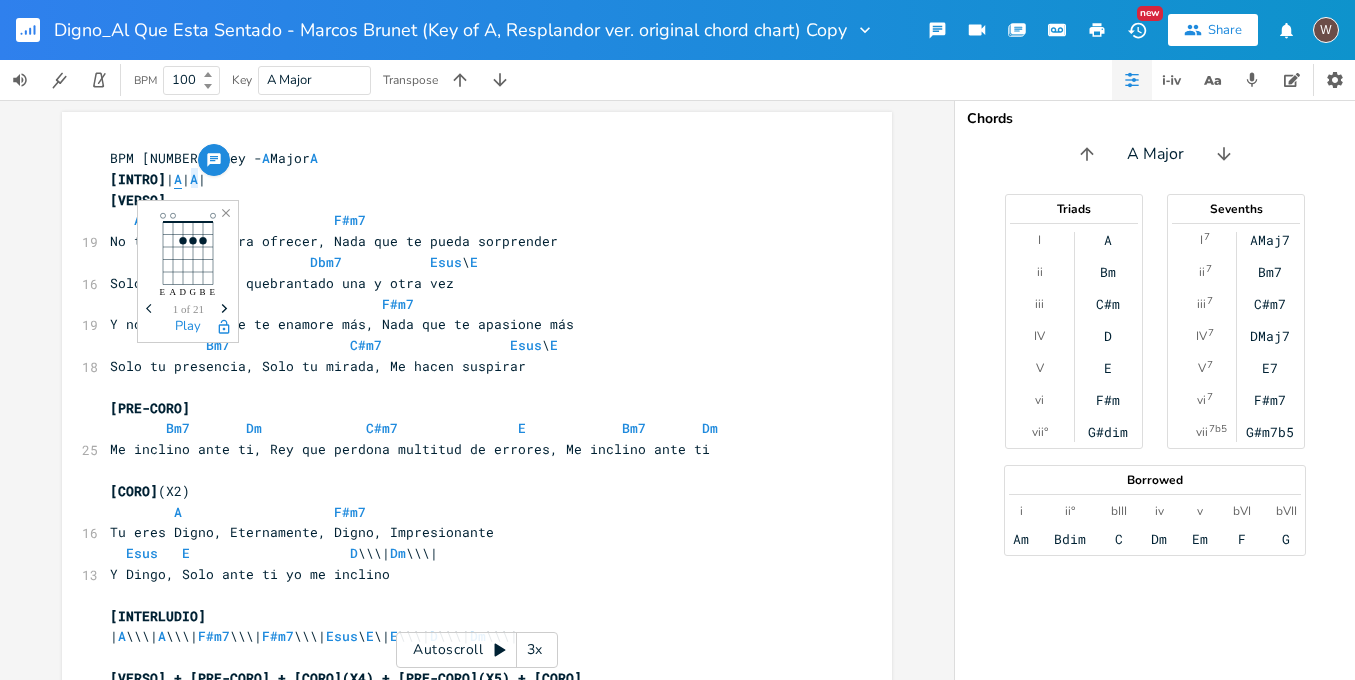 click on "A" at bounding box center (178, 179) 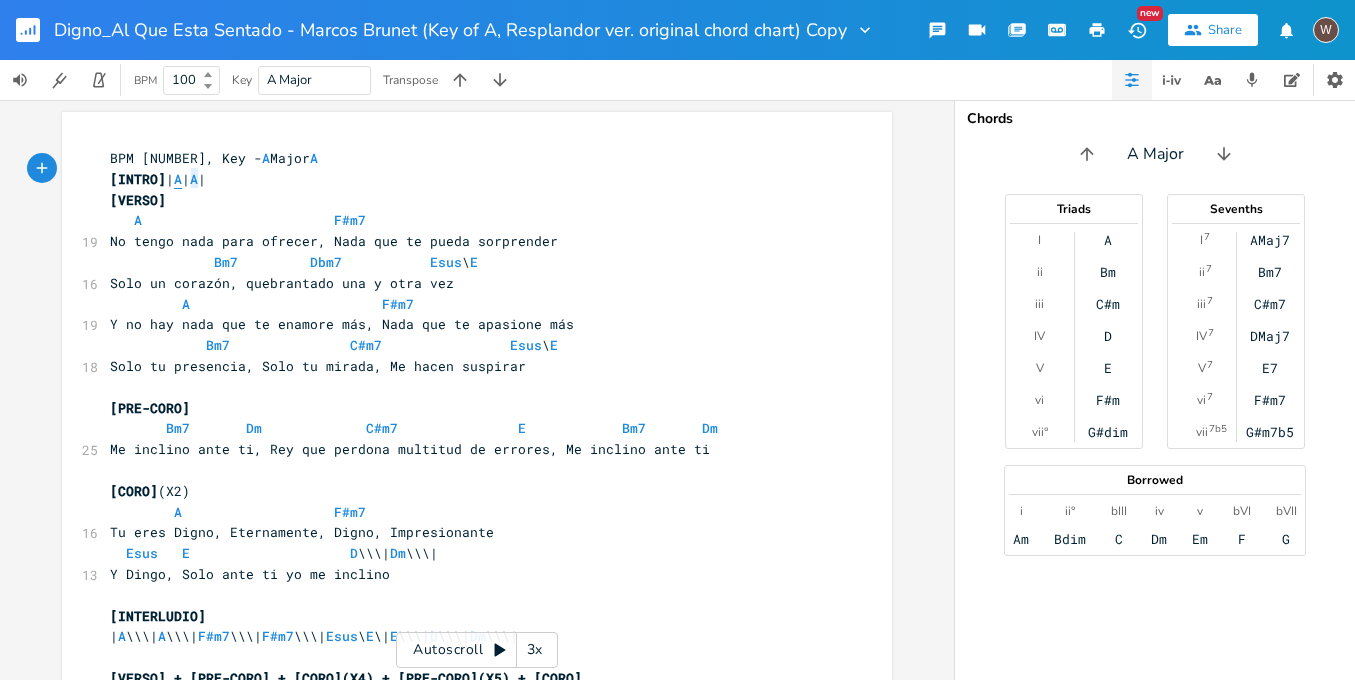 click on "A" at bounding box center [178, 179] 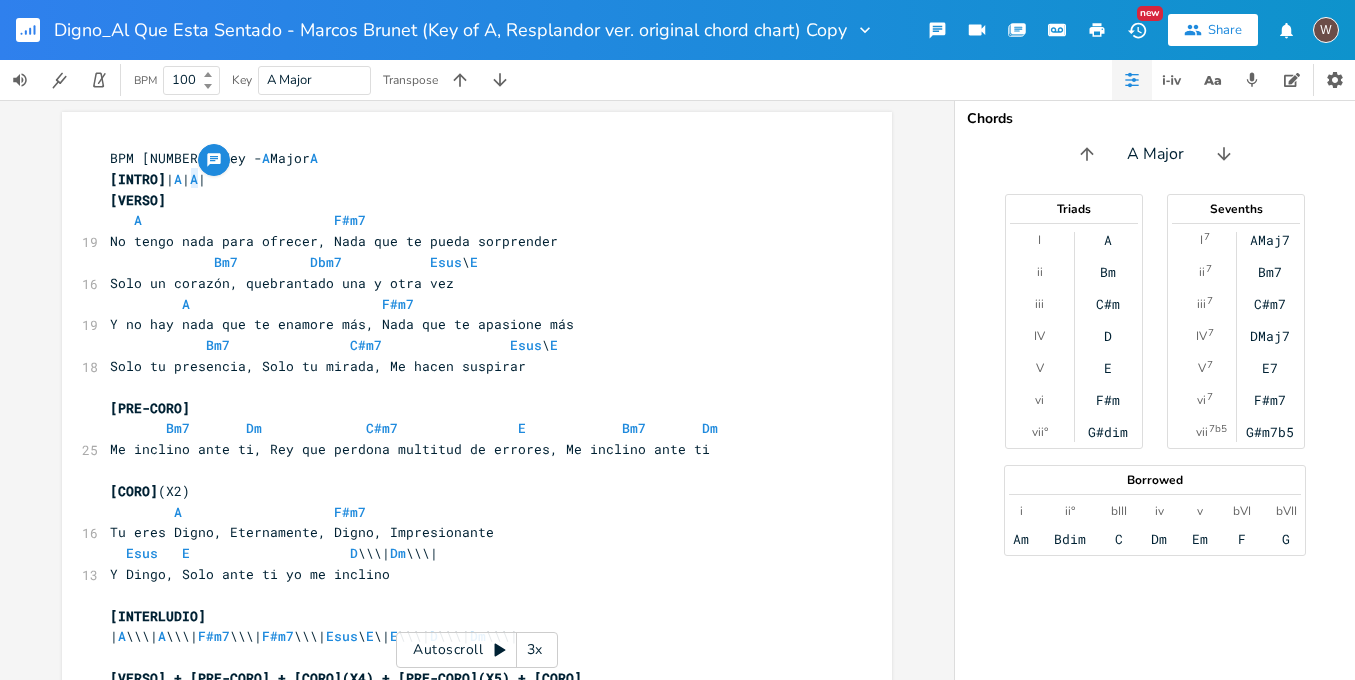 click 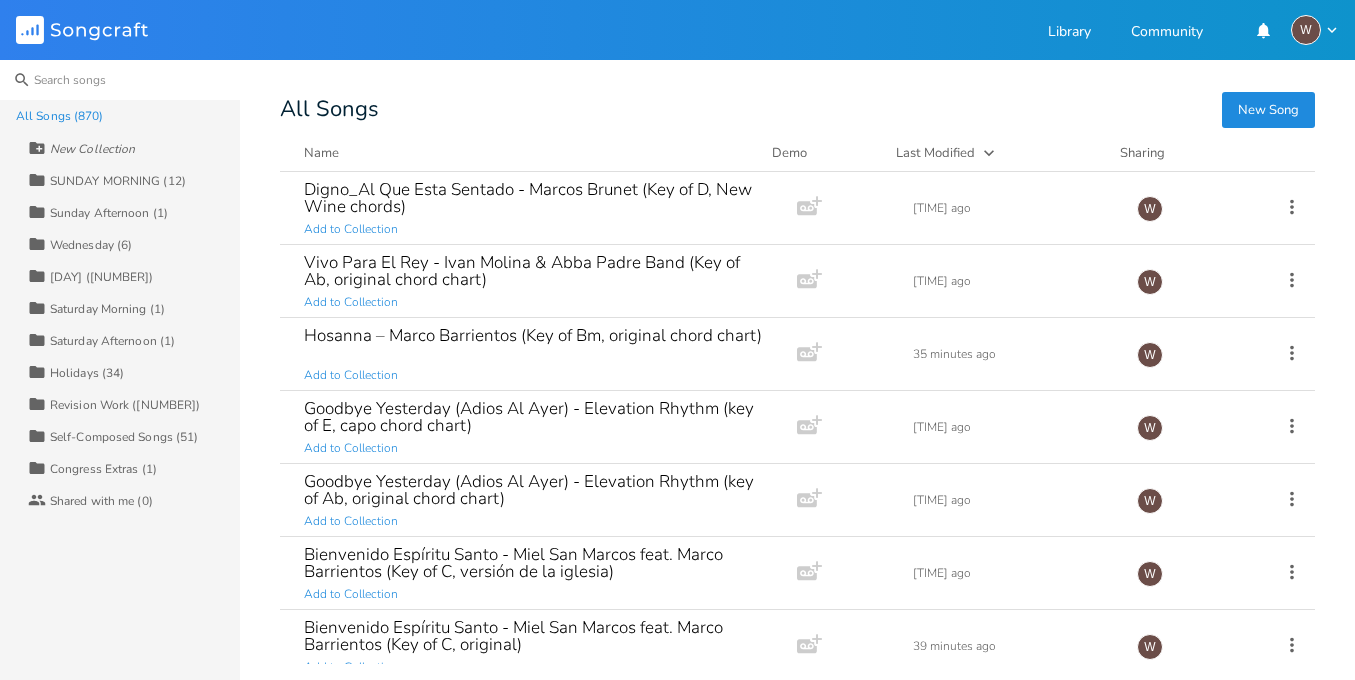 click at bounding box center (120, 80) 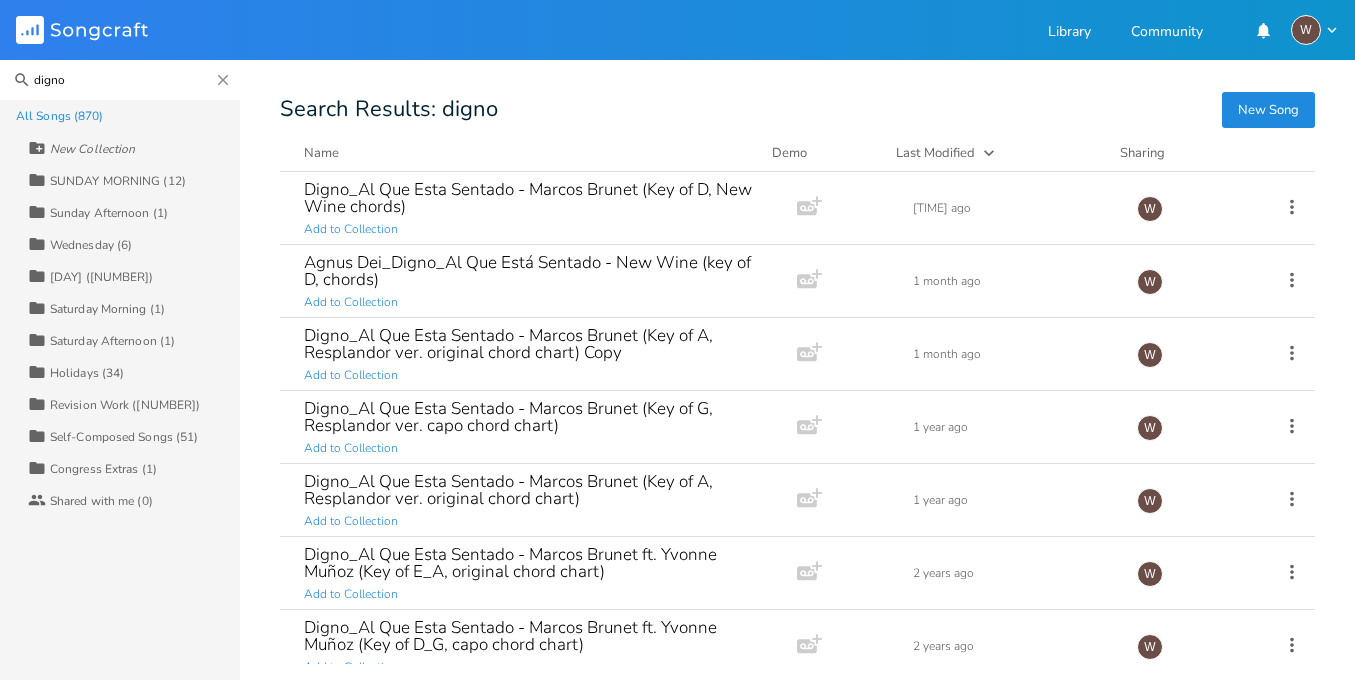 type on "digno" 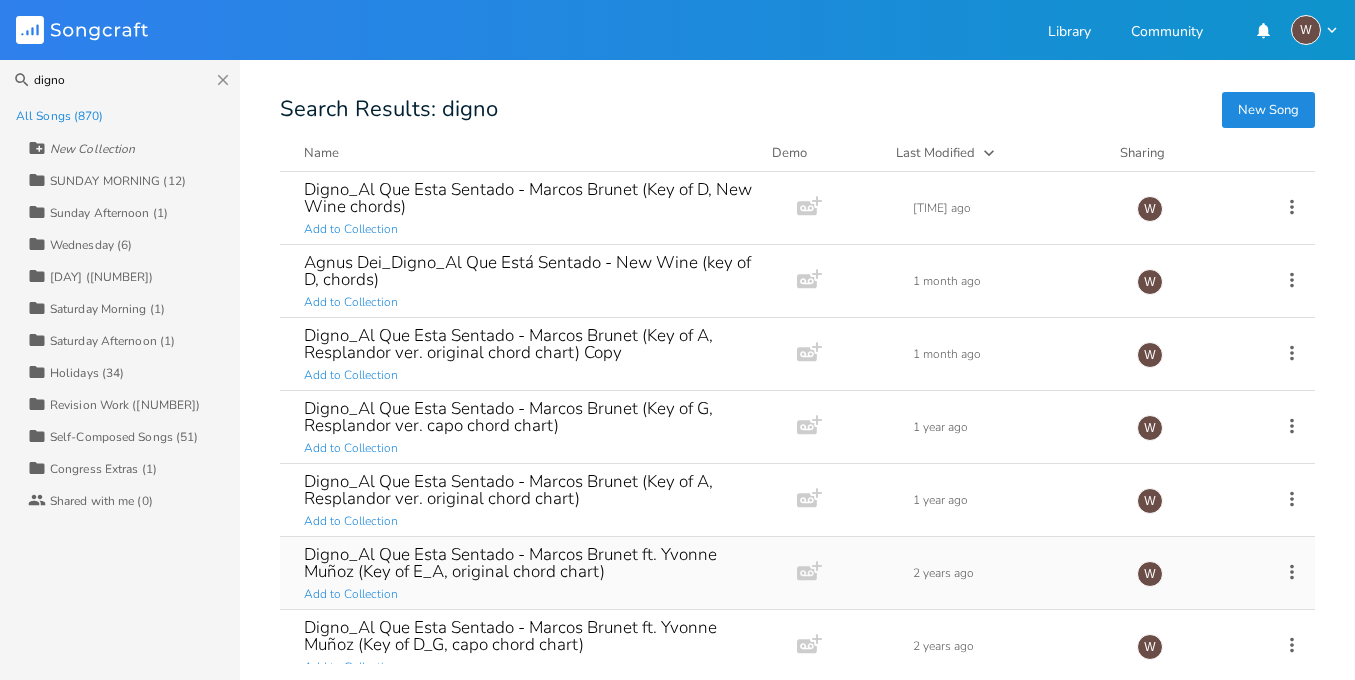 click on "Digno_Al Que Esta Sentado - Marcos Brunet ft. Yvonne Muñoz (Key of E_A, original chord chart)" at bounding box center [534, 563] 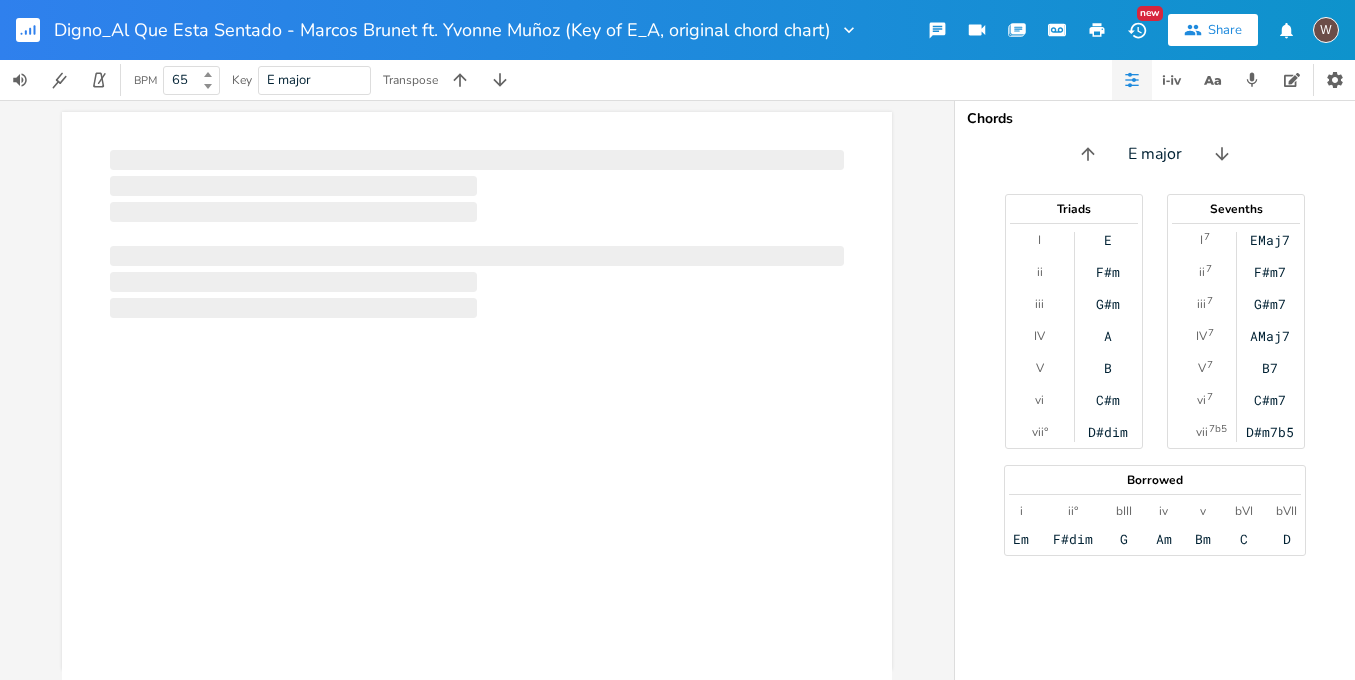 scroll, scrollTop: 0, scrollLeft: 0, axis: both 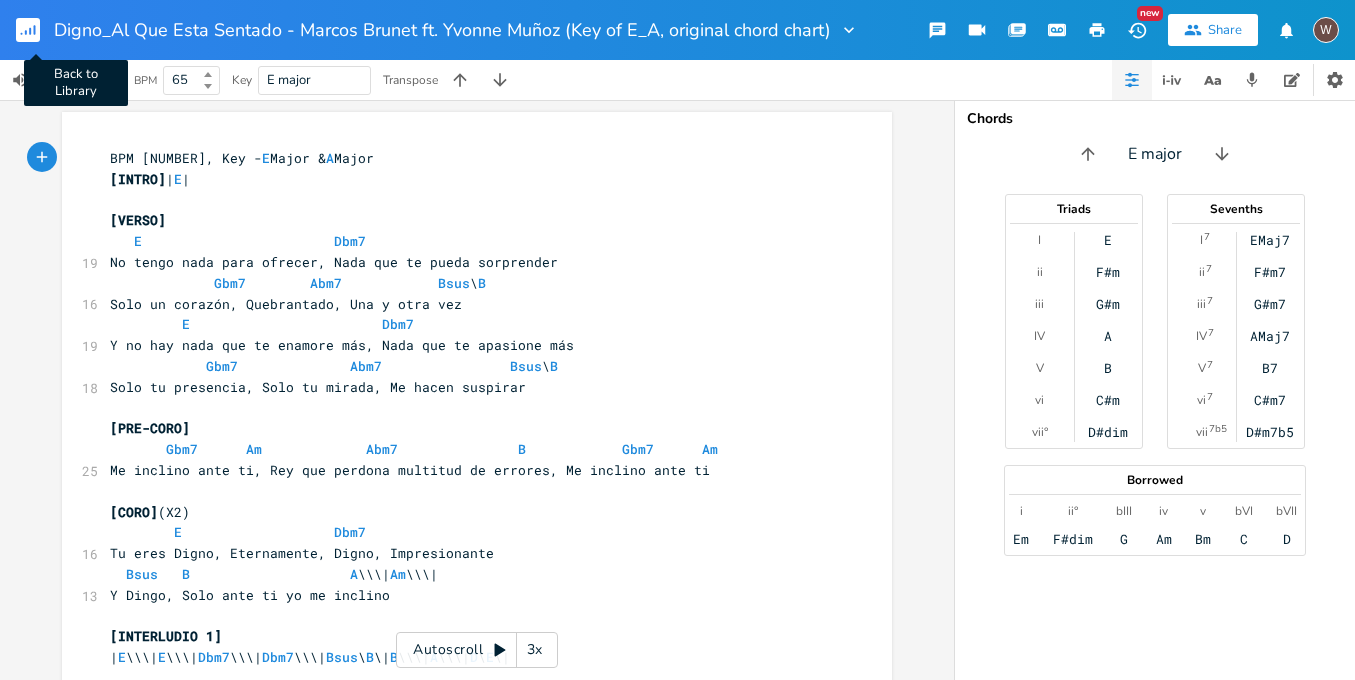 type 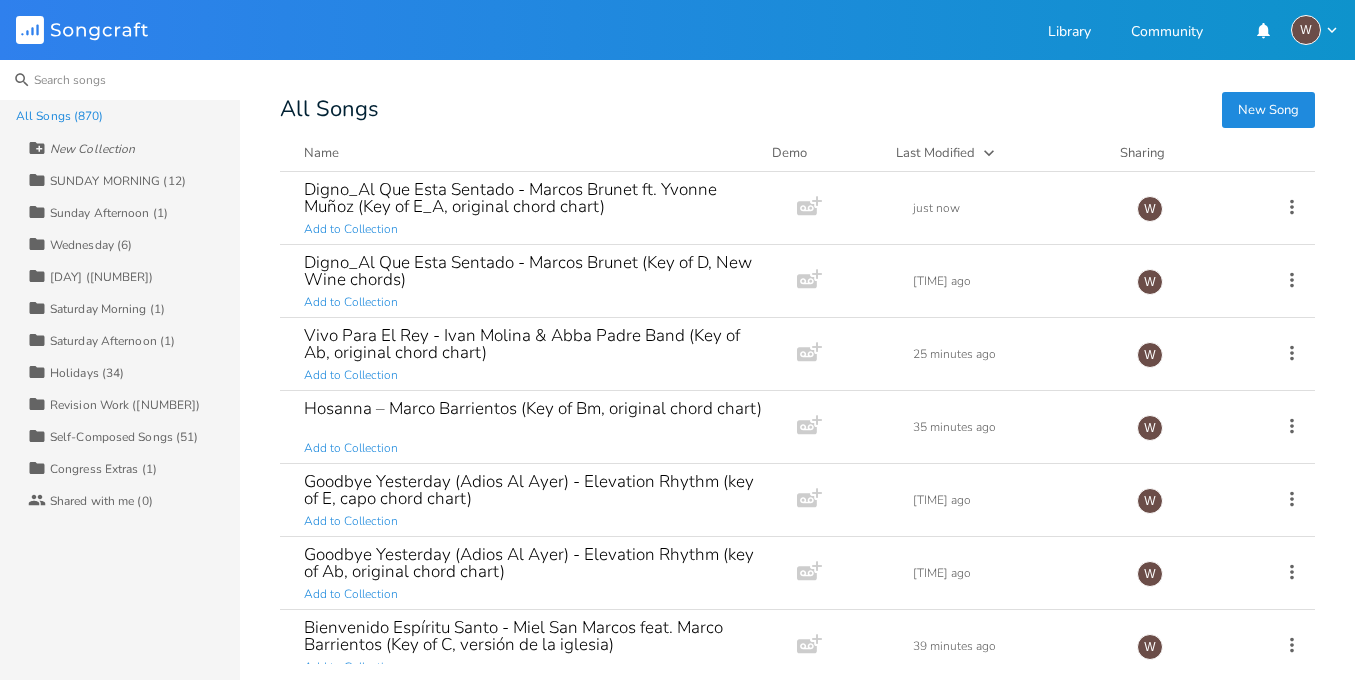 click at bounding box center (120, 80) 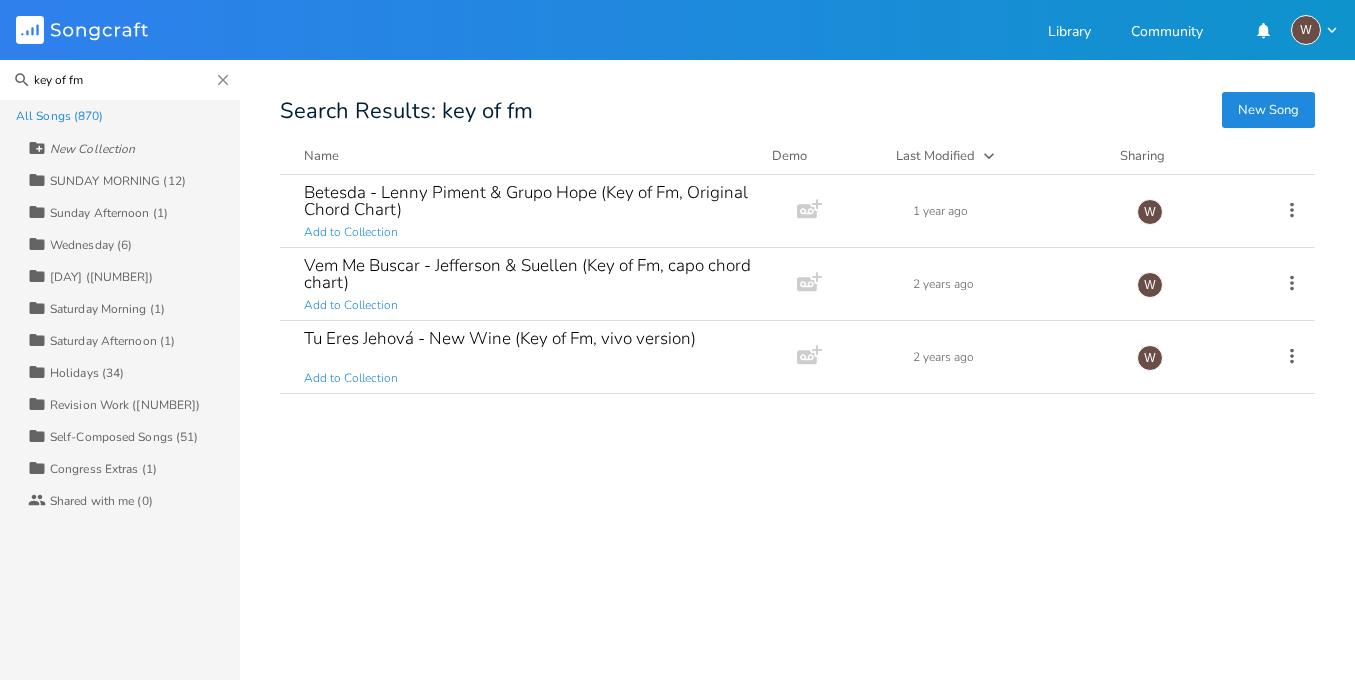 click on "key of fm" at bounding box center (120, 80) 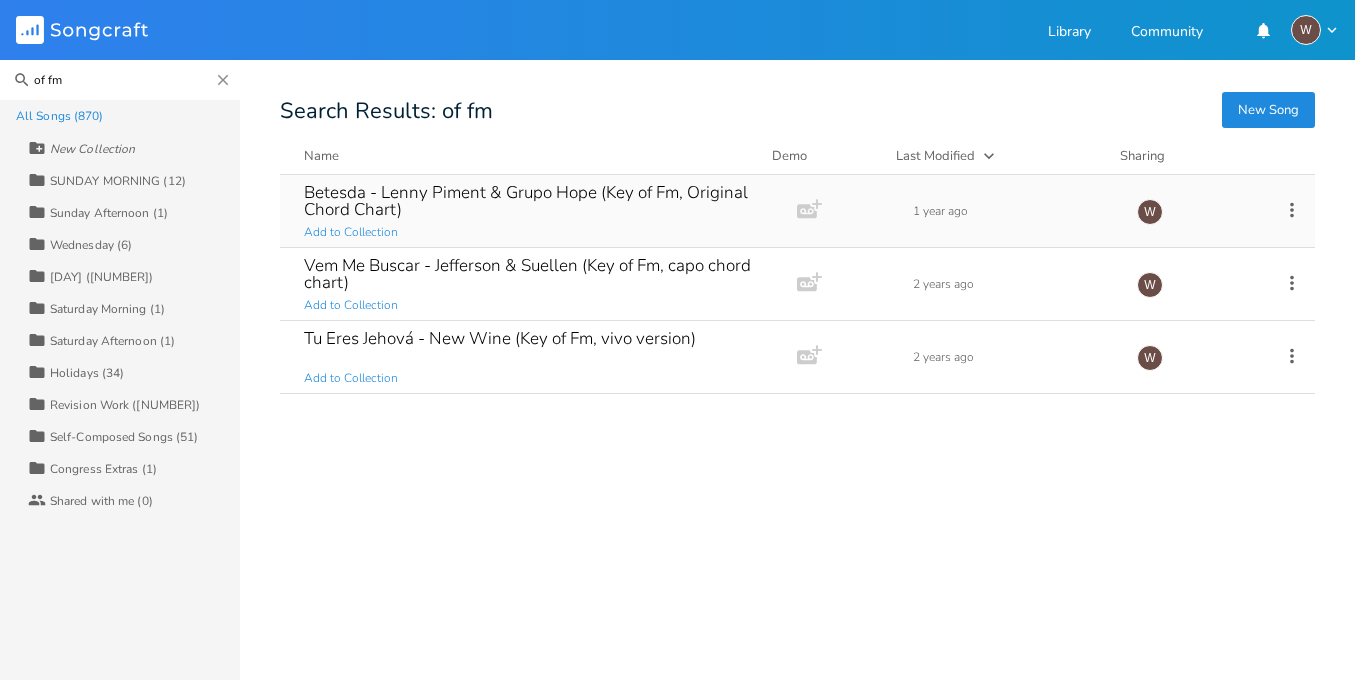 type on "of fm" 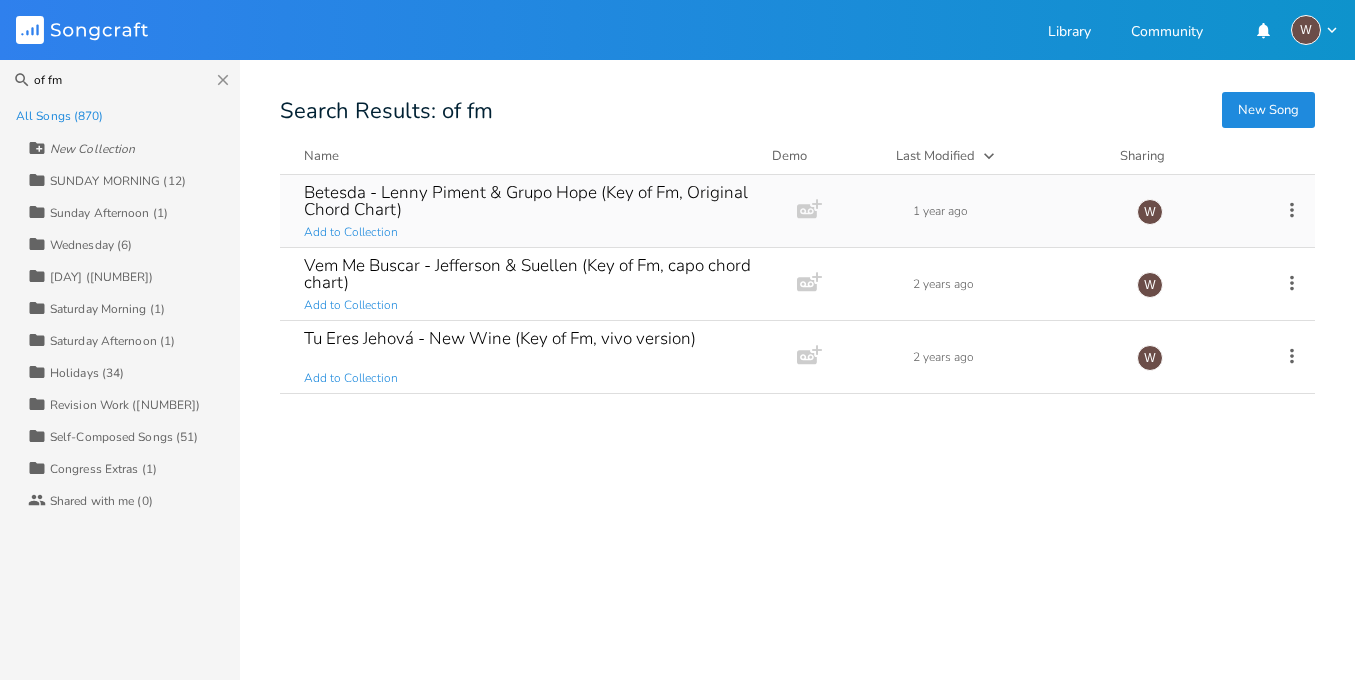 click on "Betesda - Lenny Piment & Grupo Hope (Key of Fm, Original Chord Chart)" at bounding box center [534, 201] 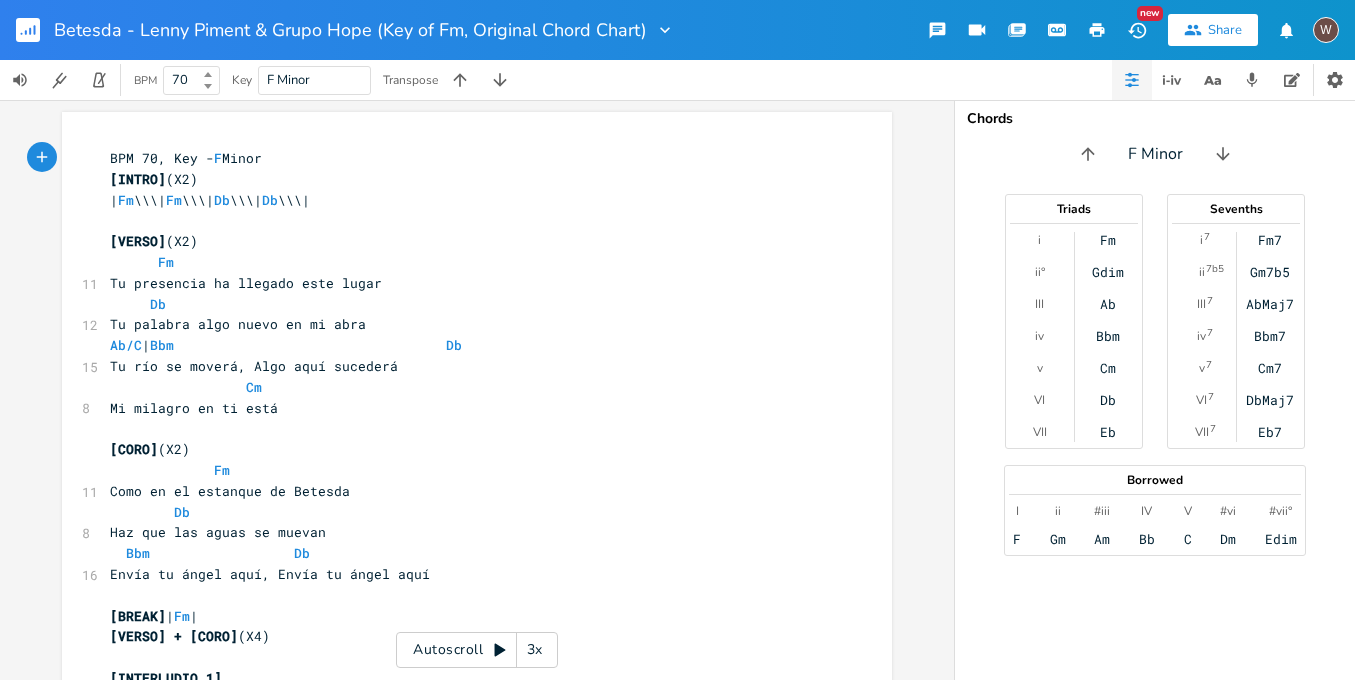 scroll, scrollTop: 0, scrollLeft: 2, axis: horizontal 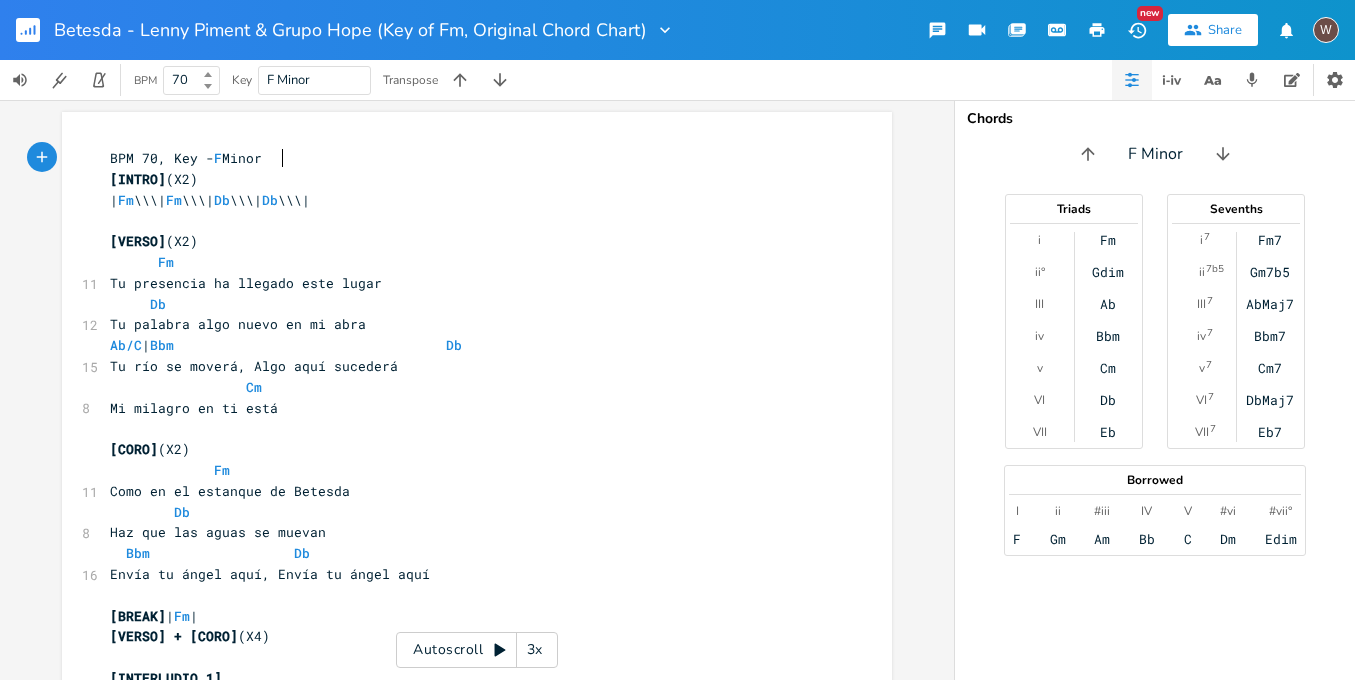 type 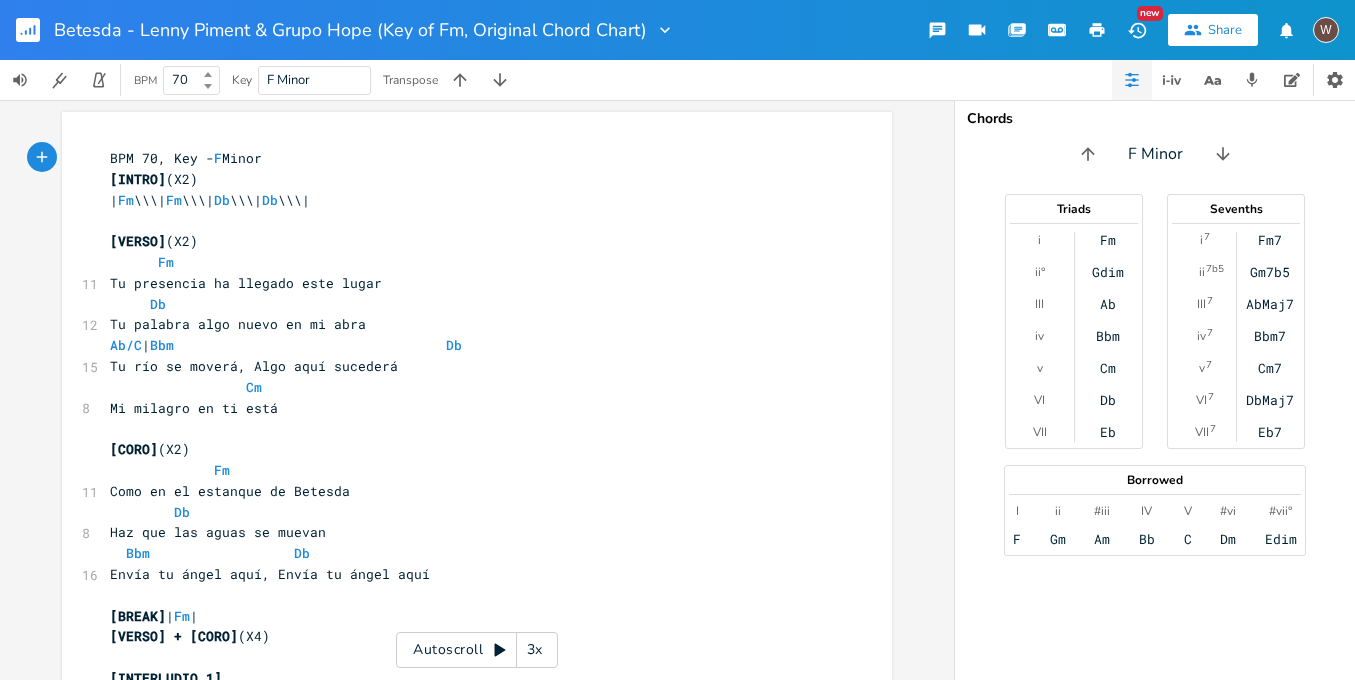 click 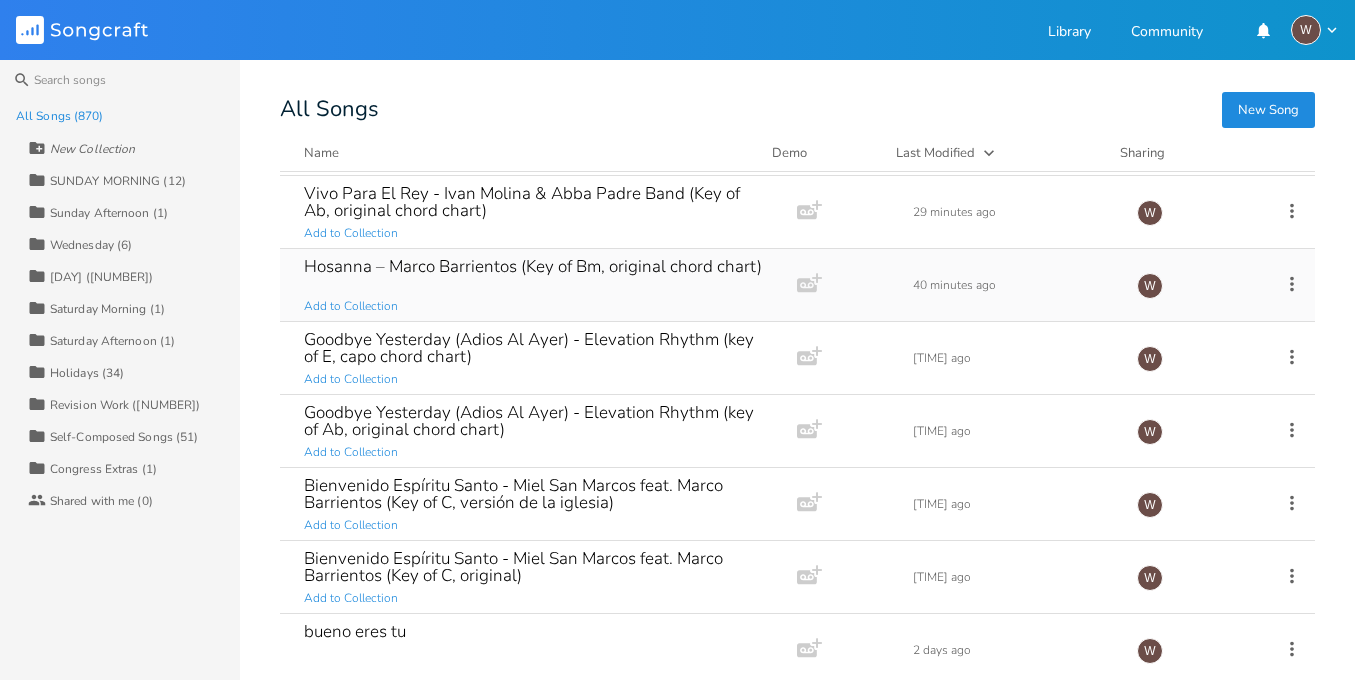 scroll, scrollTop: 146, scrollLeft: 0, axis: vertical 